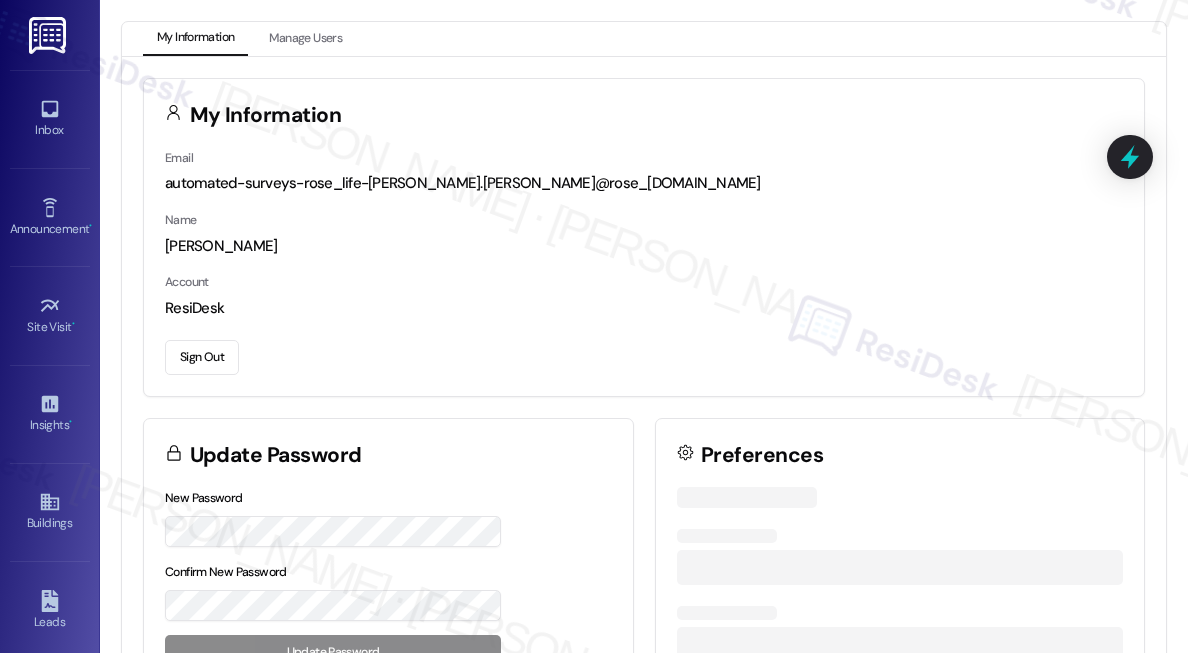 scroll, scrollTop: 0, scrollLeft: 0, axis: both 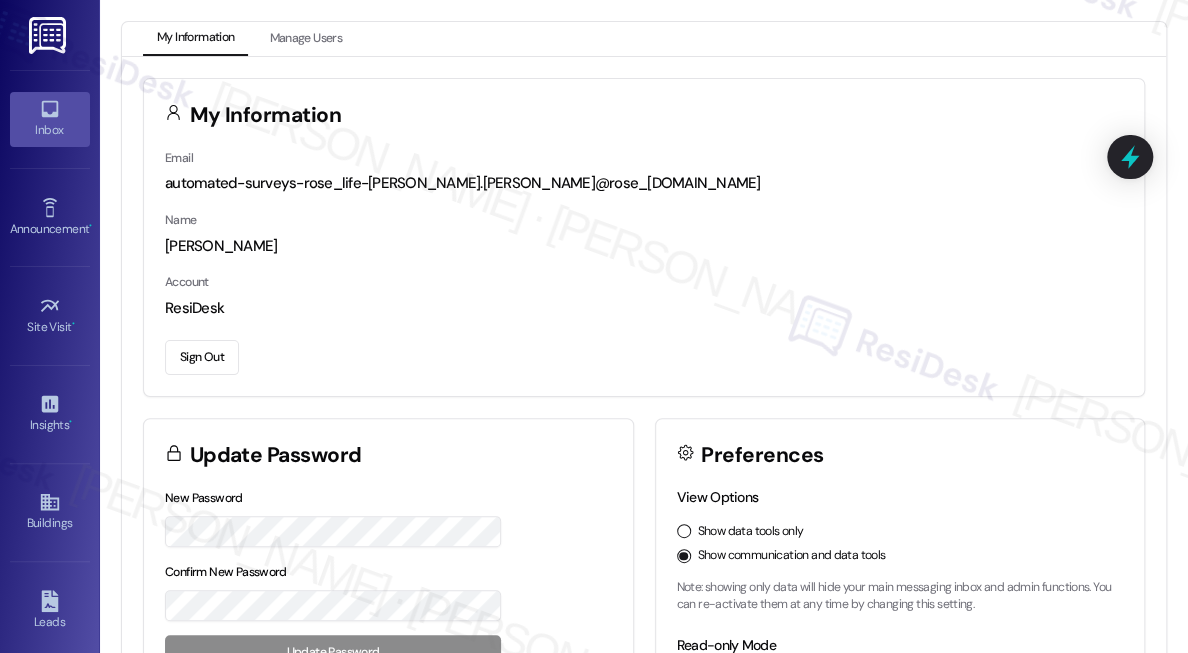 click on "Inbox" at bounding box center (50, 130) 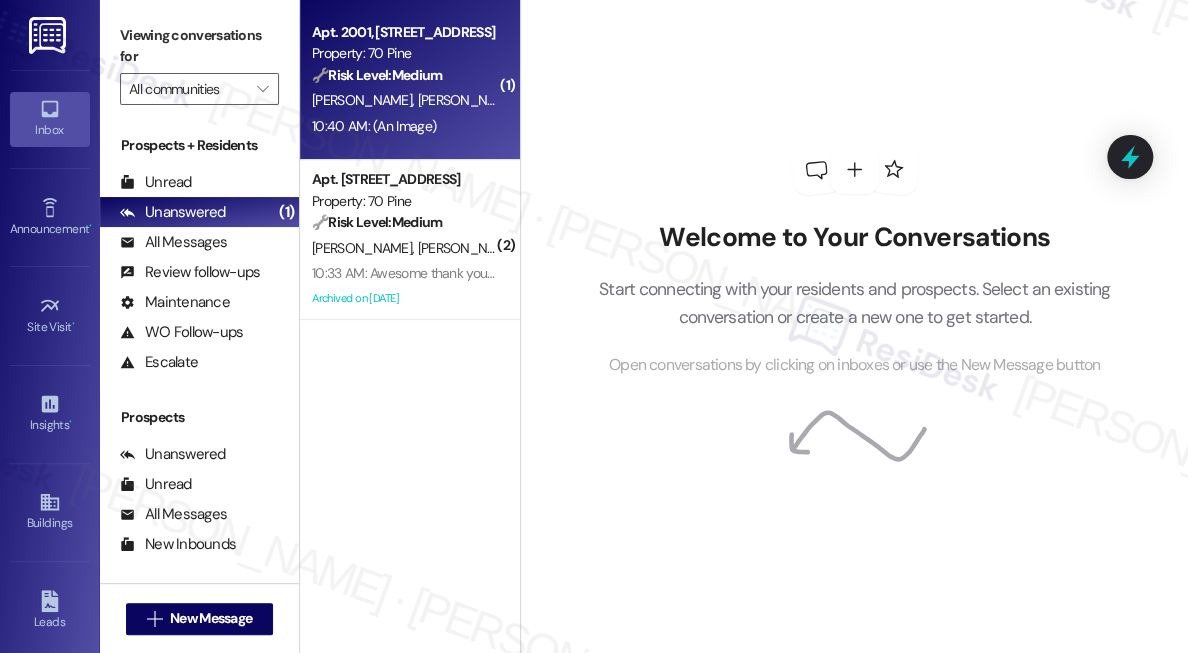 click on "[PERSON_NAME] [PERSON_NAME]" at bounding box center (404, 100) 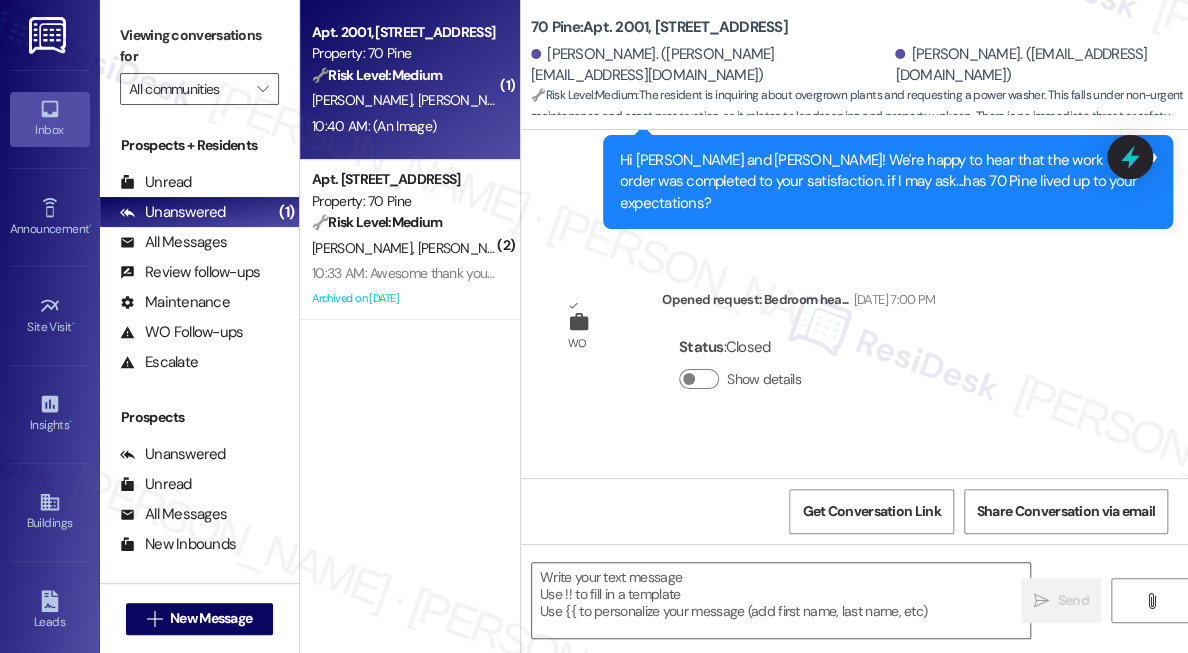 type on "Fetching suggested responses. Please feel free to read through the conversation in the meantime." 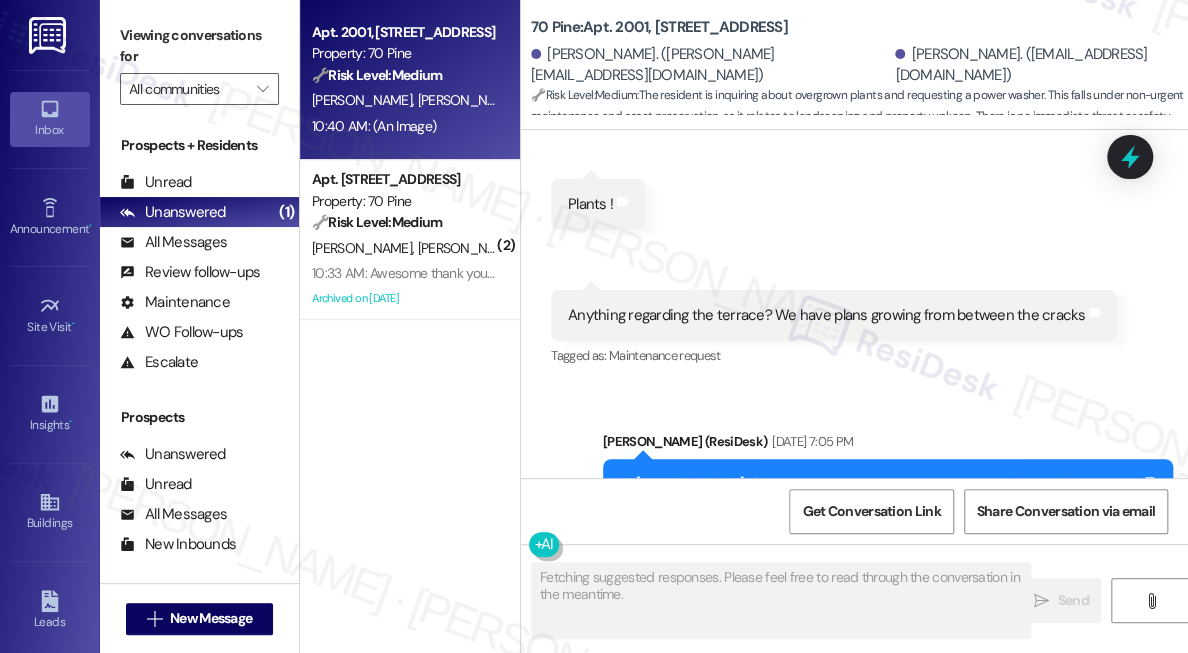 scroll, scrollTop: 15450, scrollLeft: 0, axis: vertical 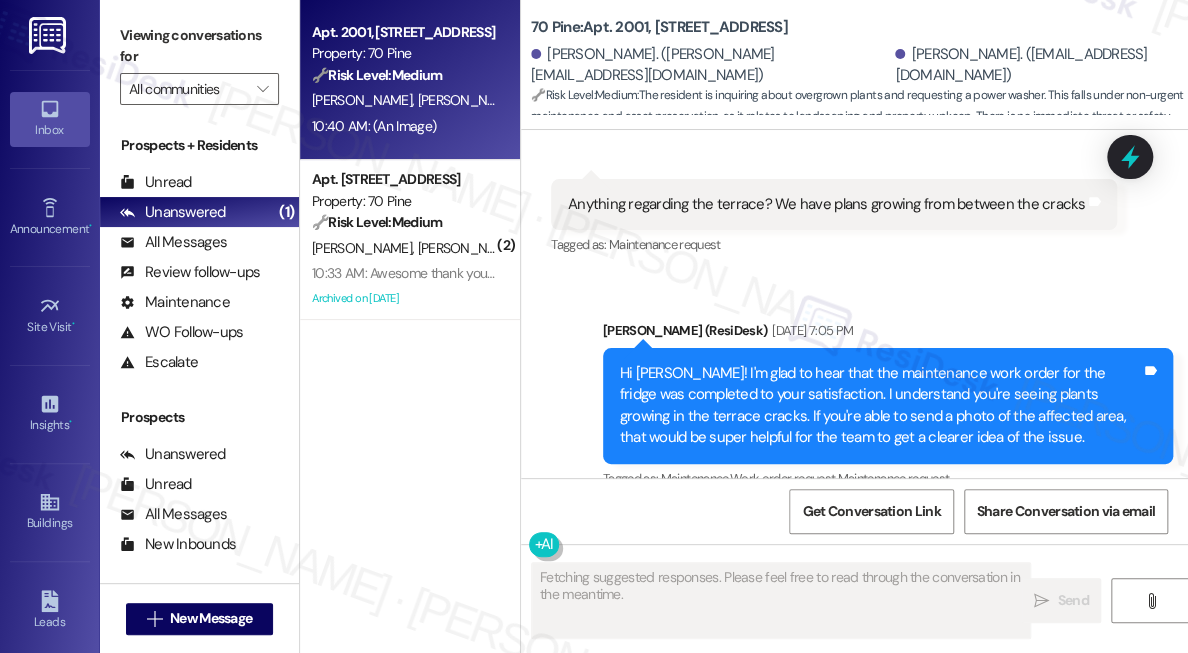 click on "Hi [PERSON_NAME]. This is what I mean by plants growing! Is a power washer available ?" at bounding box center [828, 621] 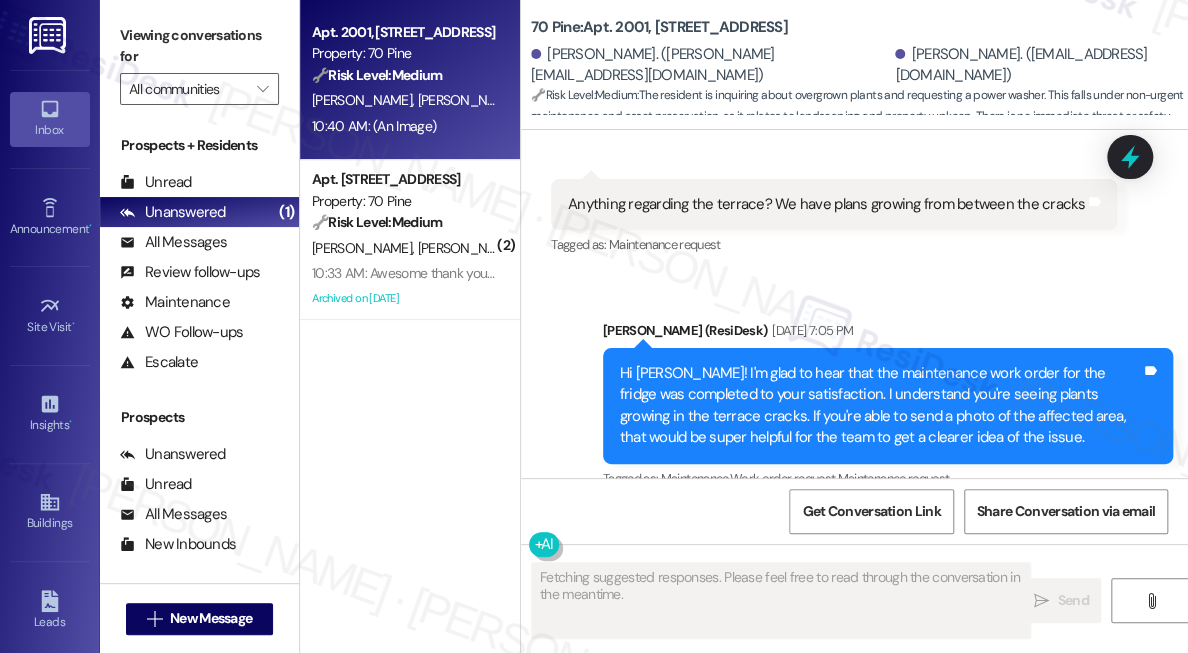 click on "Hi [PERSON_NAME]! I'm glad to hear that the maintenance work order for the fridge was completed to your satisfaction. I understand you're seeing plants growing in the terrace cracks. If you're able to send a photo of the affected area, that would be super helpful for the team to get a clearer idea of the issue." at bounding box center (880, 406) 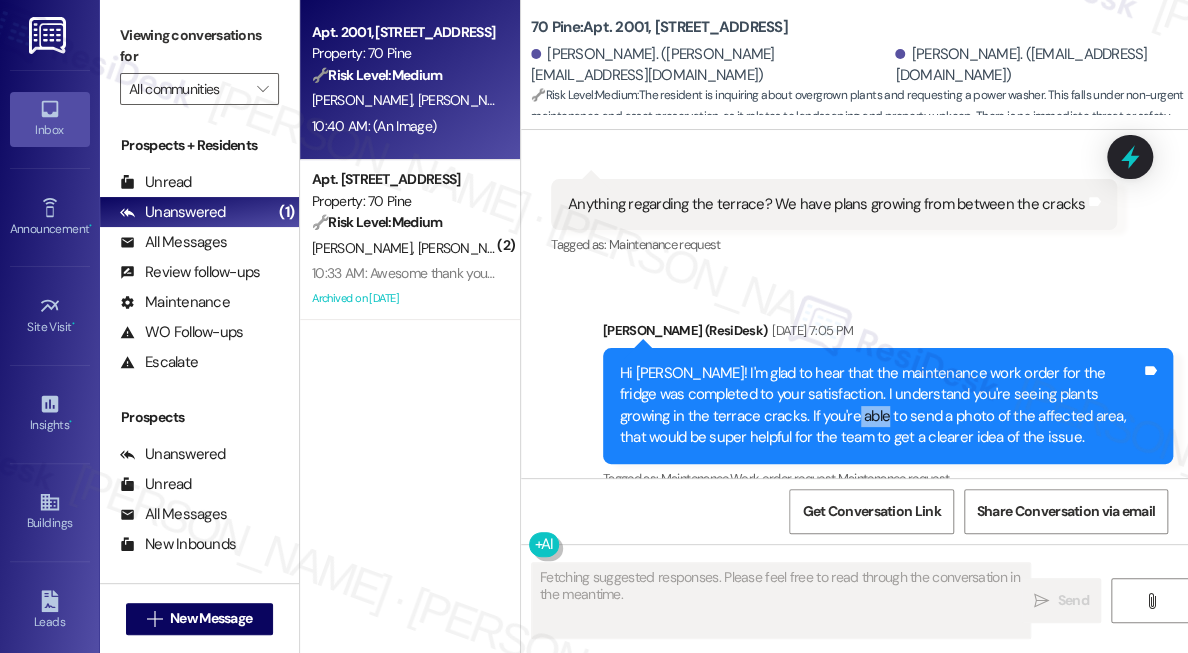 click on "Hi [PERSON_NAME]! I'm glad to hear that the maintenance work order for the fridge was completed to your satisfaction. I understand you're seeing plants growing in the terrace cracks. If you're able to send a photo of the affected area, that would be super helpful for the team to get a clearer idea of the issue." at bounding box center [880, 406] 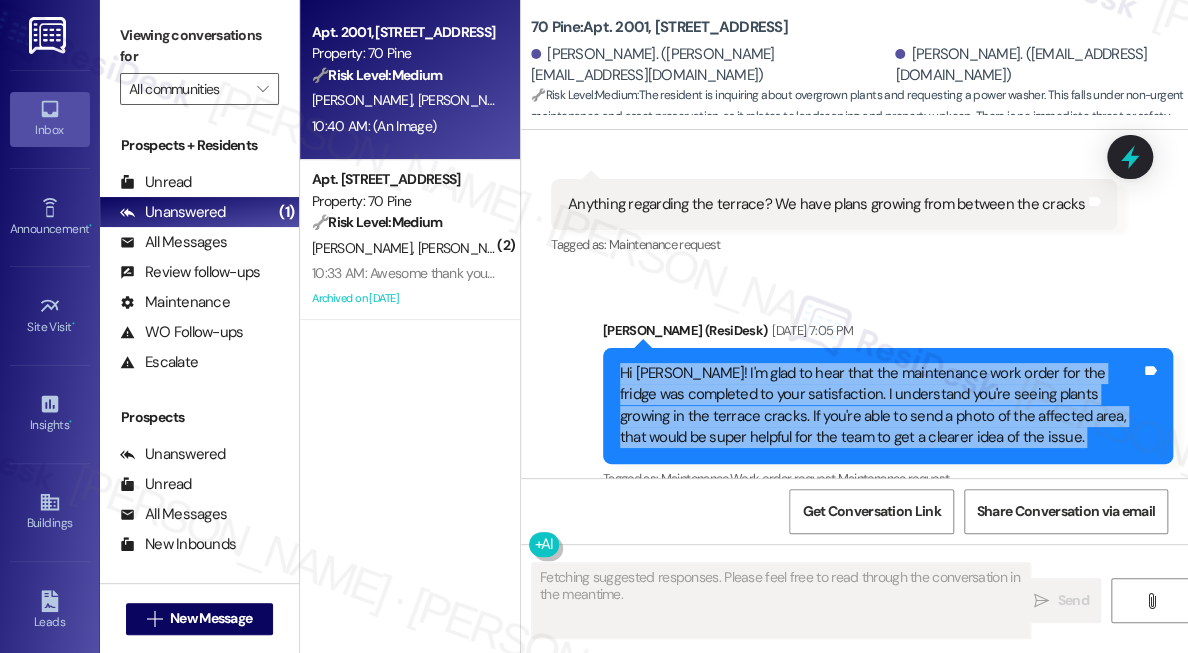 click on "Hi [PERSON_NAME]! I'm glad to hear that the maintenance work order for the fridge was completed to your satisfaction. I understand you're seeing plants growing in the terrace cracks. If you're able to send a photo of the affected area, that would be super helpful for the team to get a clearer idea of the issue." at bounding box center [880, 406] 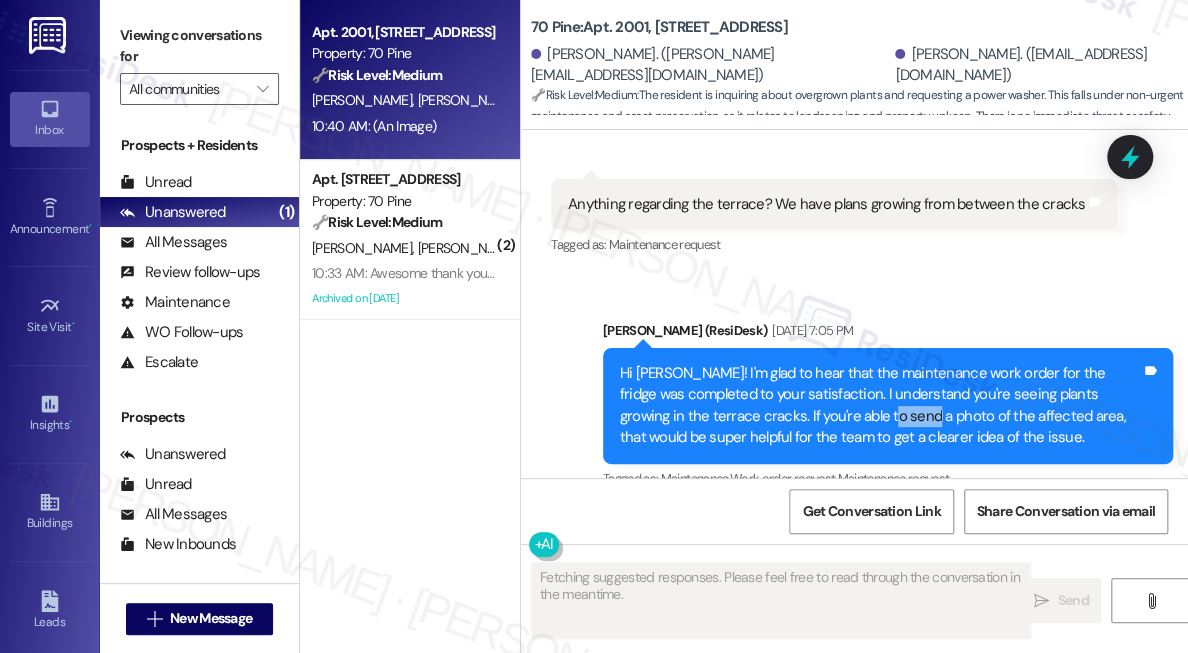 click on "Hi [PERSON_NAME]! I'm glad to hear that the maintenance work order for the fridge was completed to your satisfaction. I understand you're seeing plants growing in the terrace cracks. If you're able to send a photo of the affected area, that would be super helpful for the team to get a clearer idea of the issue." at bounding box center [880, 406] 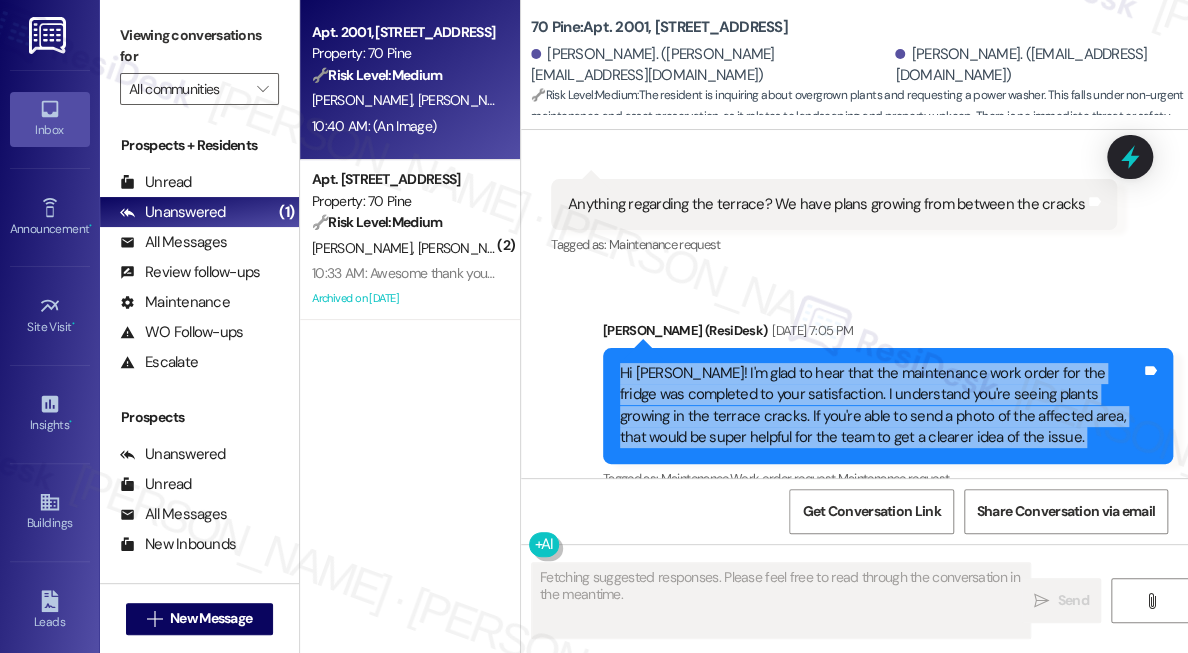 click on "Hi [PERSON_NAME]! I'm glad to hear that the maintenance work order for the fridge was completed to your satisfaction. I understand you're seeing plants growing in the terrace cracks. If you're able to send a photo of the affected area, that would be super helpful for the team to get a clearer idea of the issue." at bounding box center (880, 406) 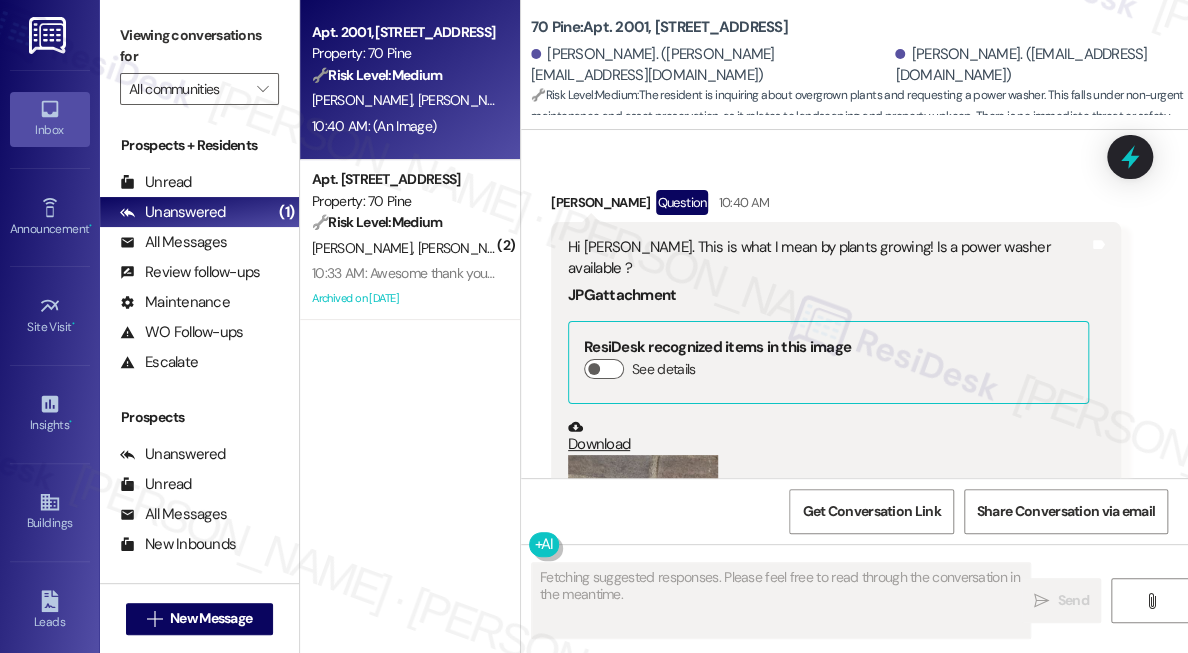 click at bounding box center (643, 555) 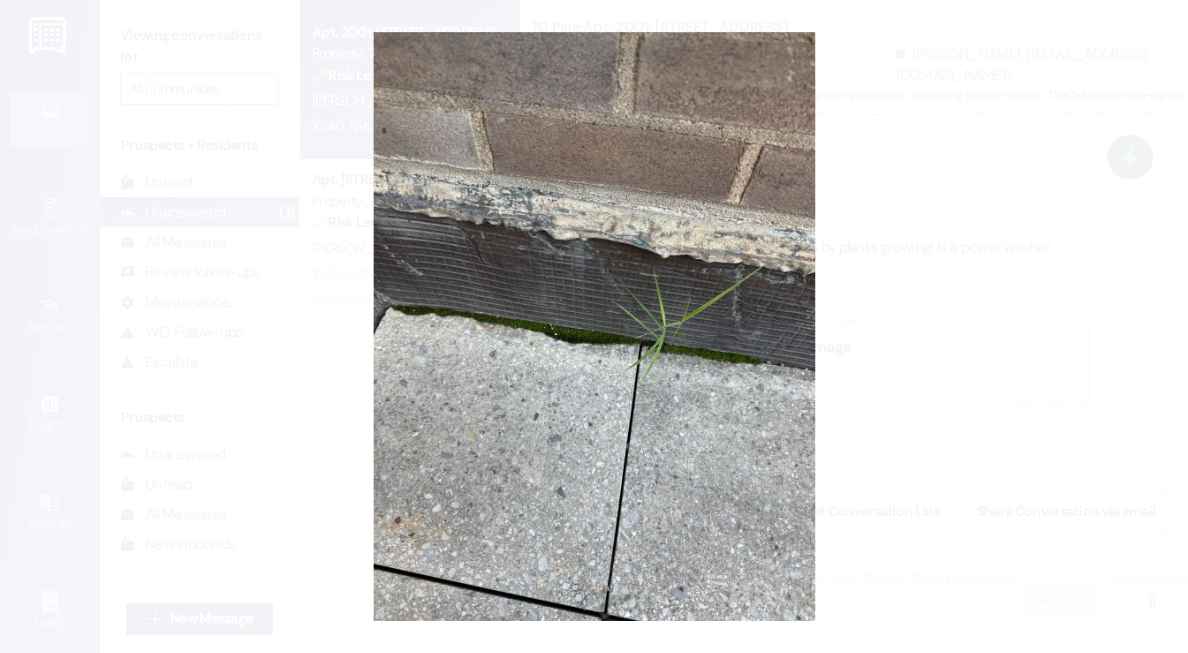 click at bounding box center [594, 326] 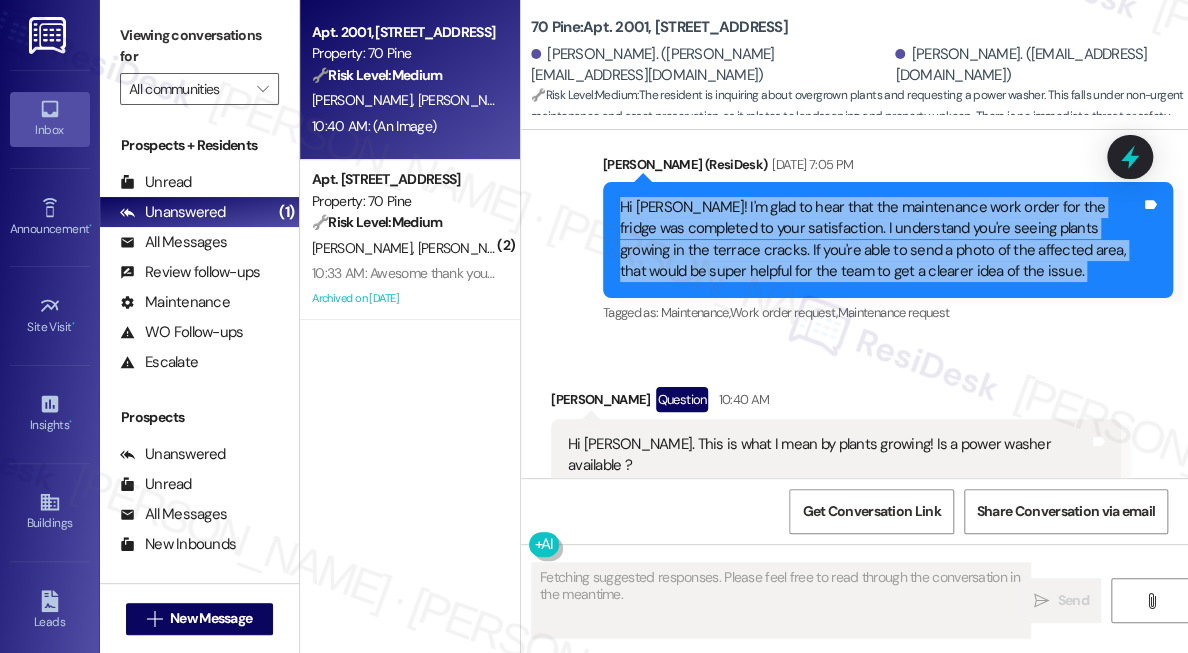 scroll, scrollTop: 15450, scrollLeft: 0, axis: vertical 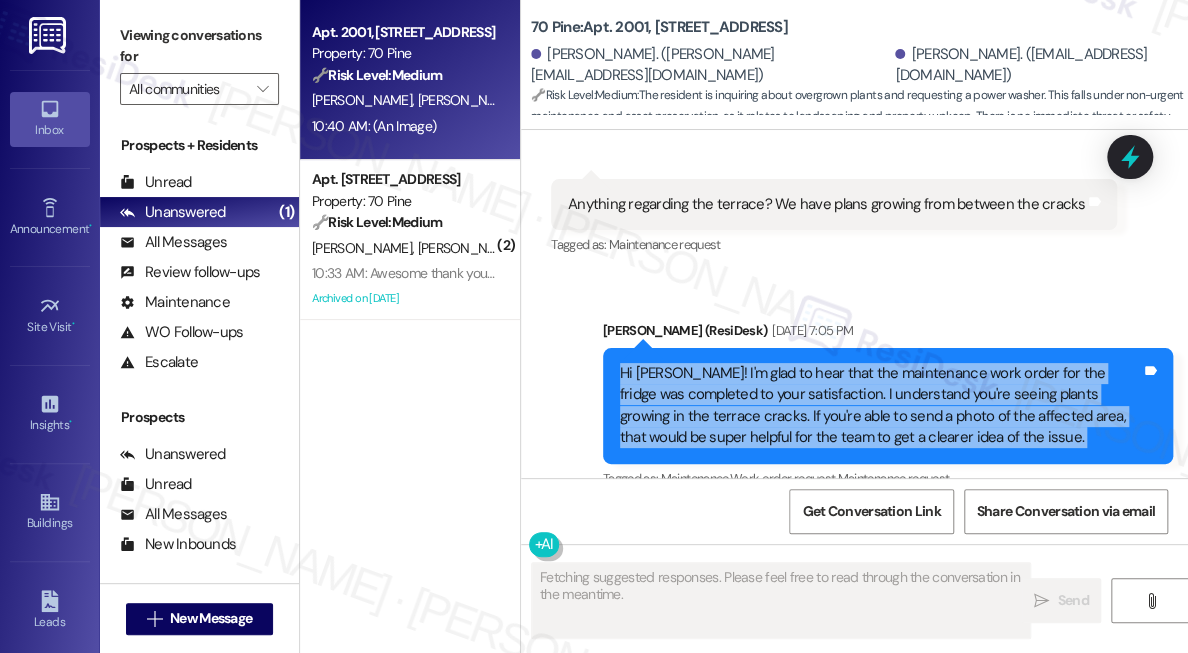 click on "Hi [PERSON_NAME]! I'm glad to hear that the maintenance work order for the fridge was completed to your satisfaction. I understand you're seeing plants growing in the terrace cracks. If you're able to send a photo of the affected area, that would be super helpful for the team to get a clearer idea of the issue." at bounding box center (880, 406) 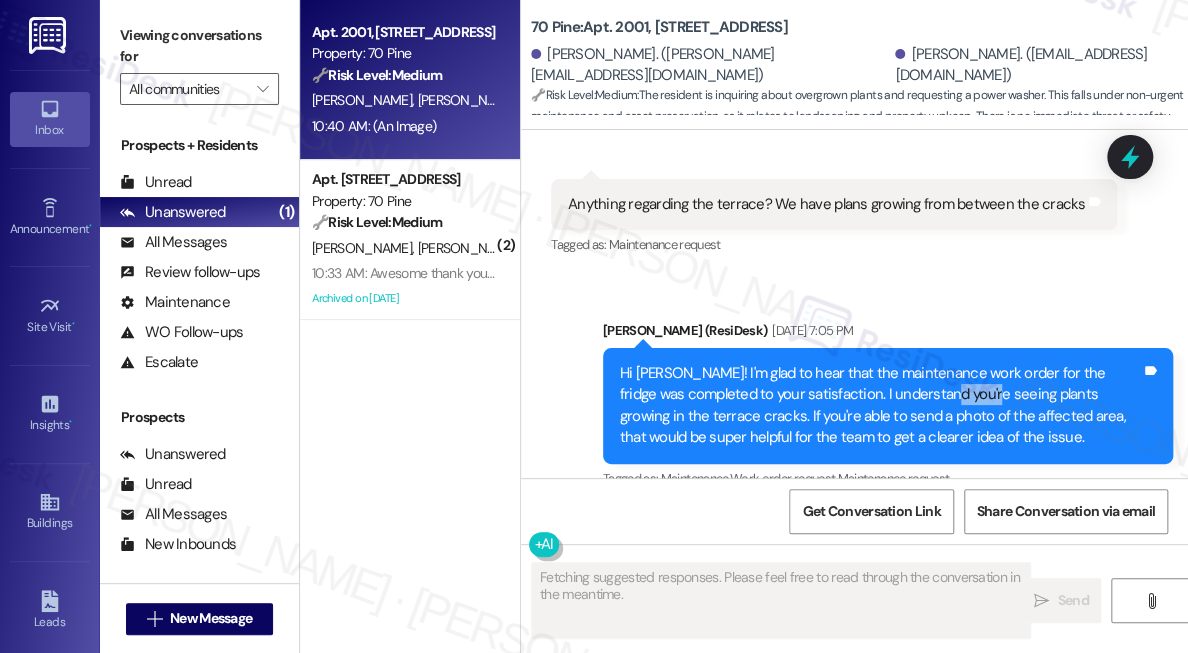 click on "Hi [PERSON_NAME]! I'm glad to hear that the maintenance work order for the fridge was completed to your satisfaction. I understand you're seeing plants growing in the terrace cracks. If you're able to send a photo of the affected area, that would be super helpful for the team to get a clearer idea of the issue." at bounding box center (880, 406) 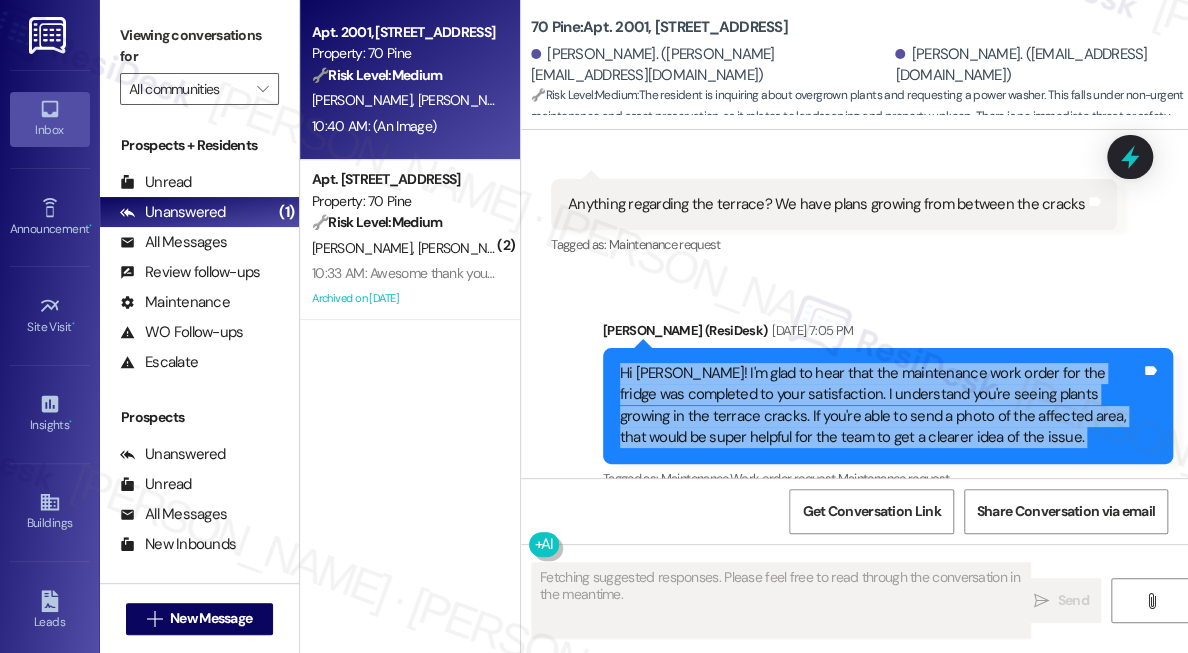 click on "Hi [PERSON_NAME]! I'm glad to hear that the maintenance work order for the fridge was completed to your satisfaction. I understand you're seeing plants growing in the terrace cracks. If you're able to send a photo of the affected area, that would be super helpful for the team to get a clearer idea of the issue." at bounding box center [880, 406] 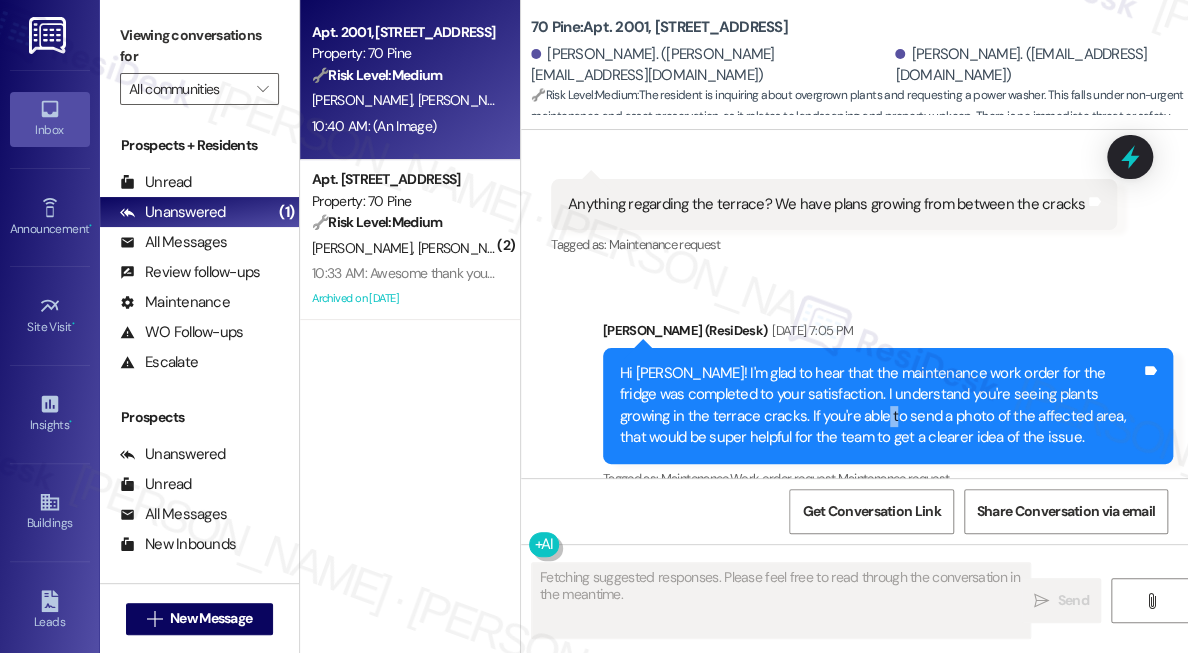 click on "Hi [PERSON_NAME]! I'm glad to hear that the maintenance work order for the fridge was completed to your satisfaction. I understand you're seeing plants growing in the terrace cracks. If you're able to send a photo of the affected area, that would be super helpful for the team to get a clearer idea of the issue." at bounding box center [880, 406] 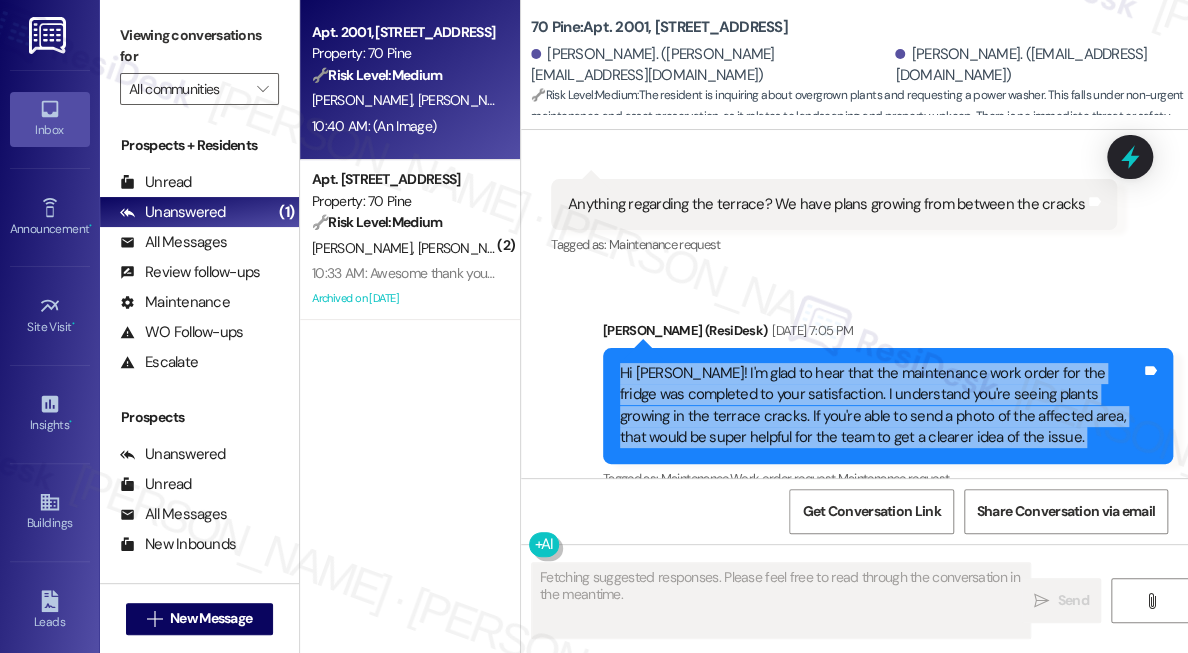 click on "Hi [PERSON_NAME]! I'm glad to hear that the maintenance work order for the fridge was completed to your satisfaction. I understand you're seeing plants growing in the terrace cracks. If you're able to send a photo of the affected area, that would be super helpful for the team to get a clearer idea of the issue." at bounding box center (880, 406) 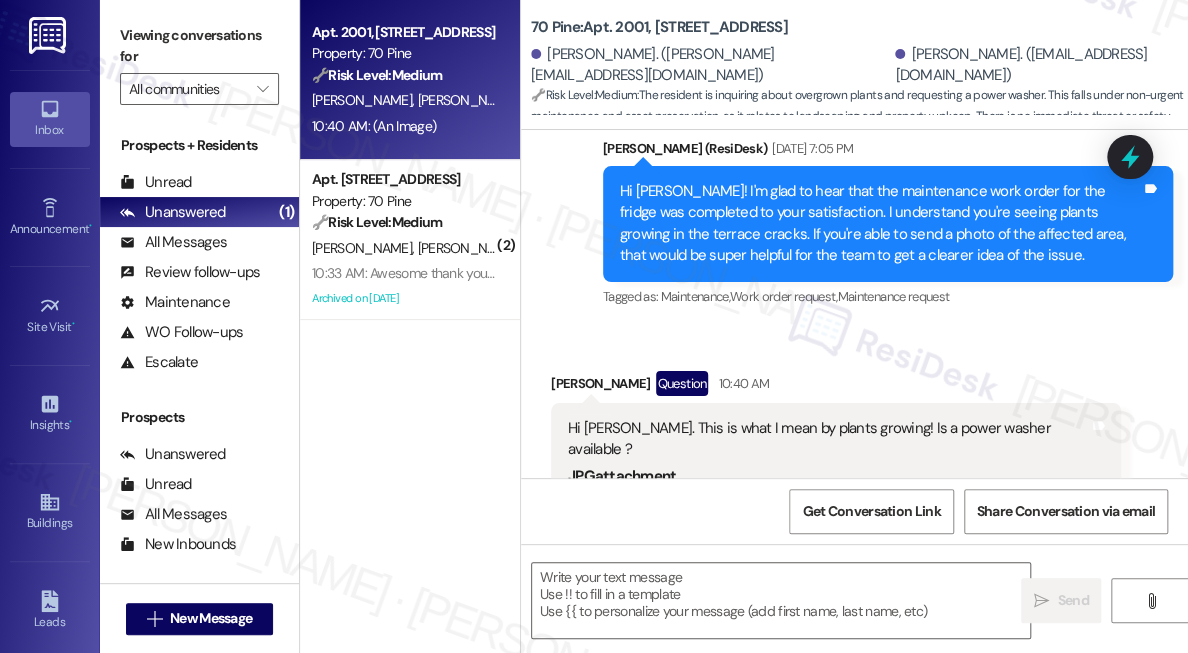 click on "Hi [PERSON_NAME]. This is what I mean by plants growing! Is a power washer available ?" at bounding box center (828, 439) 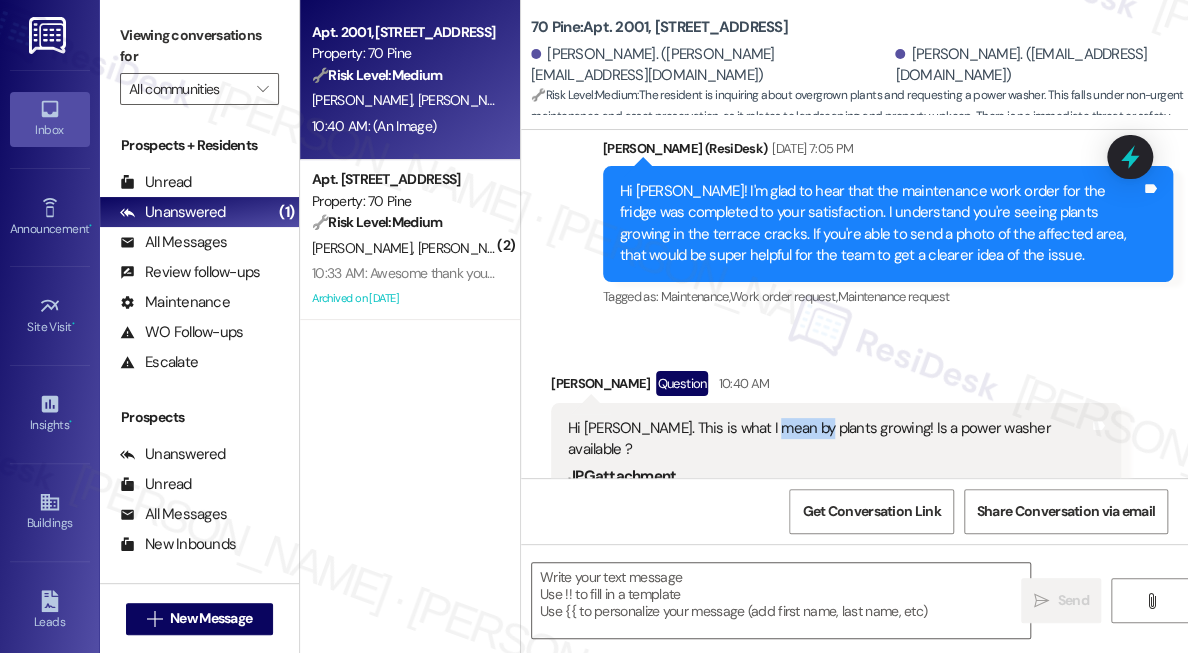 click on "Hi [PERSON_NAME]. This is what I mean by plants growing! Is a power washer available ?" at bounding box center (828, 439) 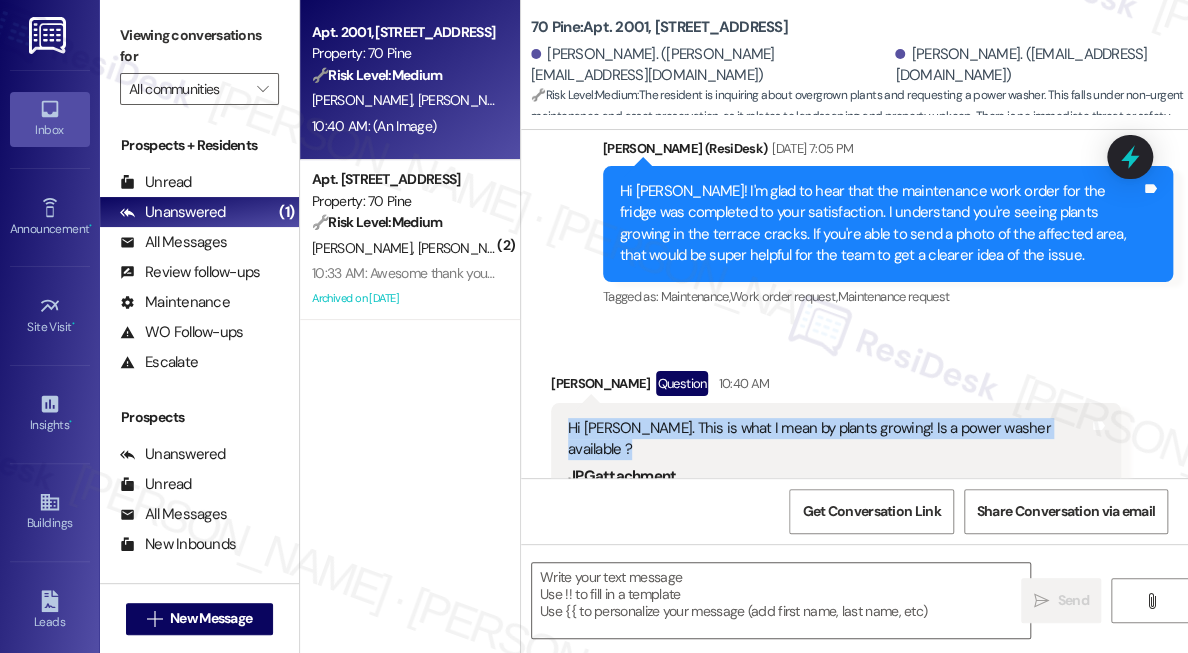 click on "Hi [PERSON_NAME]. This is what I mean by plants growing! Is a power washer available ?" at bounding box center (828, 439) 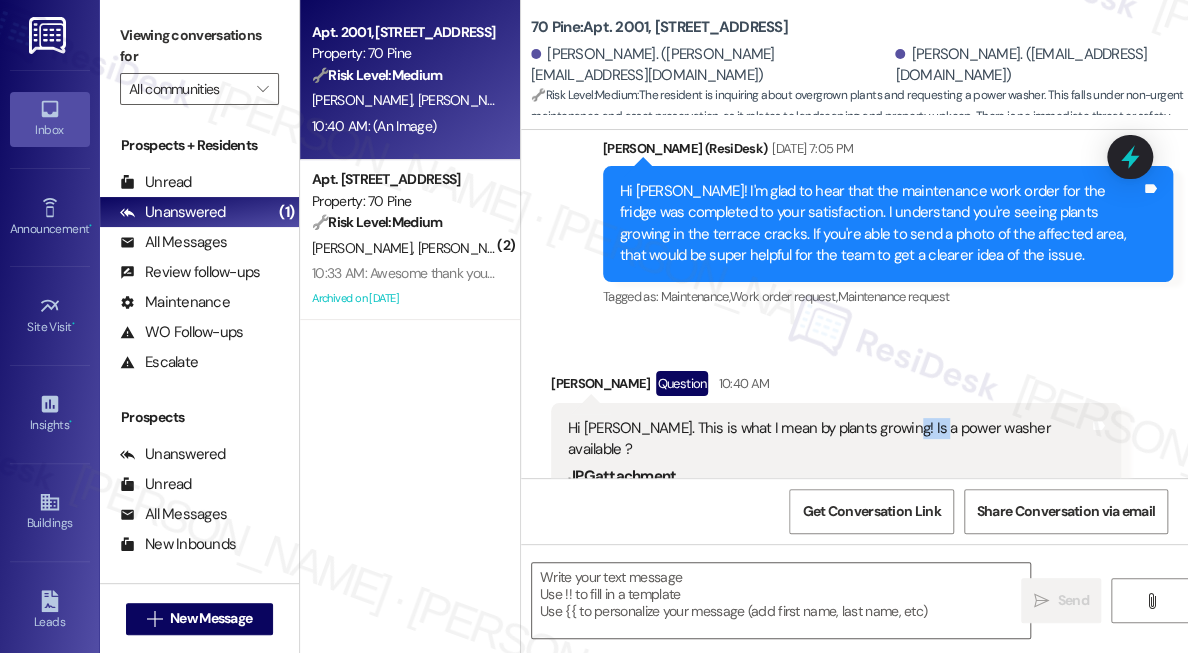 click on "Hi [PERSON_NAME]. This is what I mean by plants growing! Is a power washer available ?" at bounding box center (828, 439) 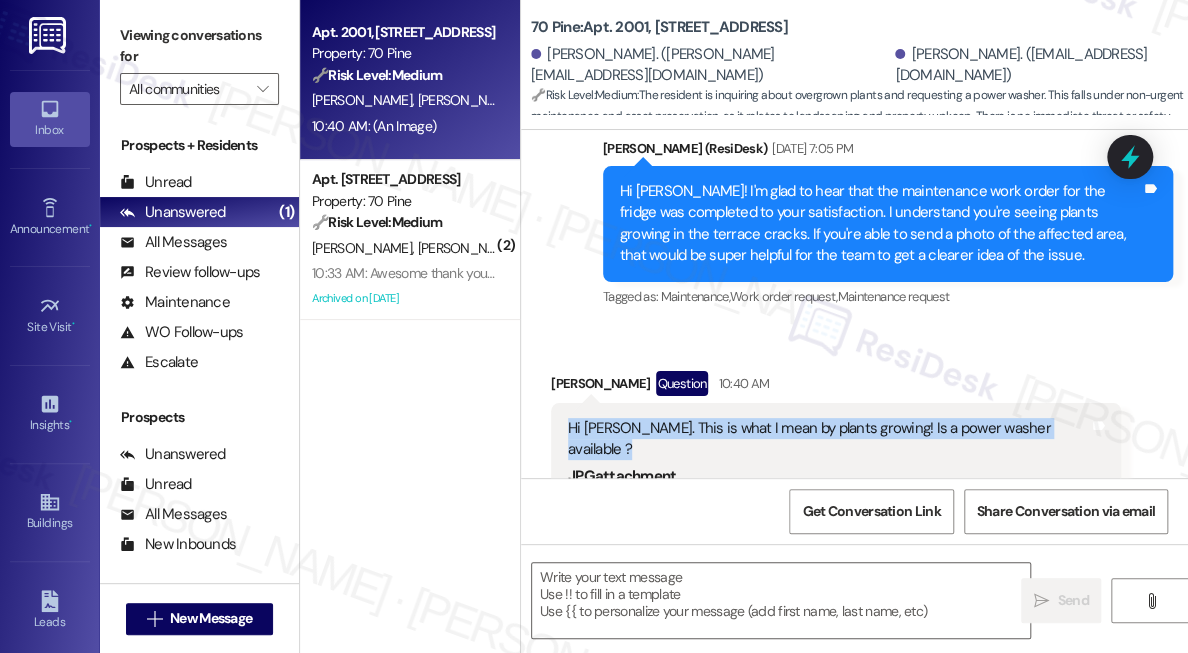 click on "Hi [PERSON_NAME]. This is what I mean by plants growing! Is a power washer available ?" at bounding box center (828, 439) 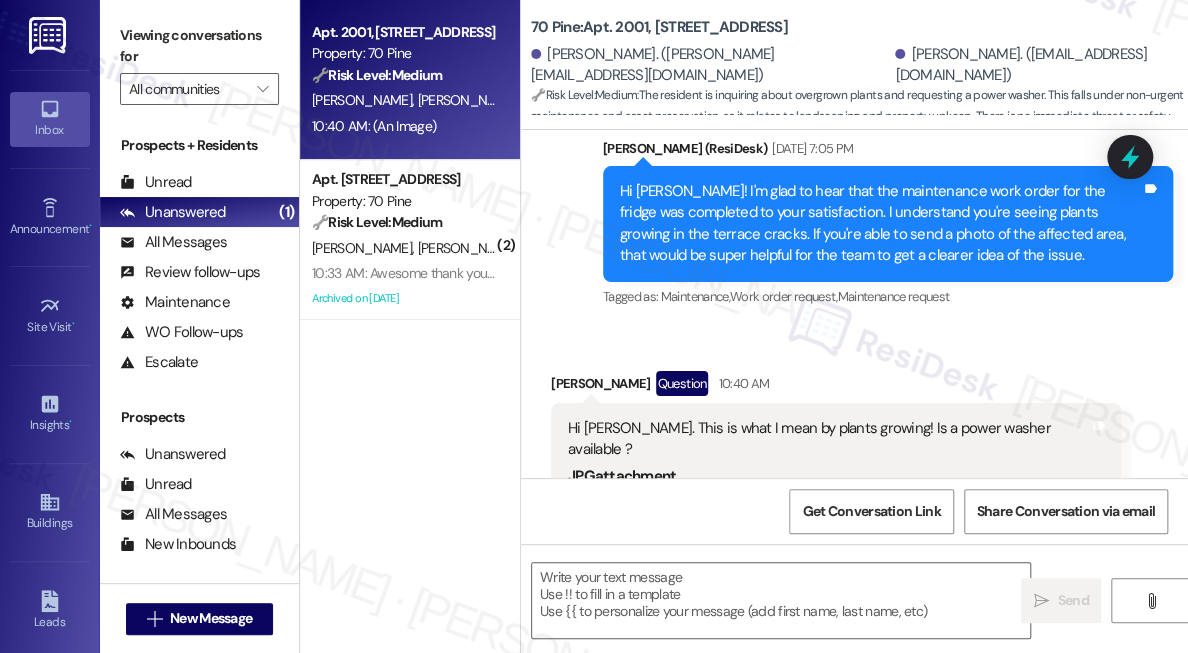 click on "[PERSON_NAME] Question 10:40 AM" at bounding box center (836, 387) 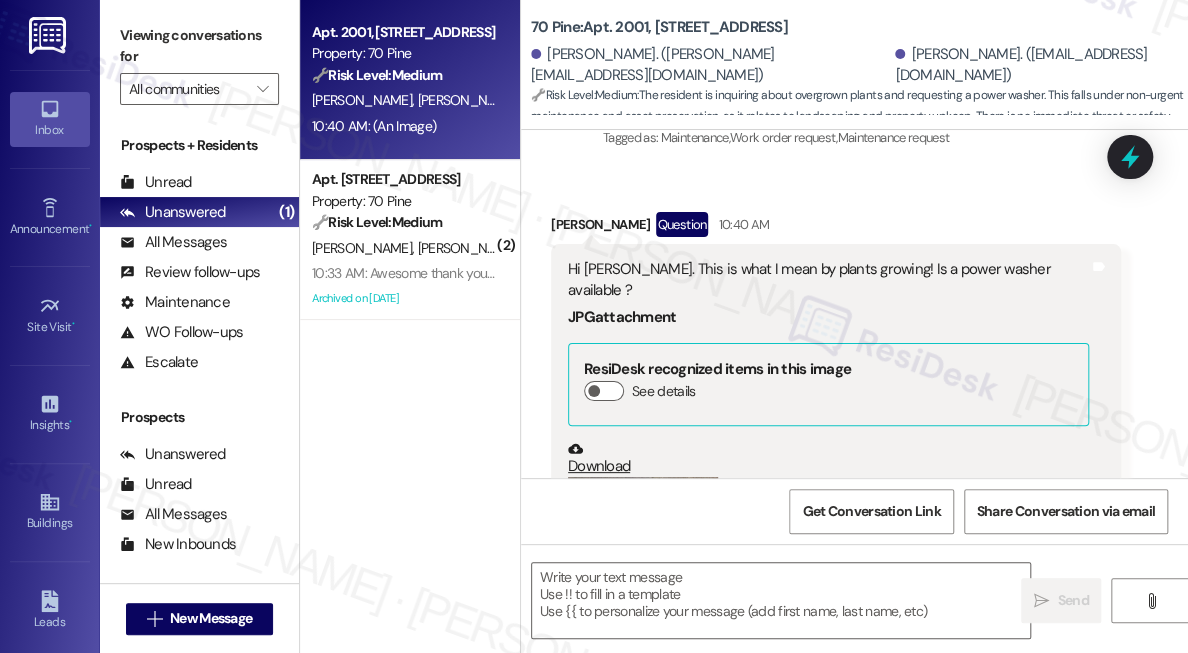 scroll, scrollTop: 15905, scrollLeft: 0, axis: vertical 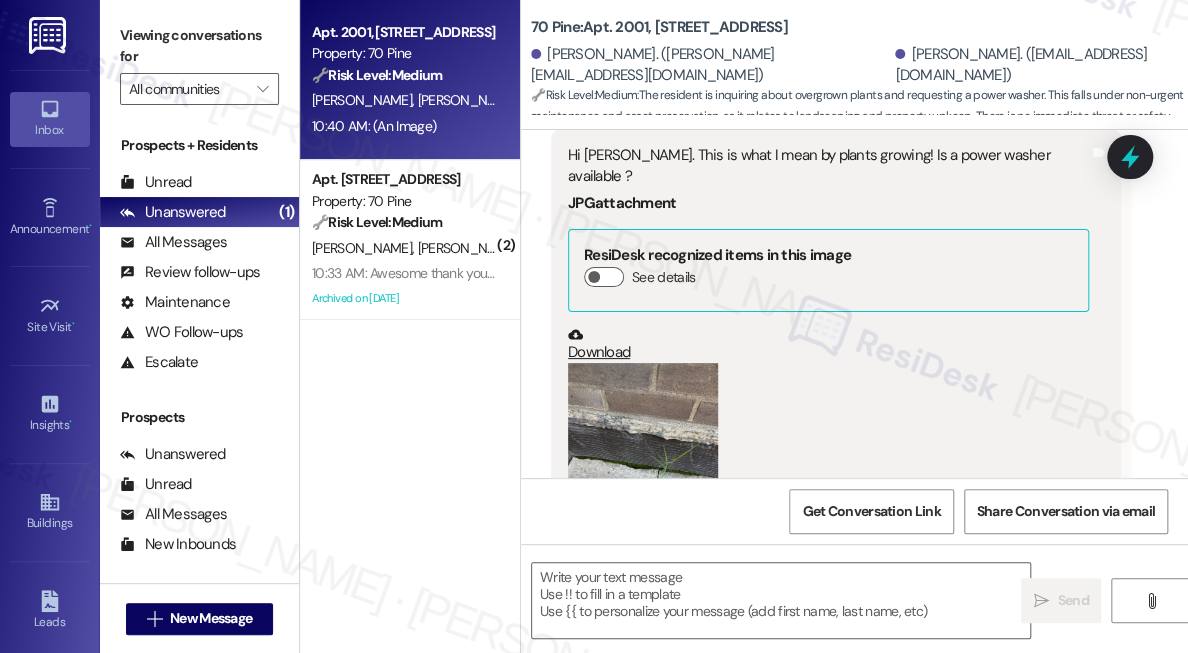 click on "Received via SMS [PERSON_NAME] Question 10:40 AM Hi [PERSON_NAME]. This is what I mean by plants growing! Is a power washer available ? JPG  attachment ResiDesk recognized items in this image See details     Download   (Click to zoom) Tags and notes Tagged as:   Amenities Click to highlight conversations about Amenities  Related guidelines Hide Suggestions Rose Life - 70 Pine: Window washing requests can be sent to [PERSON_NAME] at [EMAIL_ADDRESS][DOMAIN_NAME] Created  a year ago Property level guideline  ( 66 % match) FAQs generated by ResiDesk AI How do I request window washing services? Window washing requests can be sent to [PERSON_NAME] at [EMAIL_ADDRESS][DOMAIN_NAME]. Original Guideline View original document here  [URL][DOMAIN_NAME]… 'Rose Life - 70 Pine: Residents can purchase smart cards for the washers in the laundry room.' Created  a year ago Property level guideline  ( 66 % match) FAQs generated by ResiDesk AI Where can I buy a smart card for the washers? You can buy a smart card for the washers in the laundry room. How much does the smart card cost?" at bounding box center (854, 512) 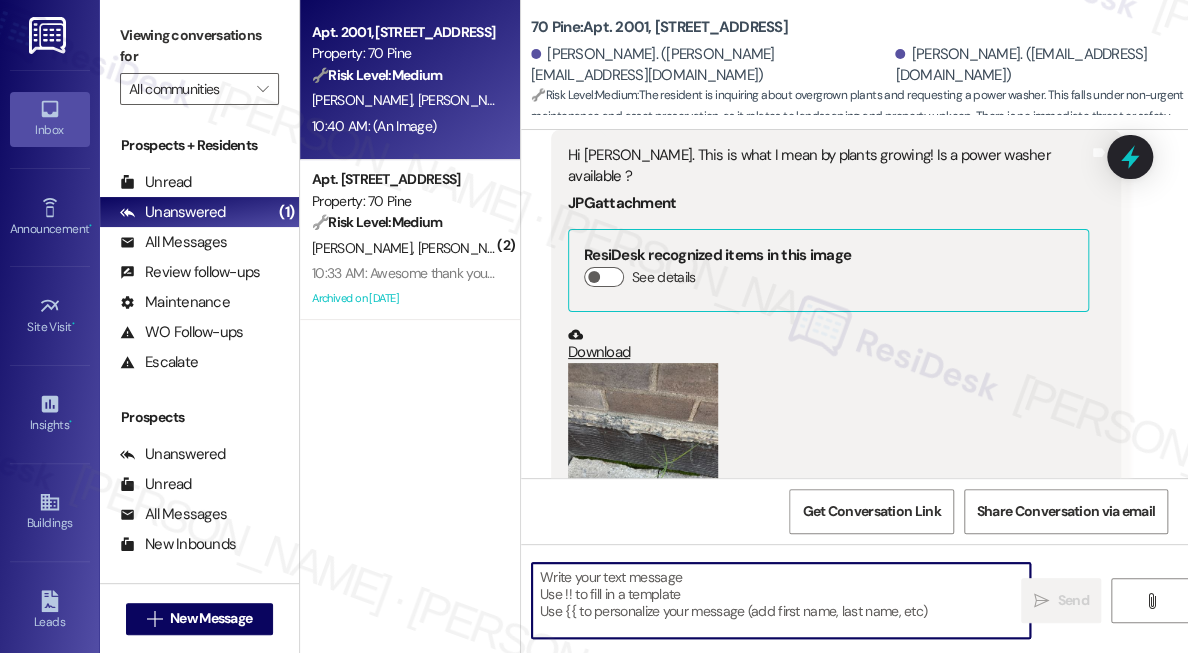click at bounding box center [781, 600] 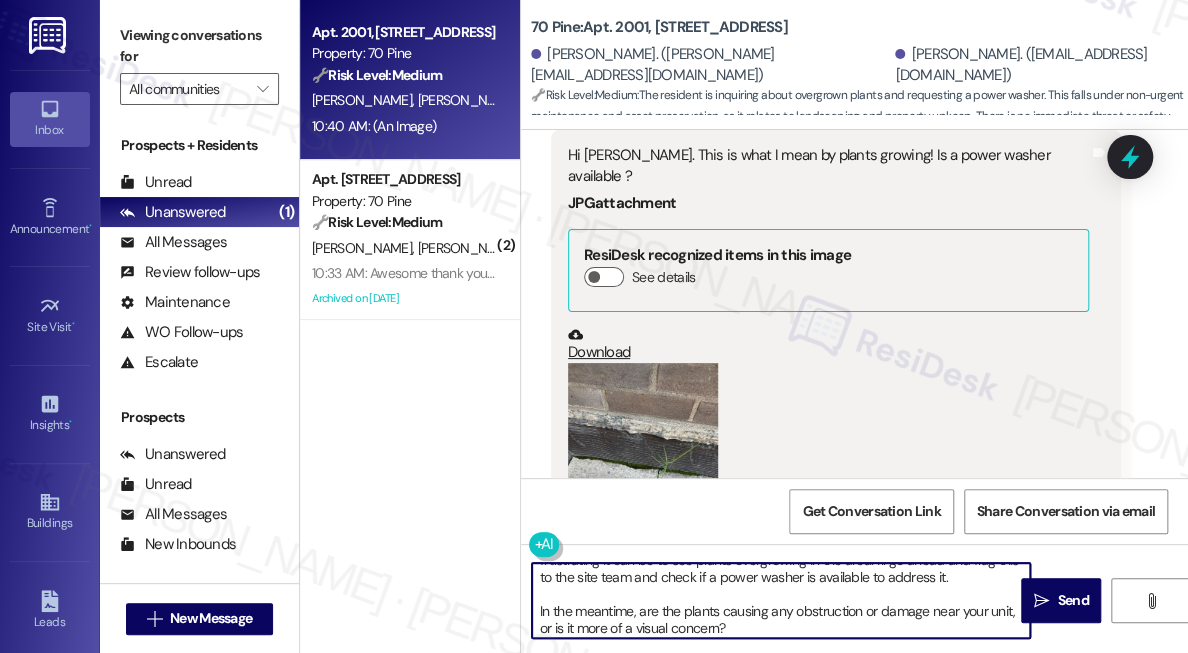 scroll, scrollTop: 0, scrollLeft: 0, axis: both 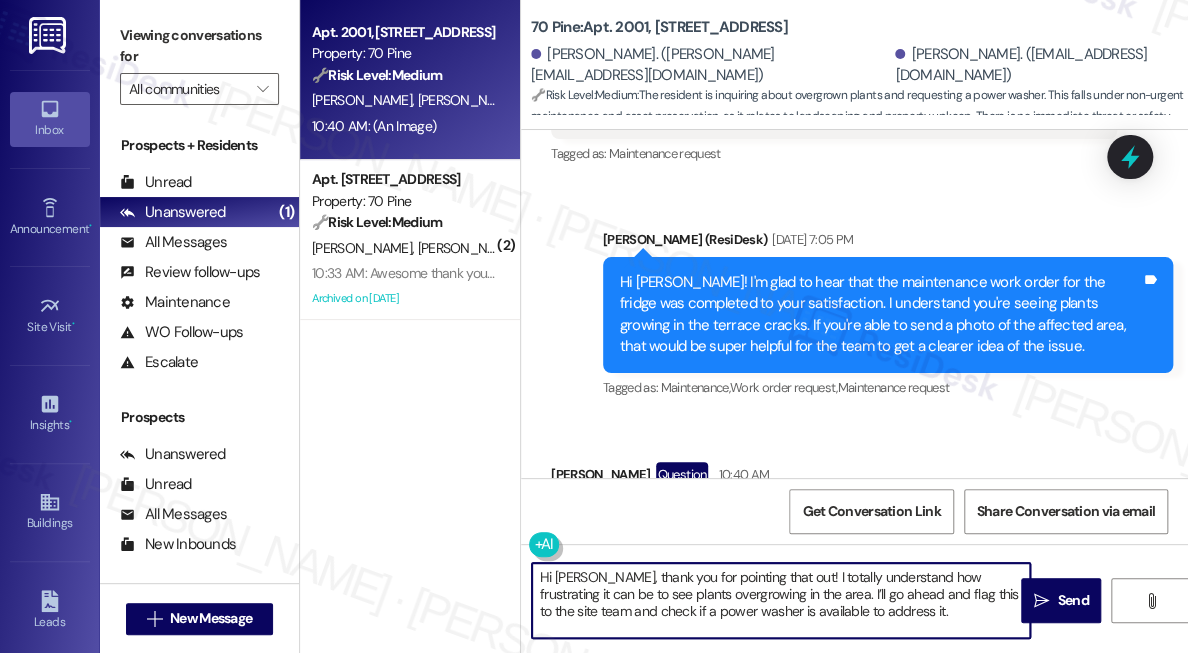 click on "[PERSON_NAME] Question 10:40 AM" at bounding box center [836, 478] 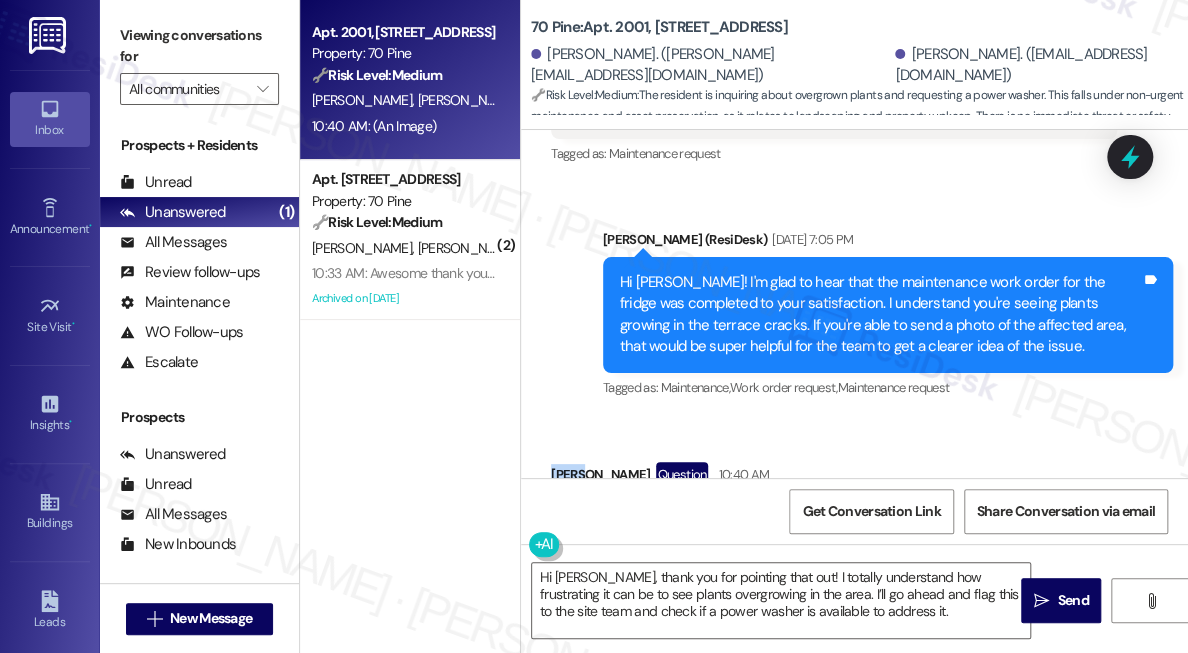 click on "[PERSON_NAME] Question 10:40 AM" at bounding box center (836, 478) 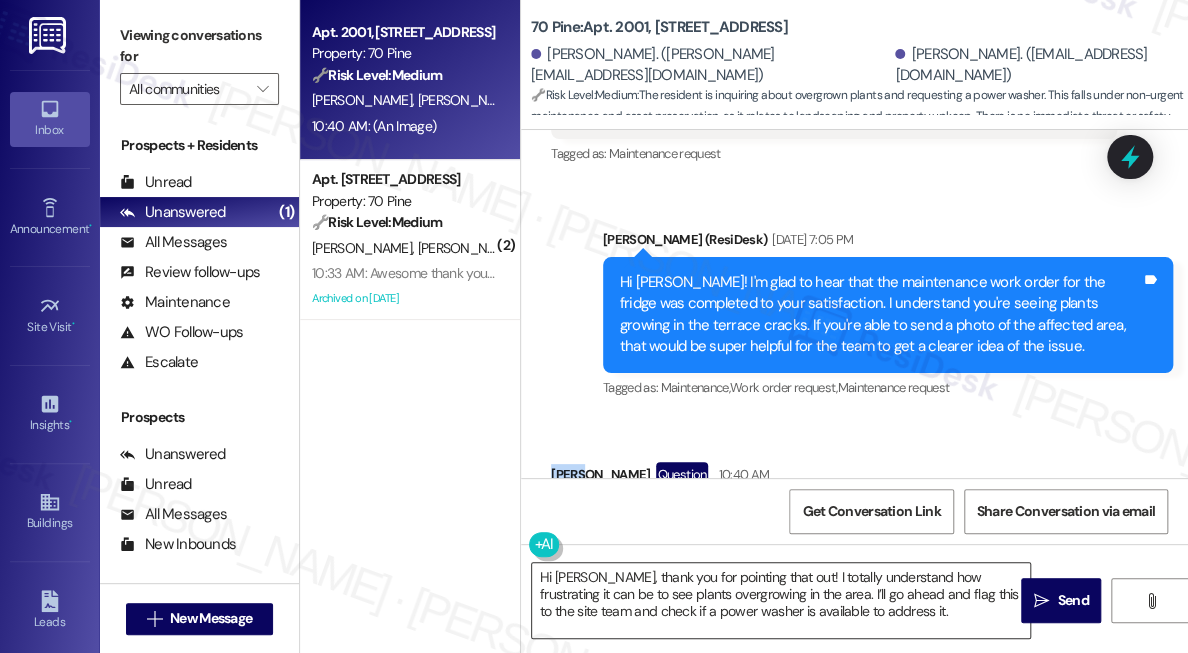 click on "Hi [PERSON_NAME], thank you for pointing that out! I totally understand how frustrating it can be to see plants overgrowing in the area. I’ll go ahead and flag this to the site team and check if a power washer is available to address it.
In the meantime, are the plants causing any obstruction or damage near your unit, or is it more of a visual concern?" at bounding box center (781, 600) 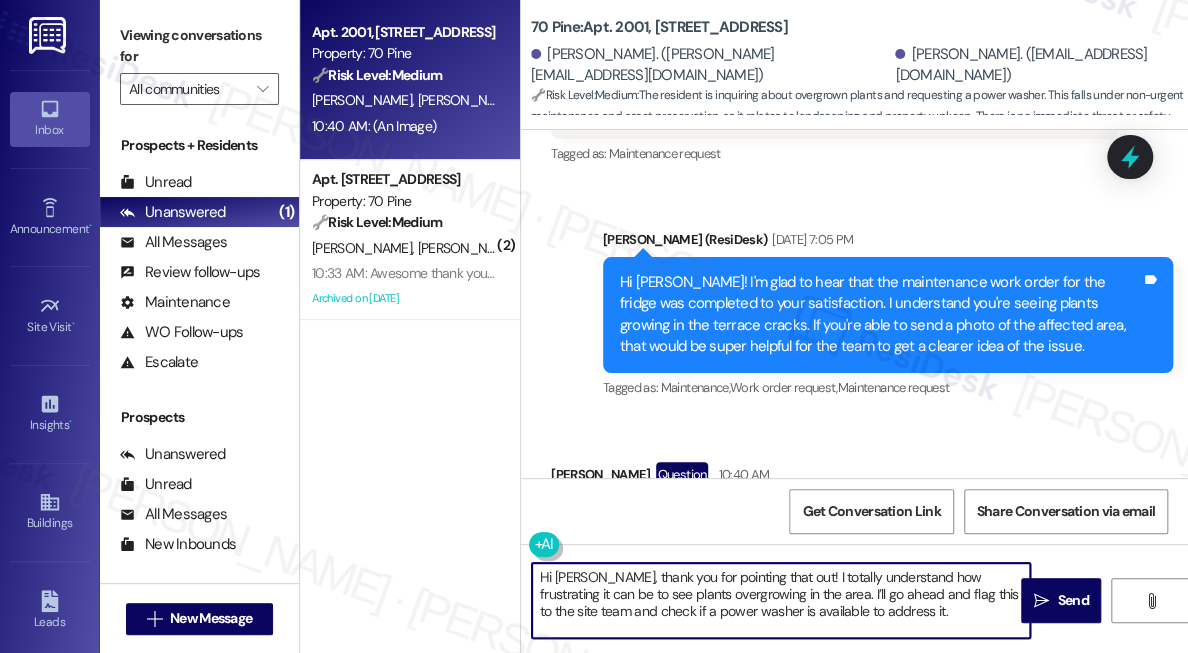 click on "Hi [PERSON_NAME], thank you for pointing that out! I totally understand how frustrating it can be to see plants overgrowing in the area. I’ll go ahead and flag this to the site team and check if a power washer is available to address it.
In the meantime, are the plants causing any obstruction or damage near your unit, or is it more of a visual concern?" at bounding box center (781, 600) 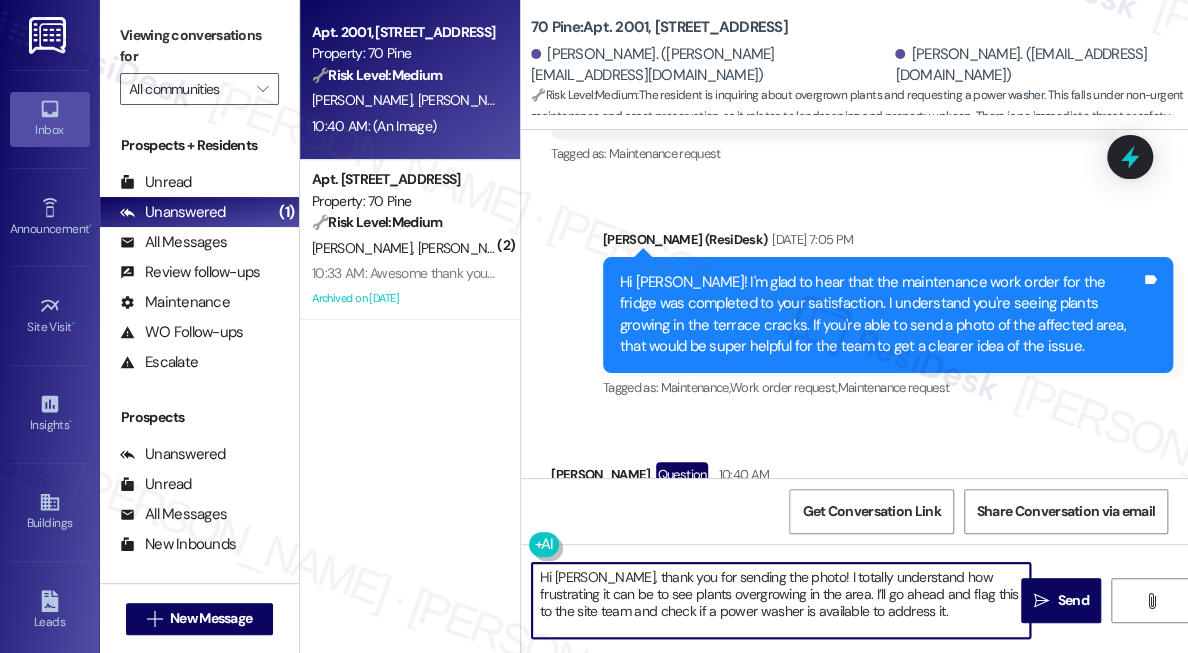 click on "Hi [PERSON_NAME], thank you for sending the photo! I totally understand how frustrating it can be to see plants overgrowing in the area. I’ll go ahead and flag this to the site team and check if a power washer is available to address it.
In the meantime, are the plants causing any obstruction or damage near your unit, or is it more of a visual concern?" at bounding box center [781, 600] 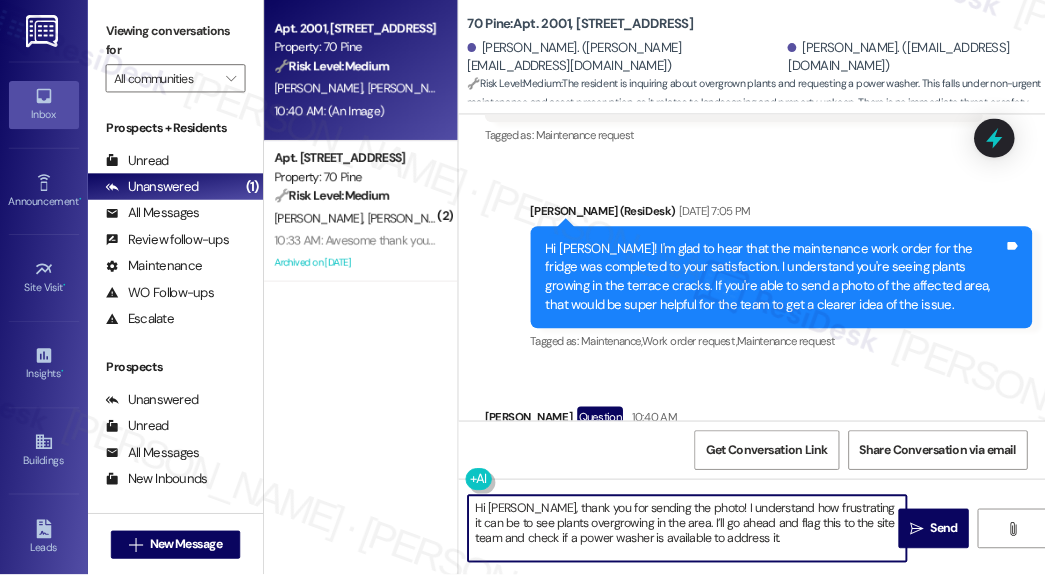 scroll, scrollTop: 15606, scrollLeft: 0, axis: vertical 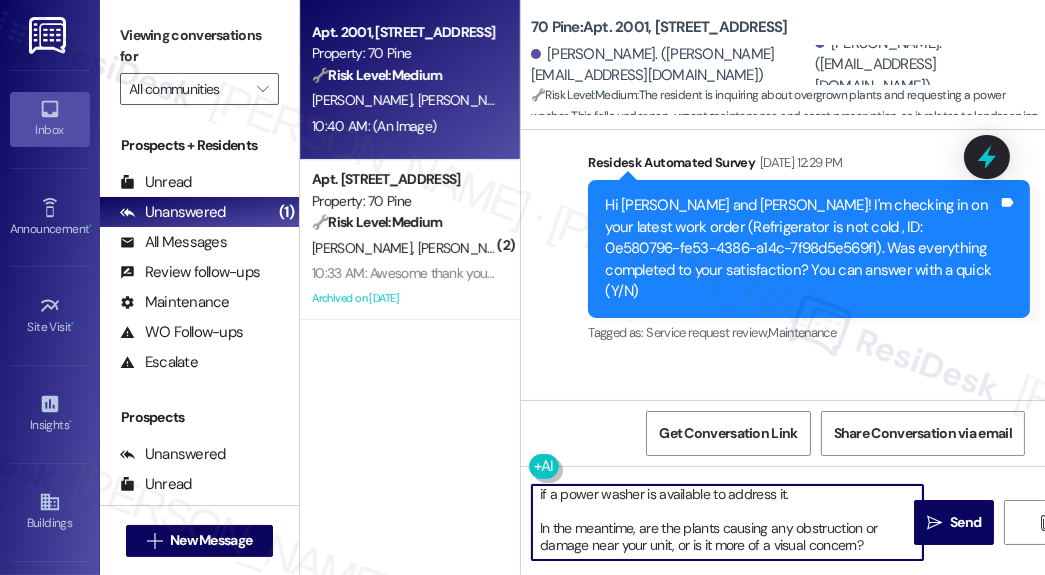 click on "Hi [PERSON_NAME], thank you for sending the photo! I understand how frustrating it can be to see plants overgrowing in the area. I’ll go ahead and flag this to the site team and check if a power washer is available to address it.
In the meantime, are the plants causing any obstruction or damage near your unit, or is it more of a visual concern?" at bounding box center [727, 522] 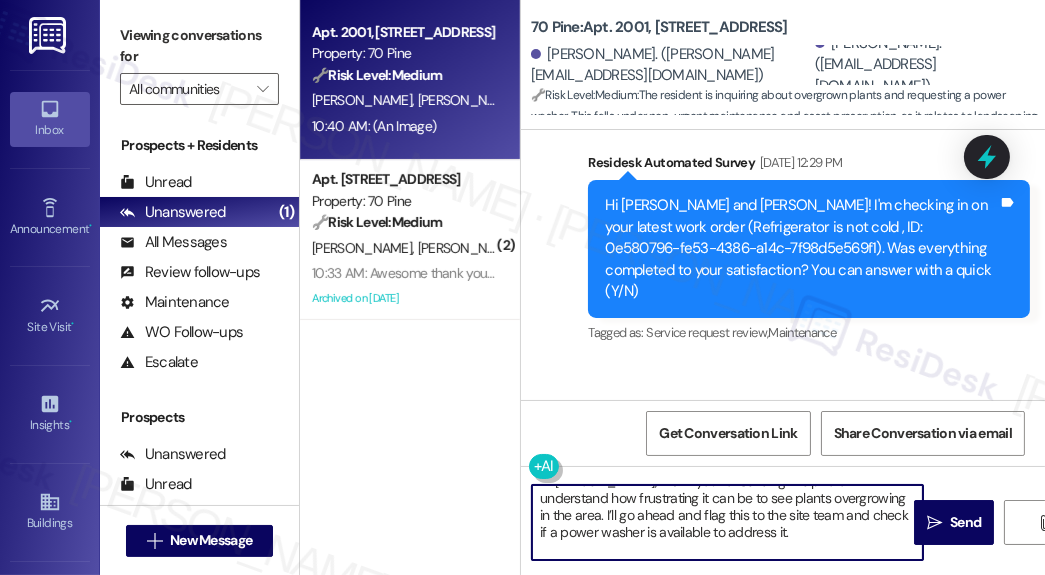 scroll, scrollTop: 0, scrollLeft: 0, axis: both 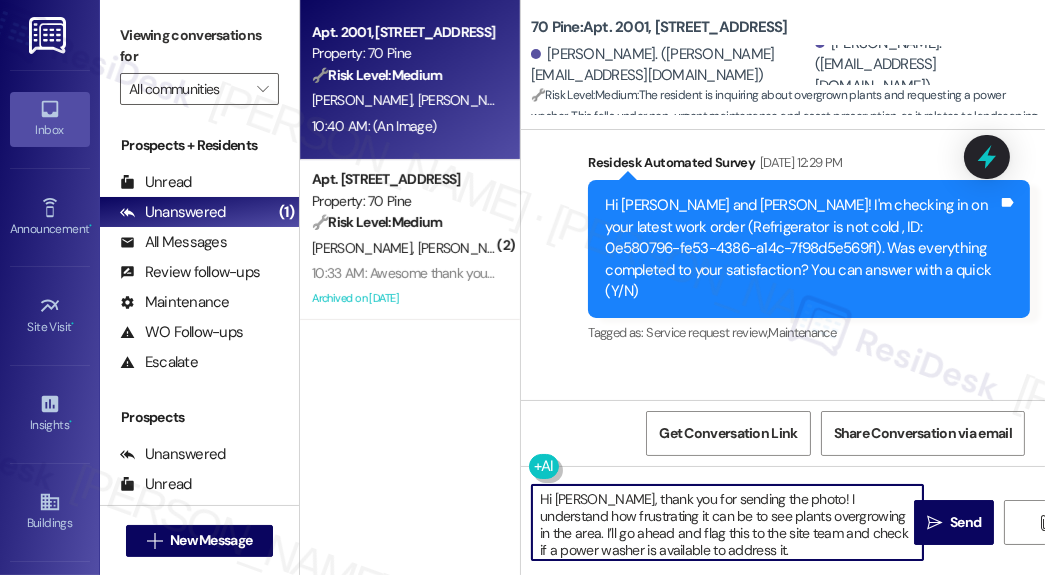 drag, startPoint x: 638, startPoint y: 528, endPoint x: 778, endPoint y: 493, distance: 144.3087 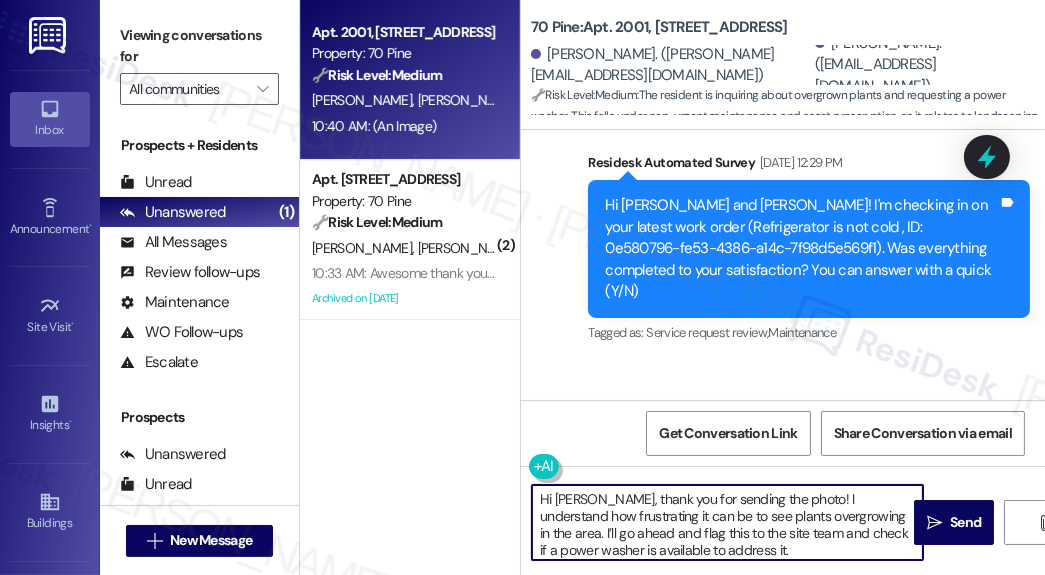 click on "Hi [PERSON_NAME], thank you for sending the photo! I understand how frustrating it can be to see plants overgrowing in the area. I’ll go ahead and flag this to the site team and check if a power washer is available to address it.
In the meantime, are the plants causing any obstruction or damage near your unit, or is it more of a visual concern?" at bounding box center (727, 522) 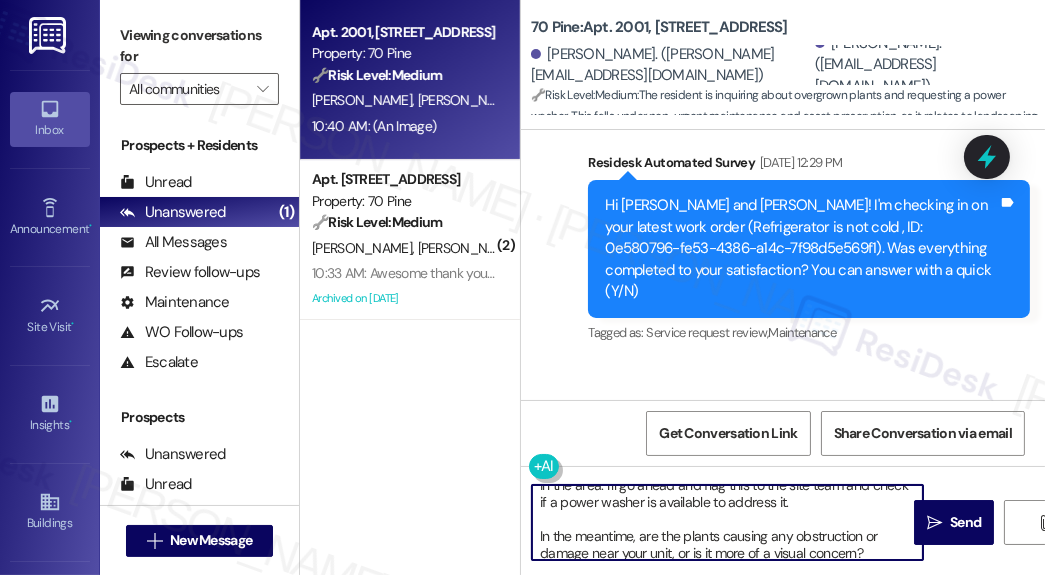 drag, startPoint x: 746, startPoint y: 555, endPoint x: 726, endPoint y: 530, distance: 32.01562 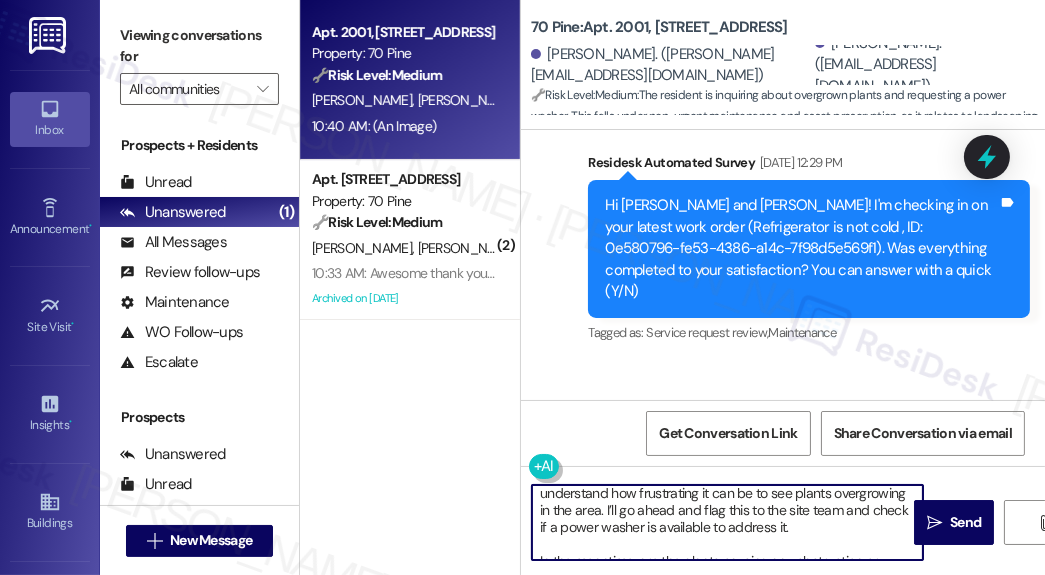 scroll, scrollTop: 0, scrollLeft: 0, axis: both 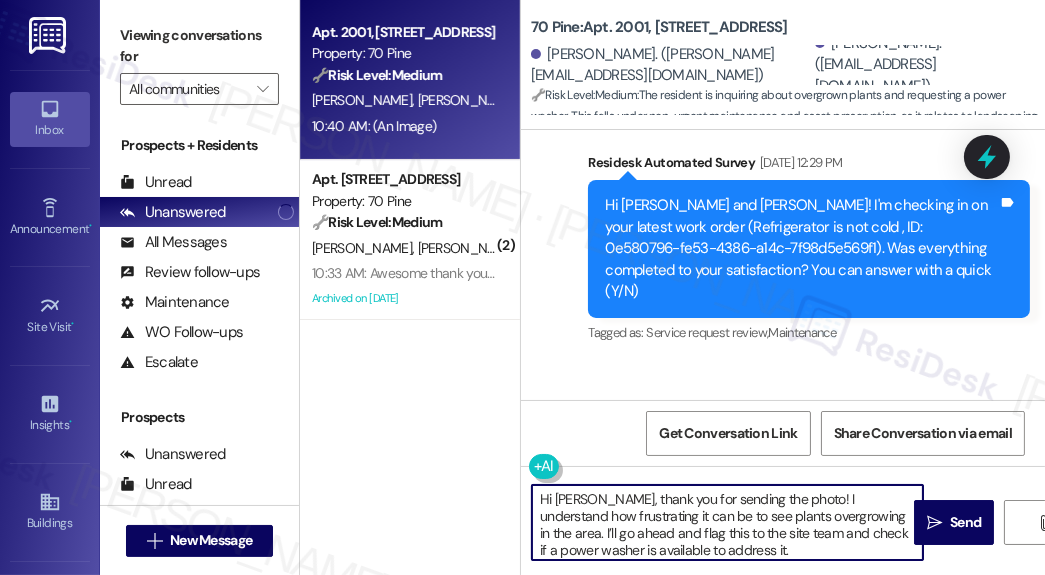 click on "Hi [PERSON_NAME], thank you for sending the photo! I understand how frustrating it can be to see plants overgrowing in the area. I’ll go ahead and flag this to the site team and check if a power washer is available to address it.
In the meantime, are the plants causing any obstruction or damage near your unit, or is it more of a visual concern?" at bounding box center [727, 522] 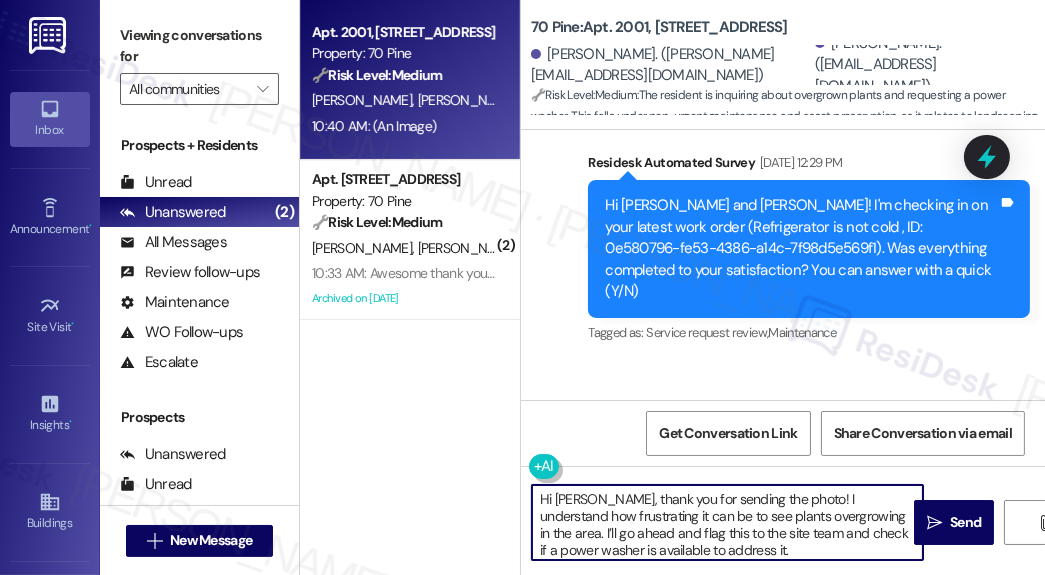 drag, startPoint x: 747, startPoint y: 545, endPoint x: 872, endPoint y: 514, distance: 128.78665 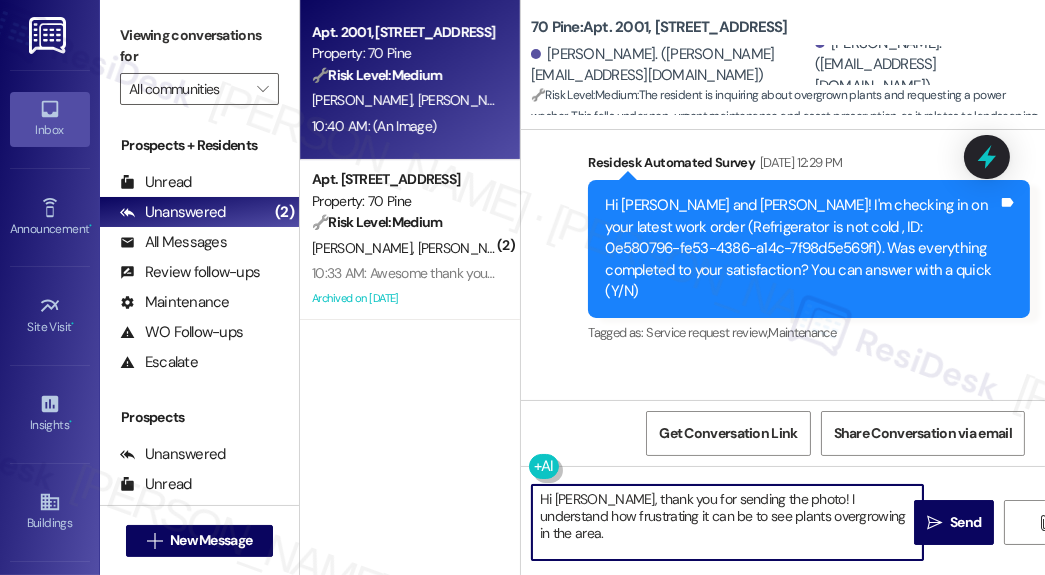 scroll, scrollTop: 21, scrollLeft: 0, axis: vertical 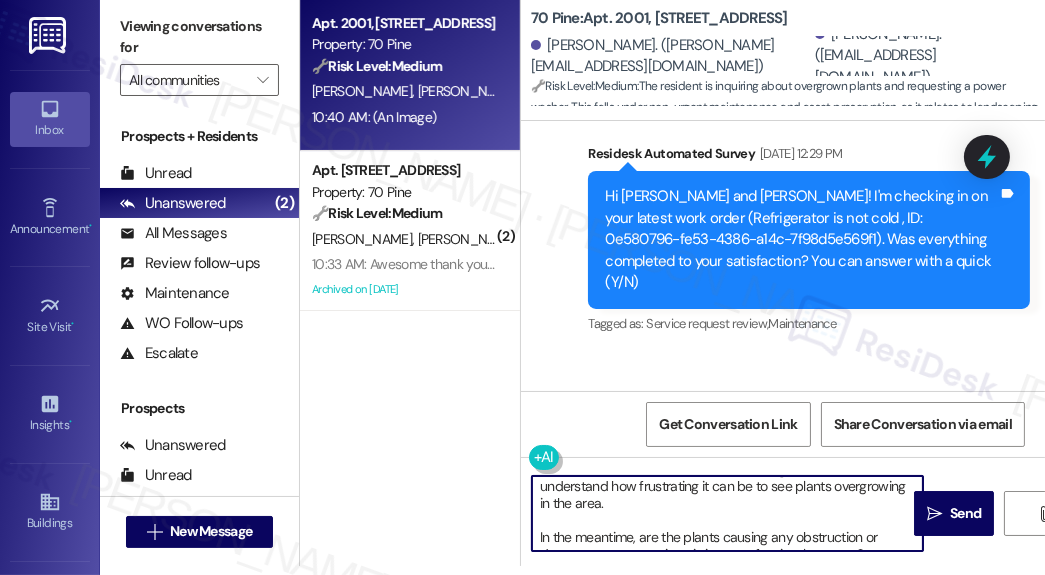 click on "Hi [PERSON_NAME], thank you for sending the photo! I understand how frustrating it can be to see plants overgrowing in the area.
In the meantime, are the plants causing any obstruction or damage near your unit, or is it more of a visual concern?" at bounding box center (727, 513) 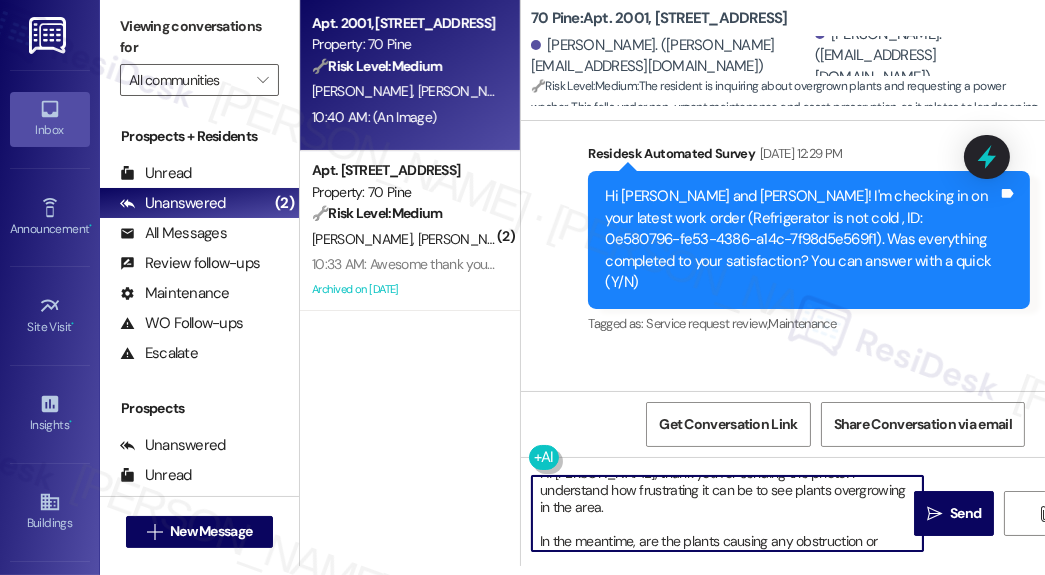 scroll, scrollTop: 0, scrollLeft: 0, axis: both 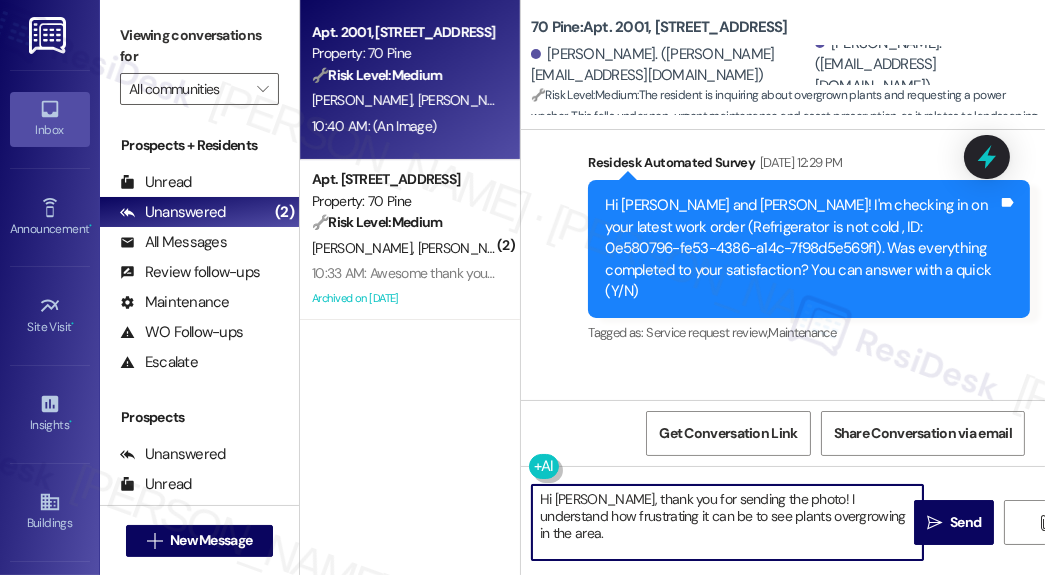 drag, startPoint x: 643, startPoint y: 546, endPoint x: 770, endPoint y: 498, distance: 135.76819 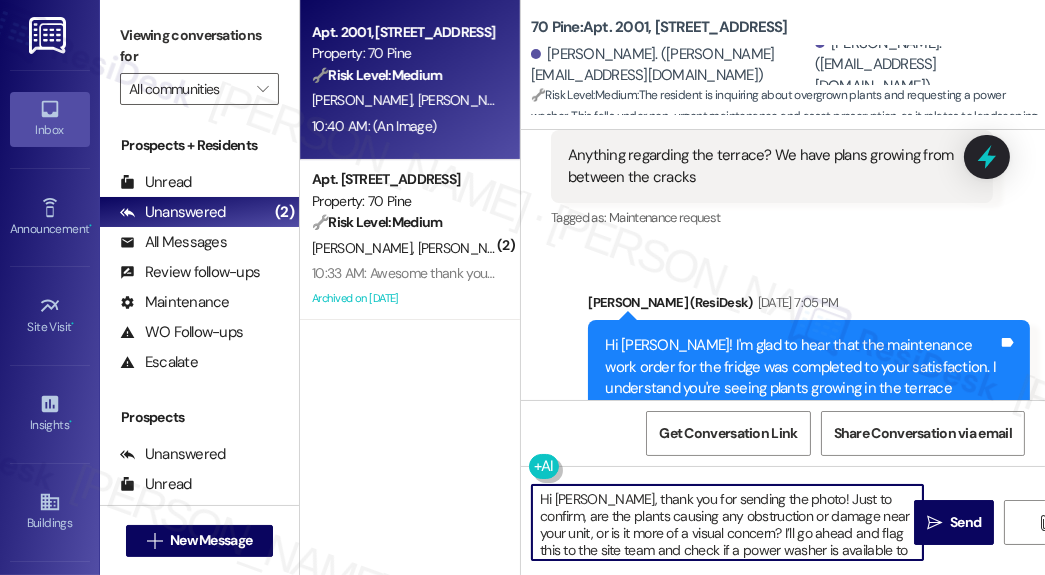 scroll, scrollTop: 16868, scrollLeft: 0, axis: vertical 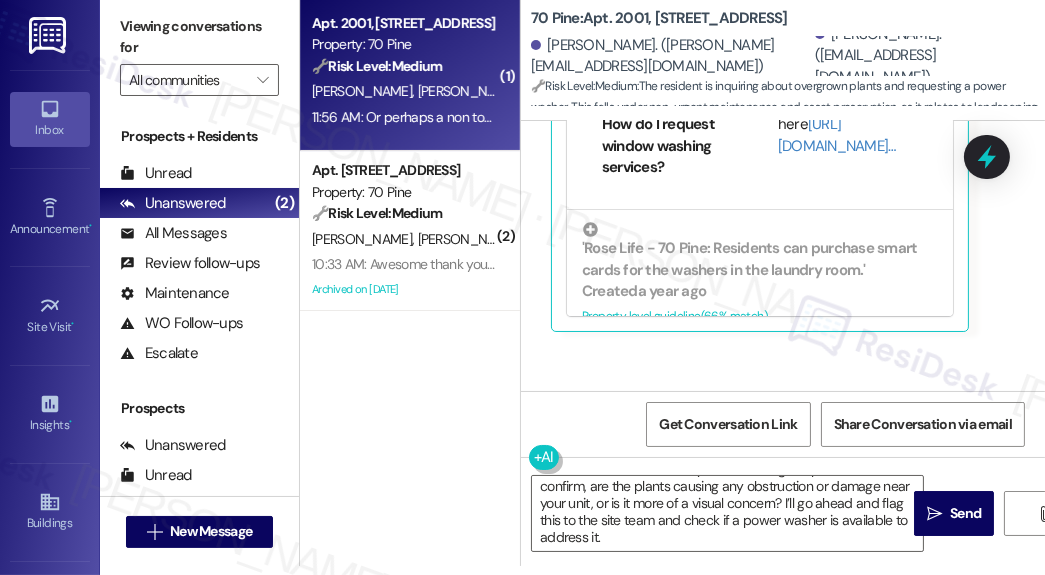 click on "Or perhaps a non toxic weed killer ?" at bounding box center [681, 445] 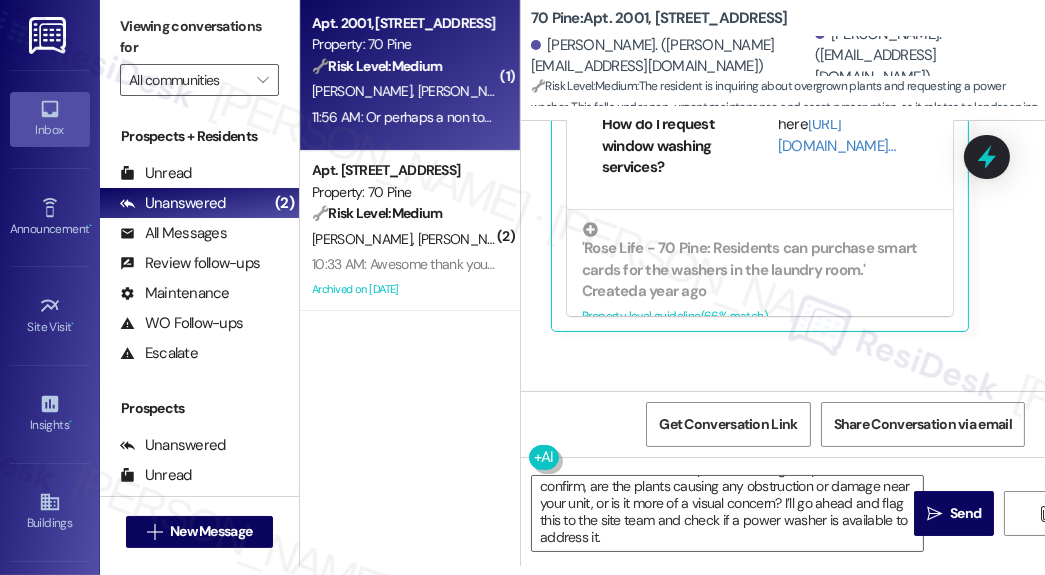 click on "Or perhaps a non toxic weed killer ?" at bounding box center (681, 445) 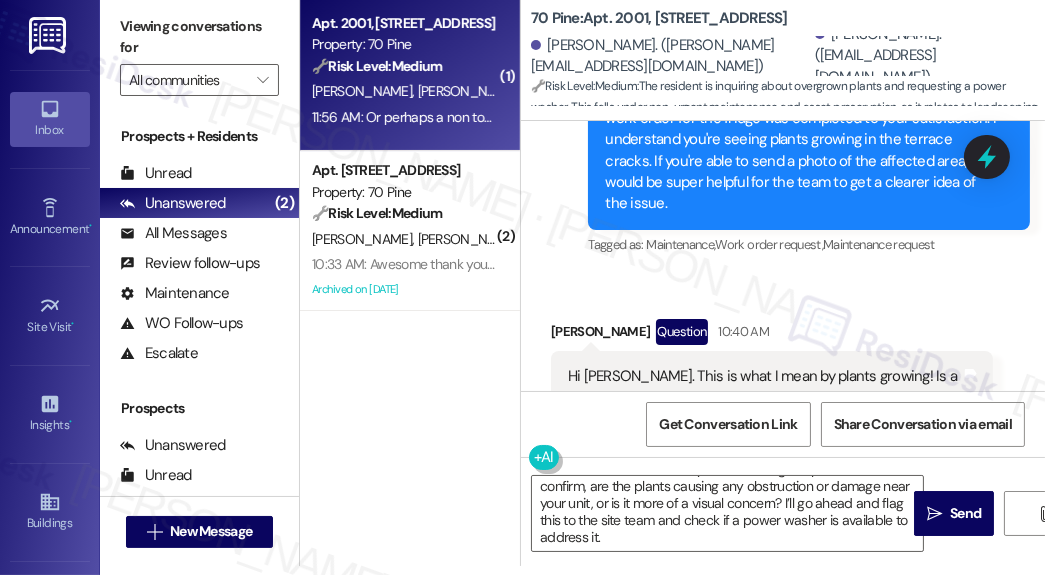 scroll, scrollTop: 16497, scrollLeft: 0, axis: vertical 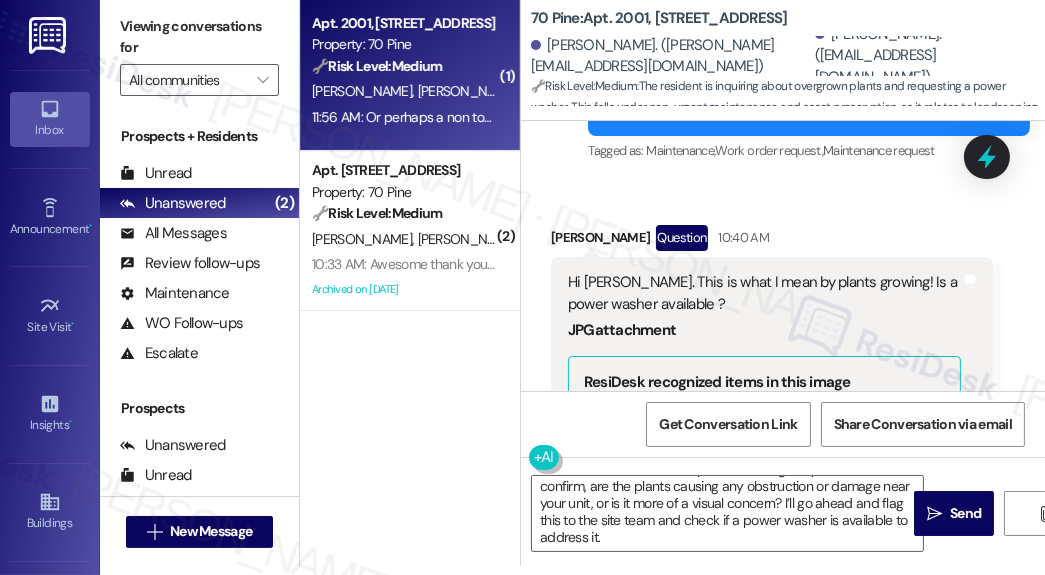 click on "Hi [PERSON_NAME]. This is what I mean by plants growing! Is a power washer available ?" at bounding box center [764, 293] 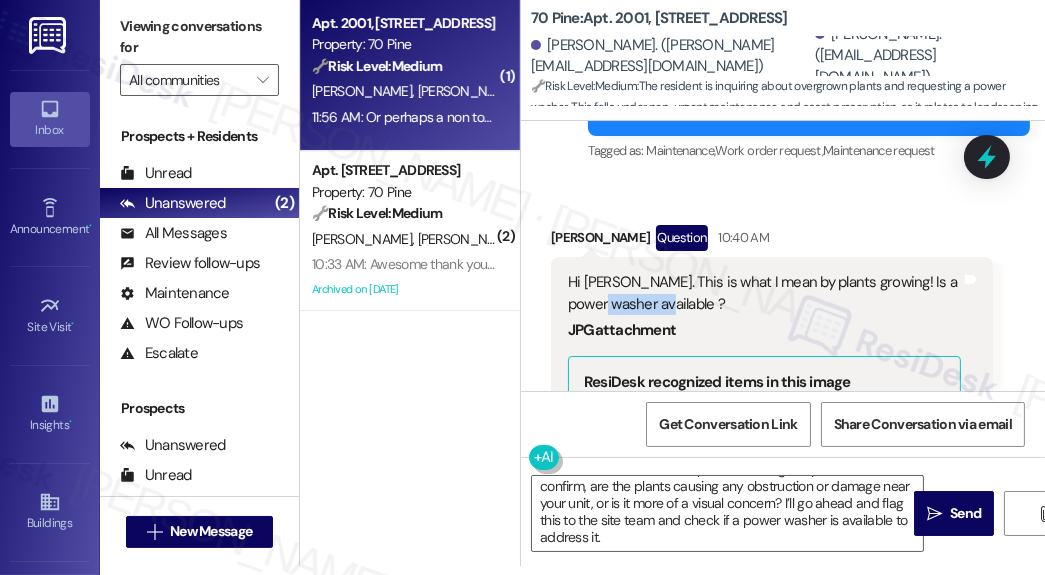 click on "Hi [PERSON_NAME]. This is what I mean by plants growing! Is a power washer available ?" at bounding box center [764, 293] 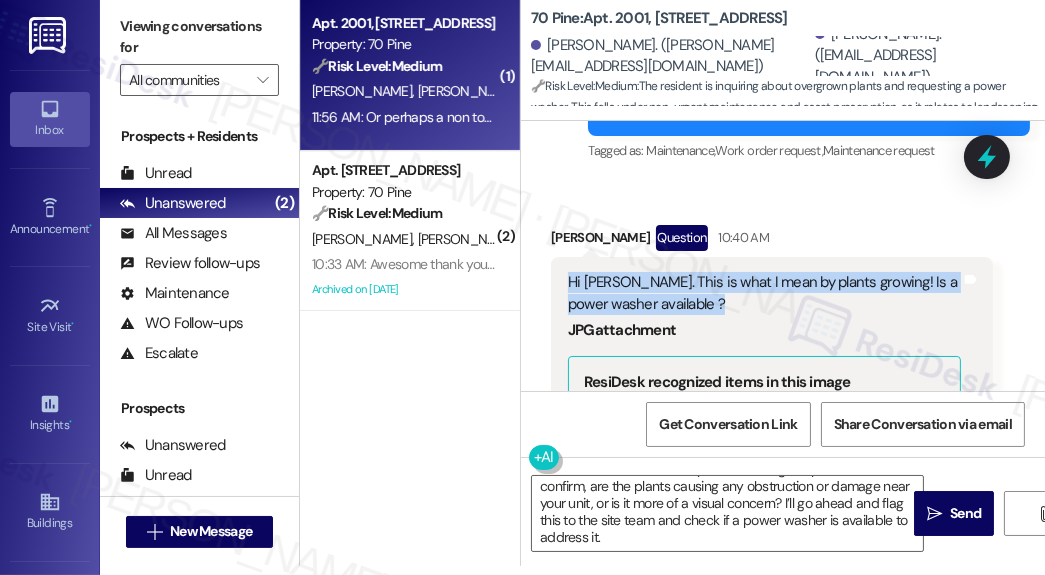 click on "Hi [PERSON_NAME]. This is what I mean by plants growing! Is a power washer available ?" at bounding box center (764, 293) 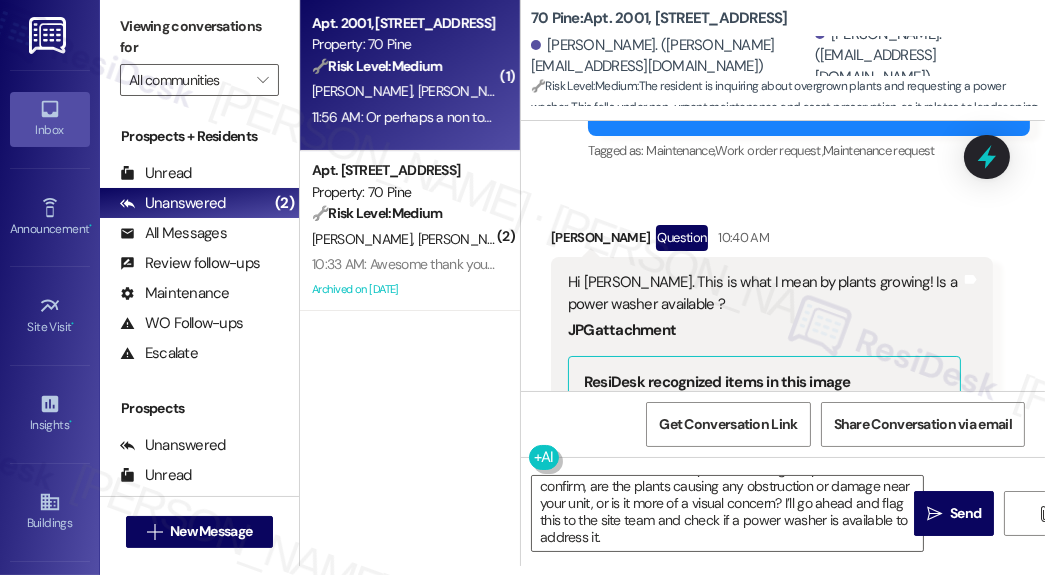 click on "Received via SMS [PERSON_NAME] Question 10:40 AM Hi [PERSON_NAME]. This is what I mean by plants growing! Is a power washer available ? JPG  attachment ResiDesk recognized items in this image See details     Download   (Click to zoom) Tags and notes Tagged as:   Amenities Click to highlight conversations about Amenities  Related guidelines Hide Suggestions Rose Life - 70 Pine: Window washing requests can be sent to [PERSON_NAME] at [EMAIL_ADDRESS][DOMAIN_NAME] Created  a year ago Property level guideline  ( 66 % match) FAQs generated by ResiDesk AI How do I request window washing services? Window washing requests can be sent to [PERSON_NAME] at [EMAIL_ADDRESS][DOMAIN_NAME]. Original Guideline View original document here  [URL][DOMAIN_NAME]… 'Rose Life - 70 Pine: Residents can purchase smart cards for the washers in the laundry room.' Created  a year ago Property level guideline  ( 66 % match) FAQs generated by ResiDesk AI Where can I buy a smart card for the washers? You can buy a smart card for the washers in the laundry room. How much does the smart card cost?" at bounding box center [783, 693] 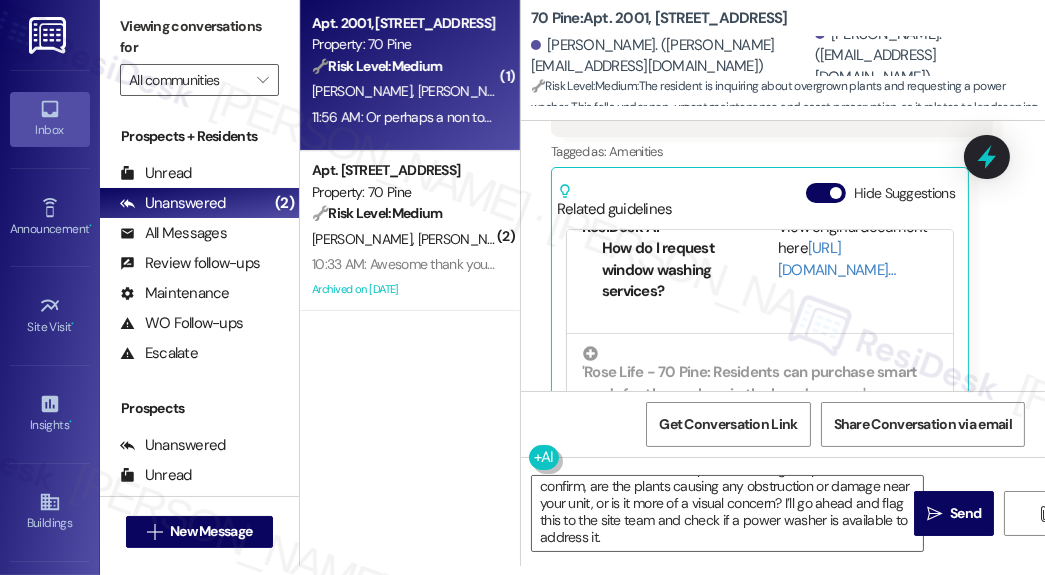 scroll, scrollTop: 17217, scrollLeft: 0, axis: vertical 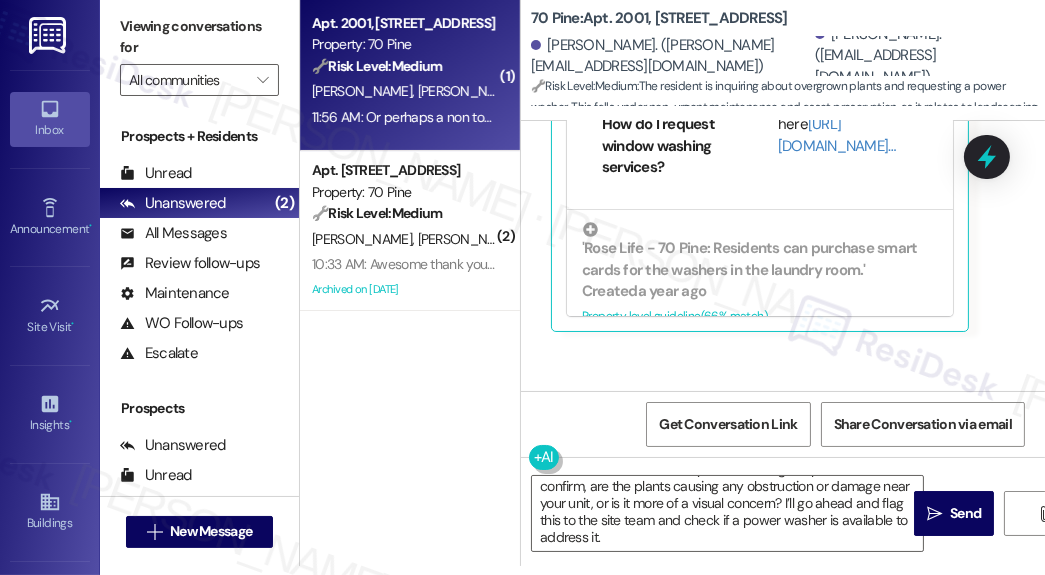 click on "Or perhaps a non toxic weed killer ? Tags and notes" at bounding box center [688, 445] 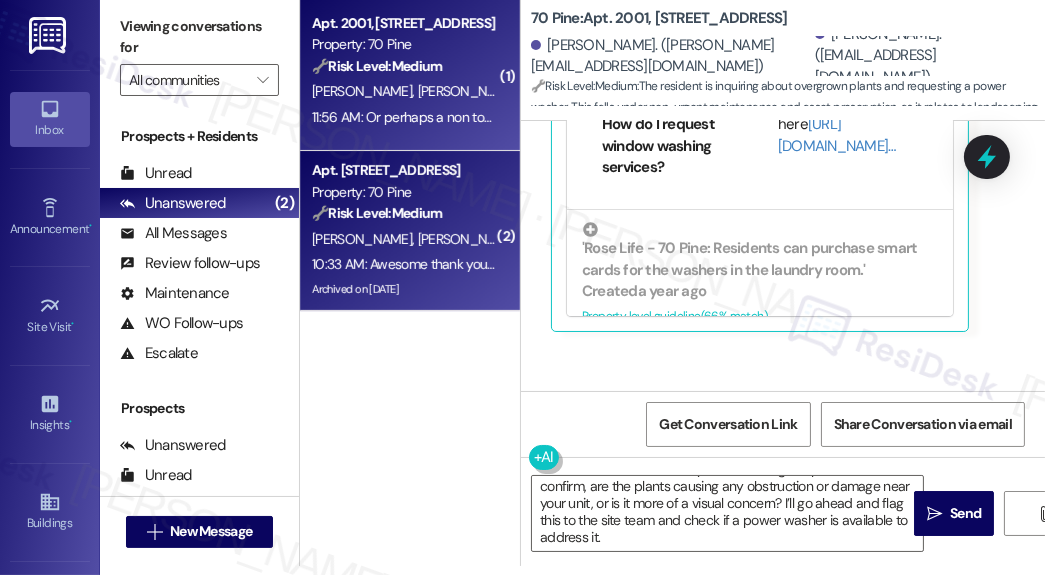 copy on "Or perhaps a non toxic weed killer ? Tags and notes" 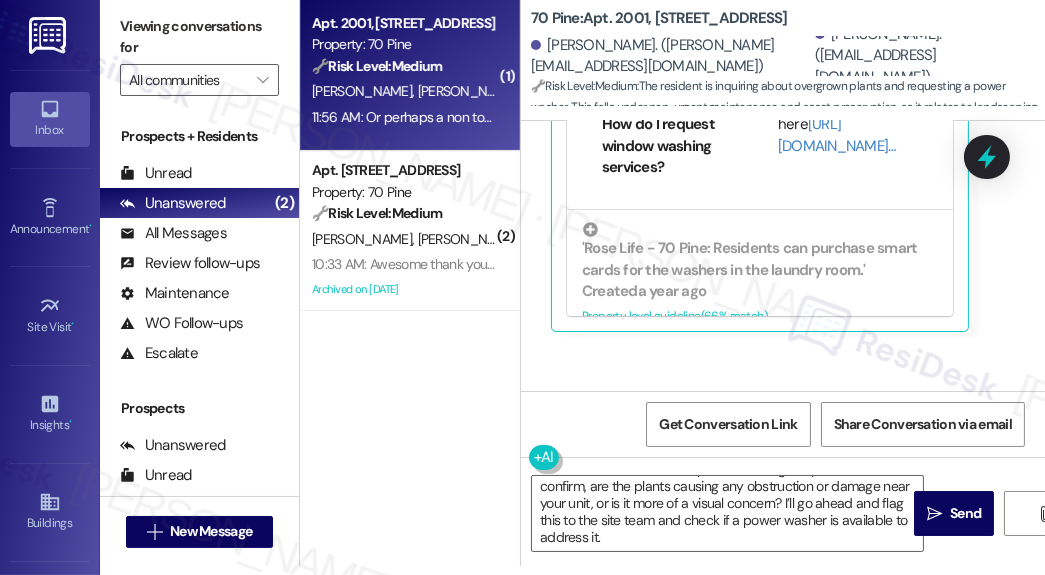 click on "Received via SMS [PERSON_NAME] Question 10:40 AM Hi [PERSON_NAME]. This is what I mean by plants growing! Is a power washer available ? JPG  attachment ResiDesk recognized items in this image See details     Download   (Click to zoom) Tags and notes Tagged as:   Amenities Click to highlight conversations about Amenities  Related guidelines Hide Suggestions Rose Life - 70 Pine: Window washing requests can be sent to [PERSON_NAME] at [EMAIL_ADDRESS][DOMAIN_NAME] Created  a year ago Property level guideline  ( 66 % match) FAQs generated by ResiDesk AI How do I request window washing services? Window washing requests can be sent to [PERSON_NAME] at [EMAIL_ADDRESS][DOMAIN_NAME]. Original Guideline View original document here  [URL][DOMAIN_NAME]… 'Rose Life - 70 Pine: Residents can purchase smart cards for the washers in the laundry room.' Created  a year ago Property level guideline  ( 66 % match) FAQs generated by ResiDesk AI Where can I buy a smart card for the washers? You can buy a smart card for the washers in the laundry room. How much does the smart card cost?" at bounding box center (783, -27) 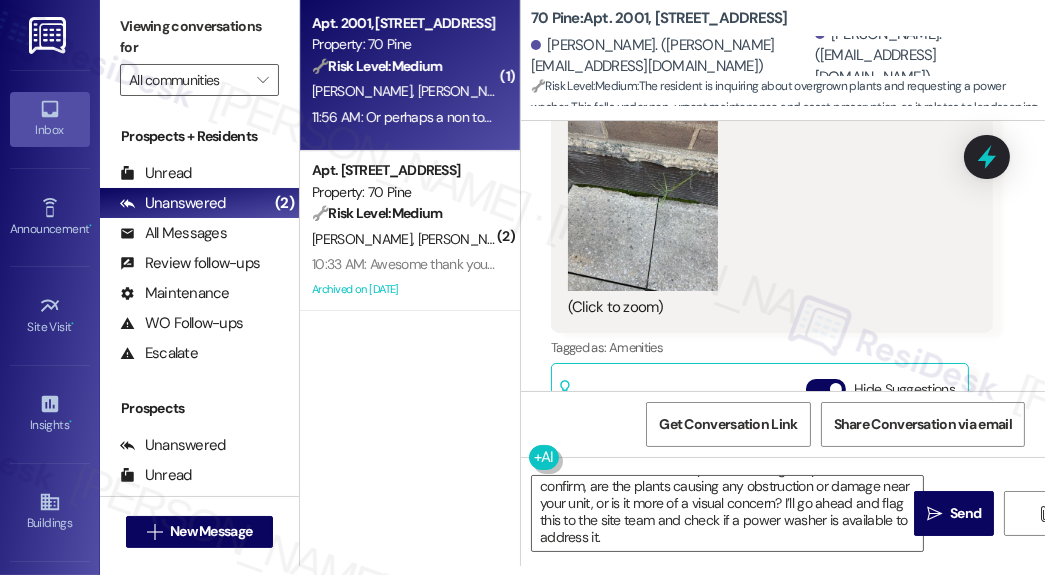 scroll, scrollTop: 0, scrollLeft: 0, axis: both 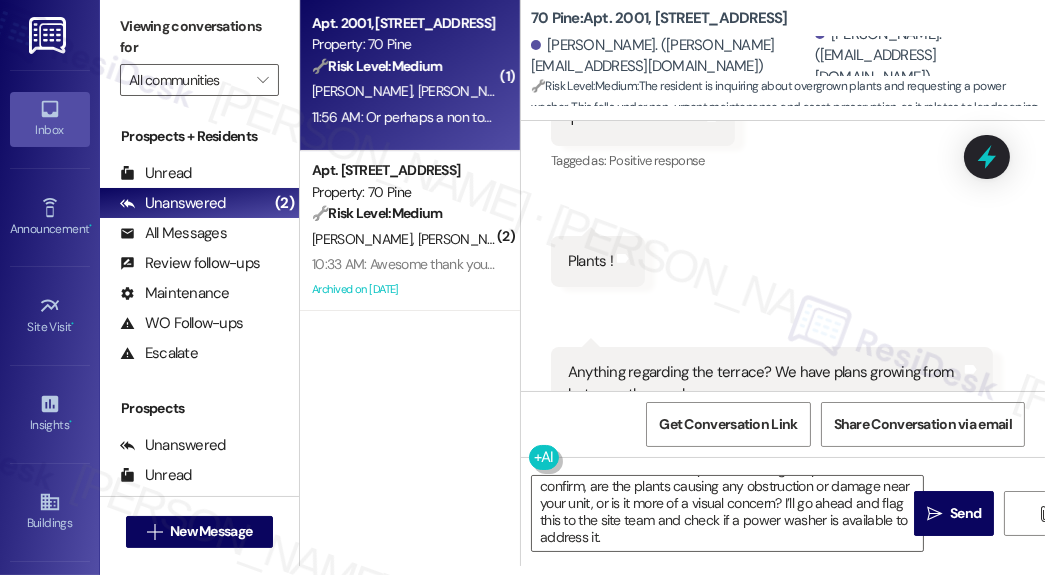 click on "Anything regarding the terrace? We have plans growing from between the cracks" at bounding box center [764, 383] 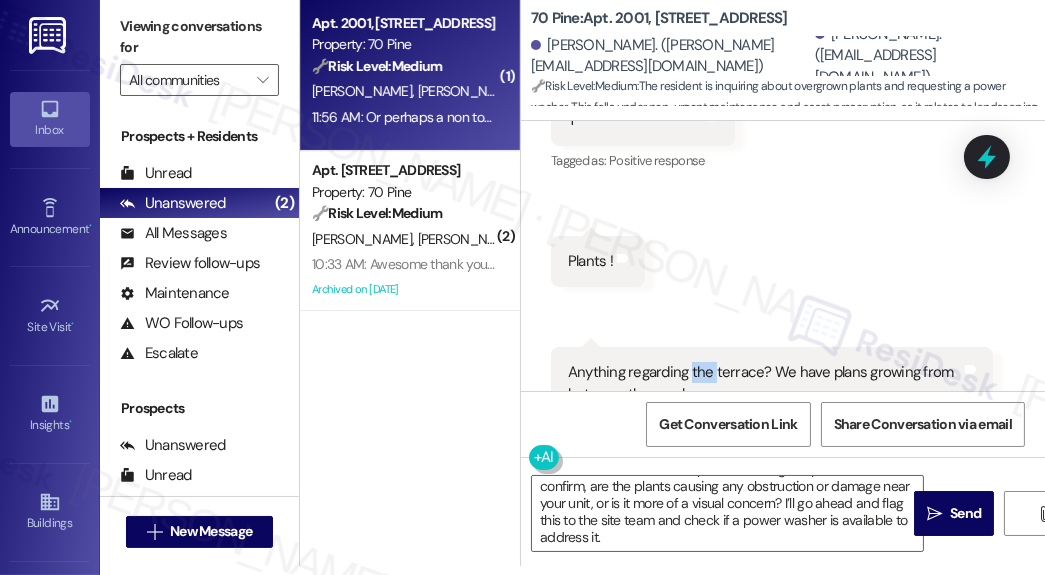 click on "Anything regarding the terrace? We have plans growing from between the cracks" at bounding box center (764, 383) 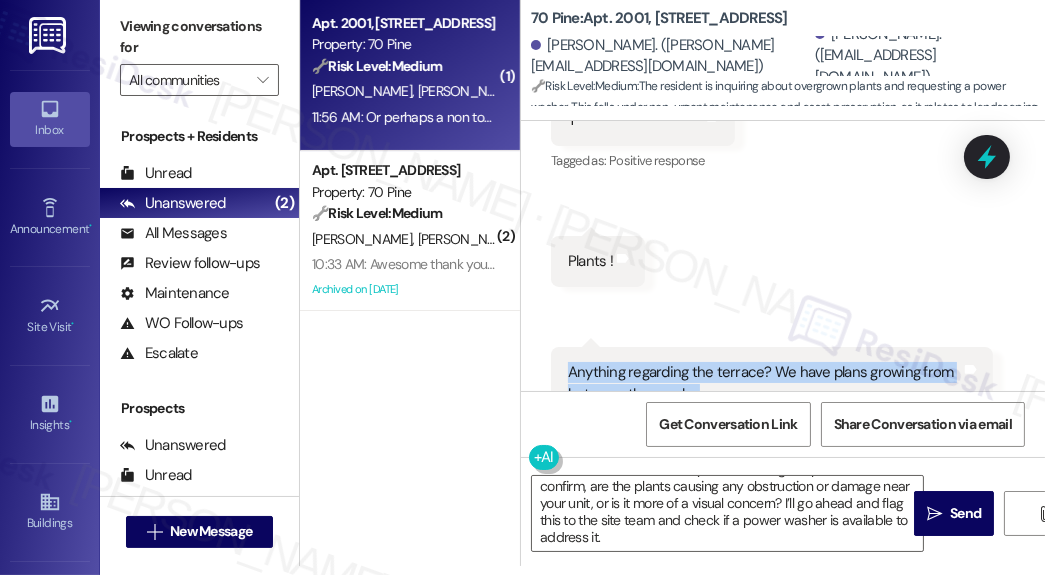 click on "Anything regarding the terrace? We have plans growing from between the cracks" at bounding box center (764, 383) 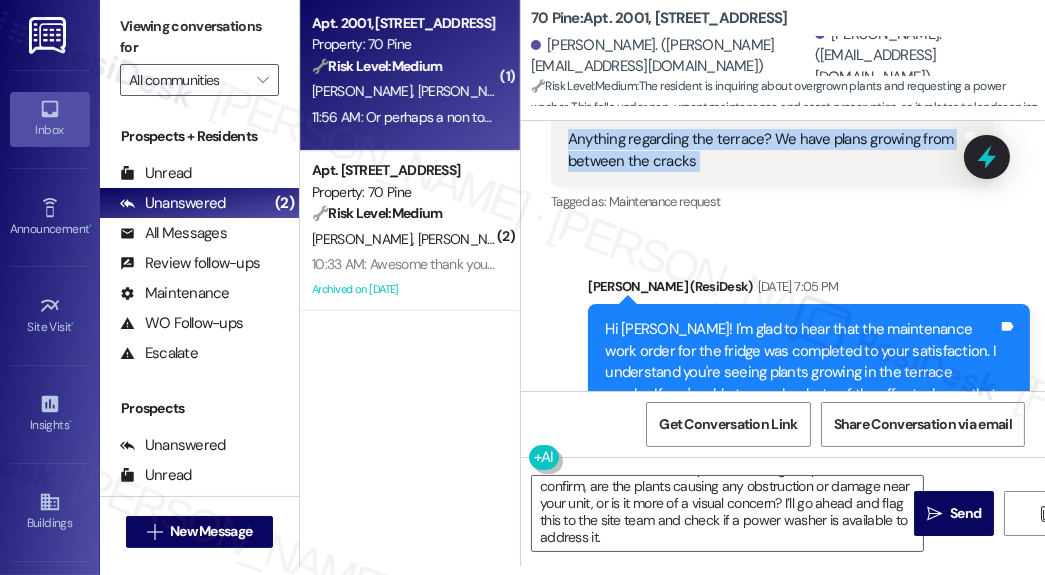 scroll, scrollTop: 16177, scrollLeft: 0, axis: vertical 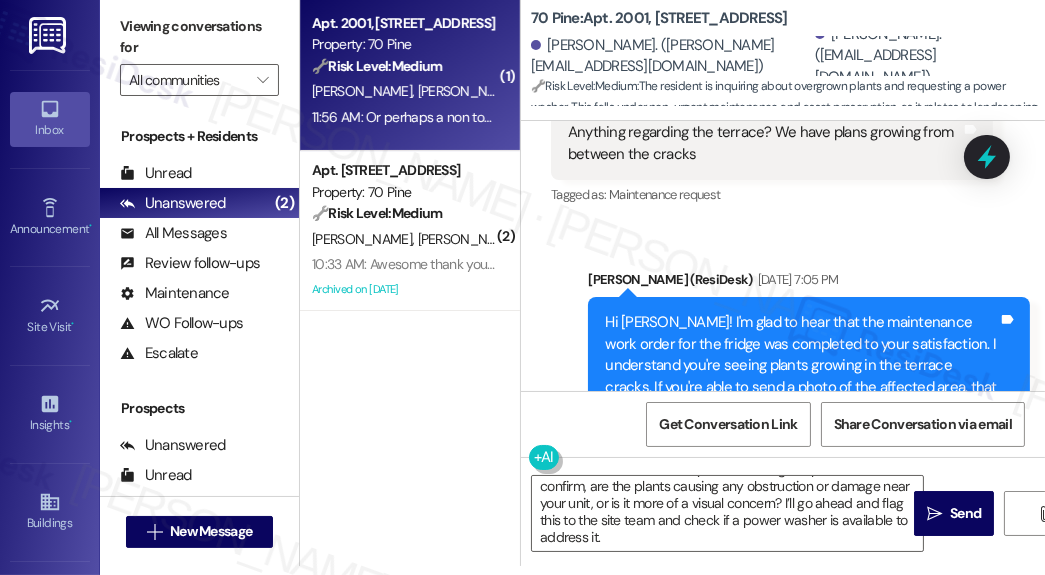 drag, startPoint x: 910, startPoint y: 128, endPoint x: 888, endPoint y: 141, distance: 25.553865 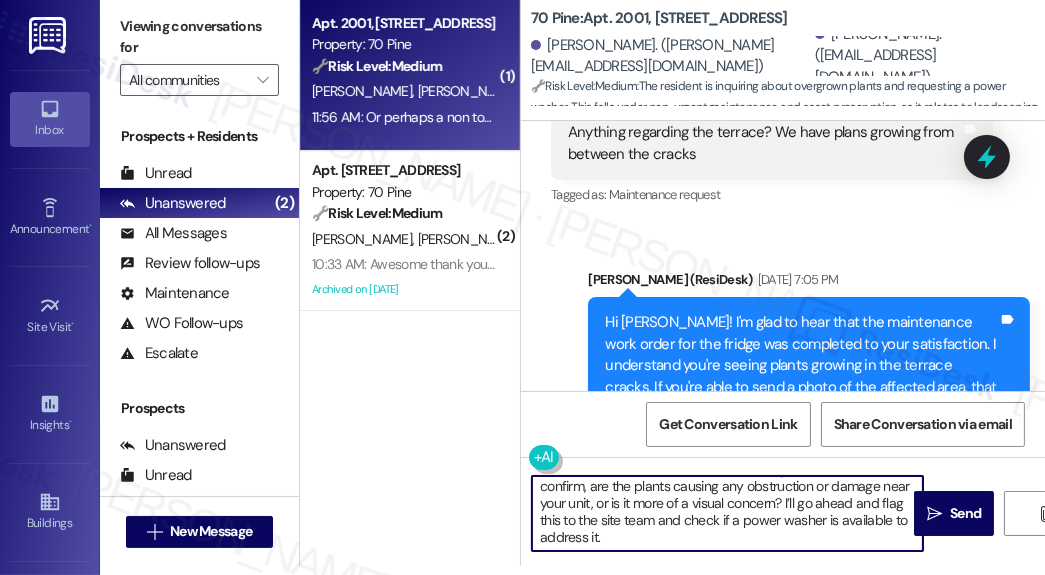 click on "Hi [PERSON_NAME], thank you for sending the photo! Just to confirm, are the plants causing any obstruction or damage near your unit, or is it more of a visual concern? I’ll go ahead and flag this to the site team and check if a power washer is available to address it." at bounding box center [727, 513] 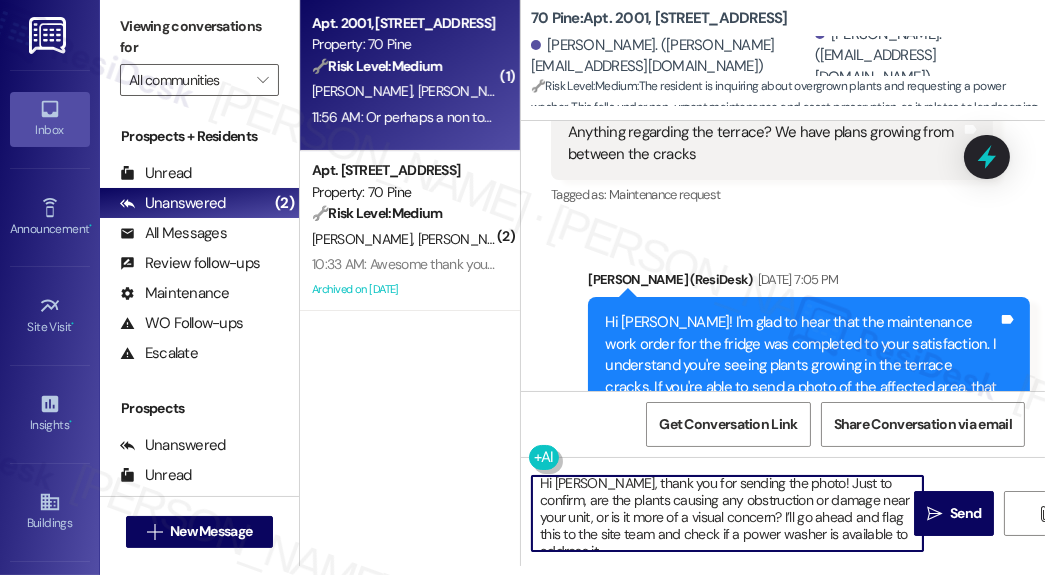 scroll, scrollTop: 0, scrollLeft: 0, axis: both 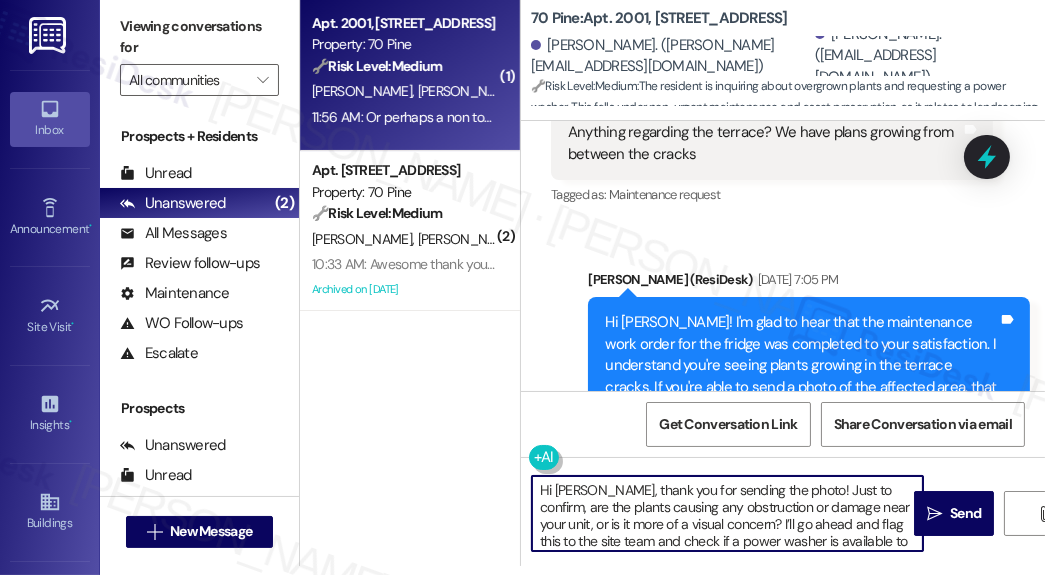 click on "Hi [PERSON_NAME], thank you for sending the photo! Just to confirm, are the plants causing any obstruction or damage near your unit, or is it more of a visual concern? I’ll go ahead and flag this to the site team and check if a power washer is available to address it." at bounding box center [727, 513] 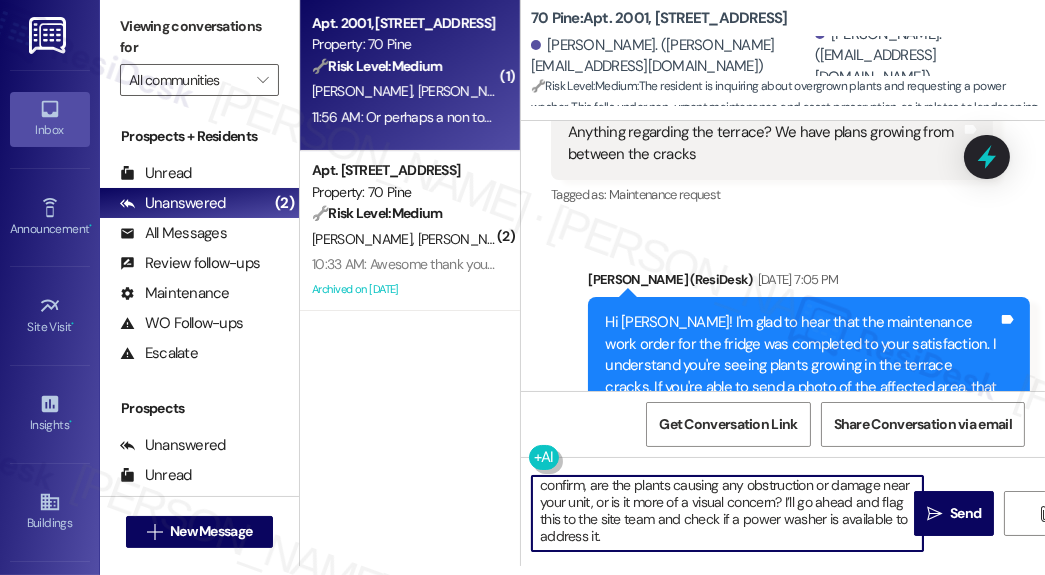 drag, startPoint x: 773, startPoint y: 487, endPoint x: 817, endPoint y: 556, distance: 81.8352 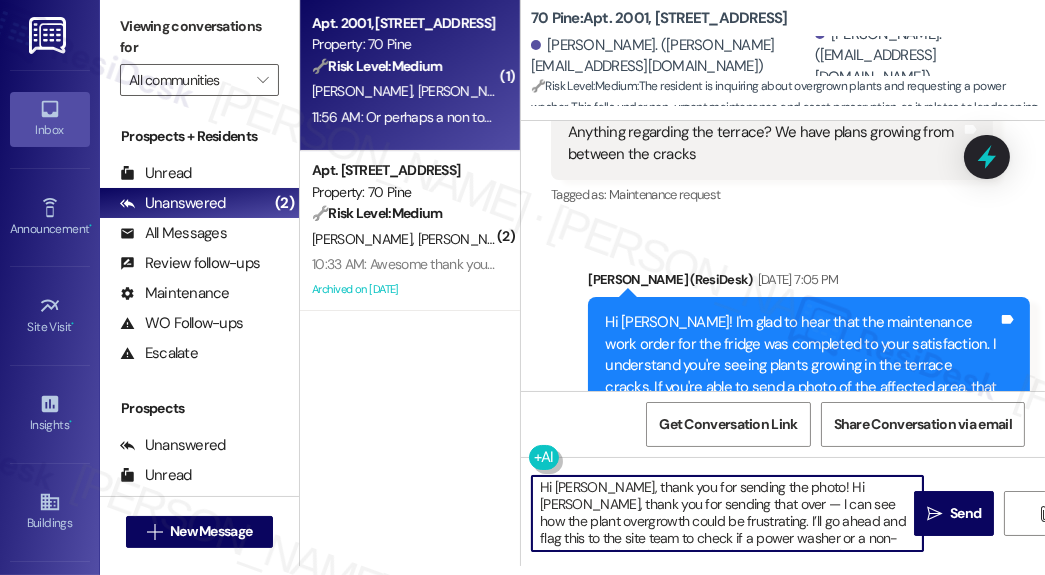 scroll, scrollTop: 0, scrollLeft: 0, axis: both 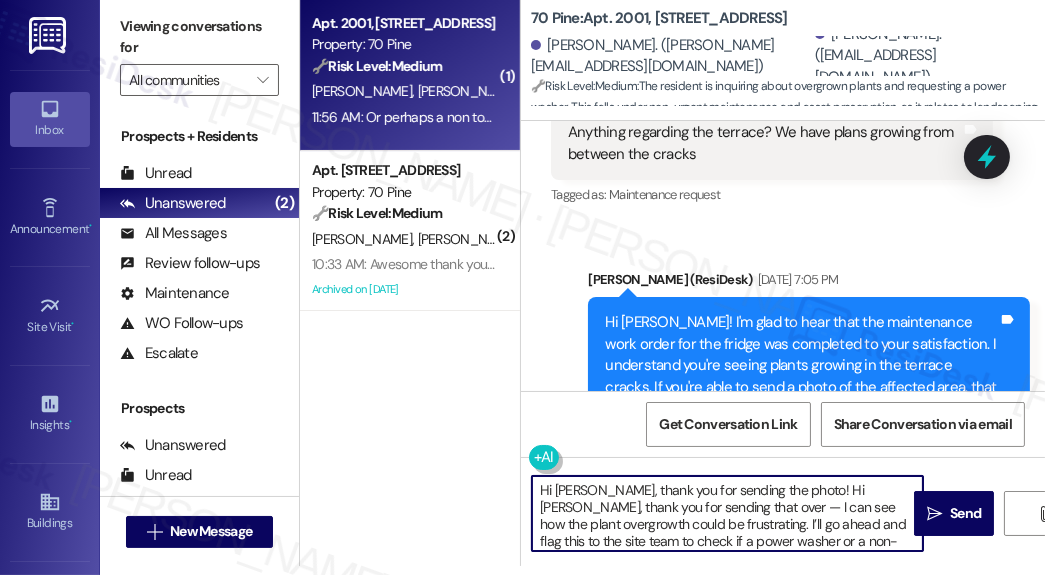 drag, startPoint x: 771, startPoint y: 485, endPoint x: 657, endPoint y: 509, distance: 116.498924 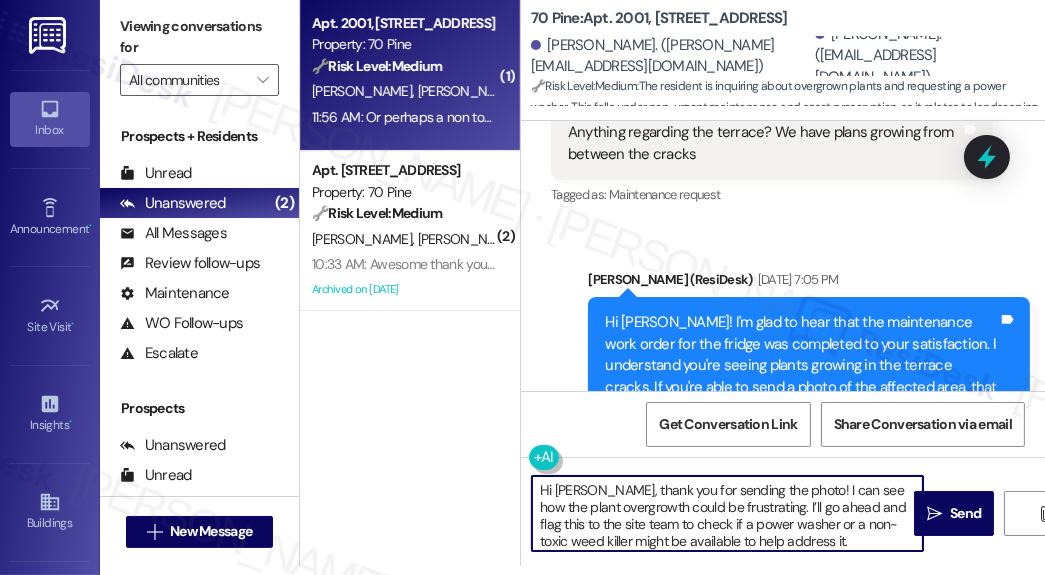 click on "Hi [PERSON_NAME], thank you for sending the photo! I can see how the plant overgrowth could be frustrating. I’ll go ahead and flag this to the site team to check if a power washer or a non-toxic weed killer might be available to help address it." at bounding box center (727, 513) 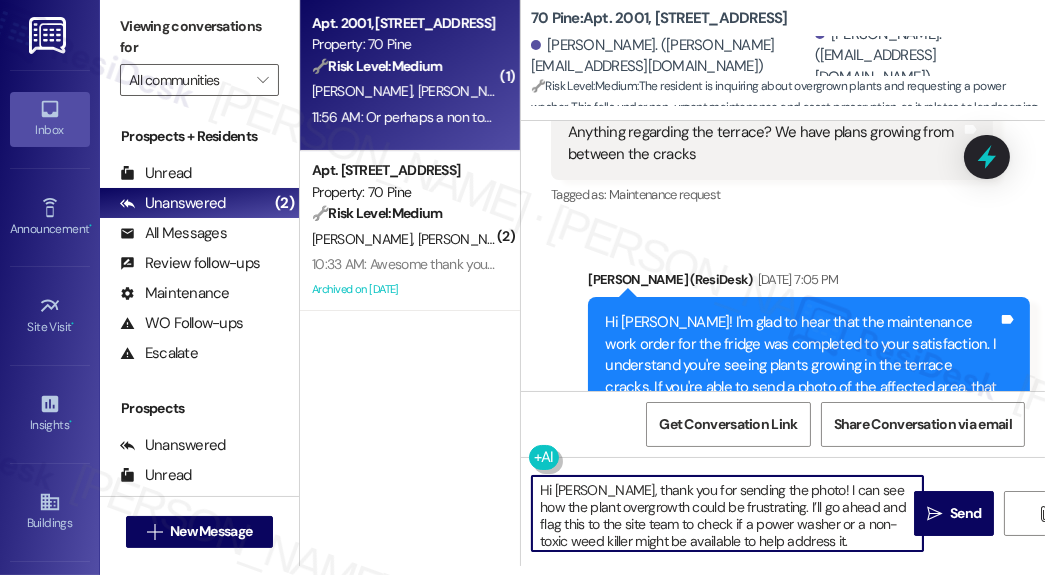 click on "Hi [PERSON_NAME], thank you for sending the photo! I can see how the plant overgrowth could be frustrating. I’ll go ahead and flag this to the site team to check if a power washer or a non-toxic weed killer might be available to help address it." at bounding box center [727, 513] 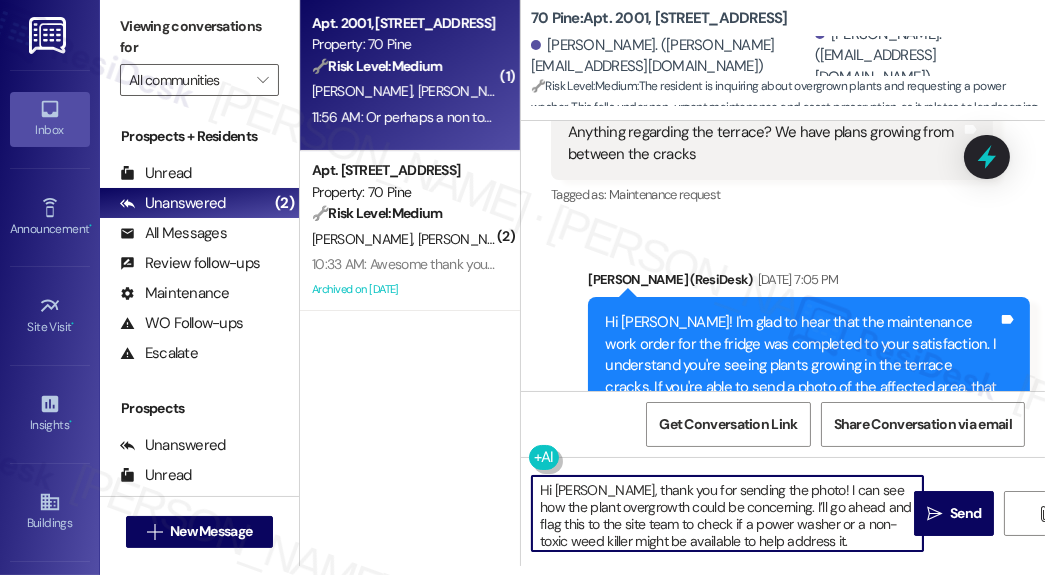 scroll, scrollTop: 5, scrollLeft: 0, axis: vertical 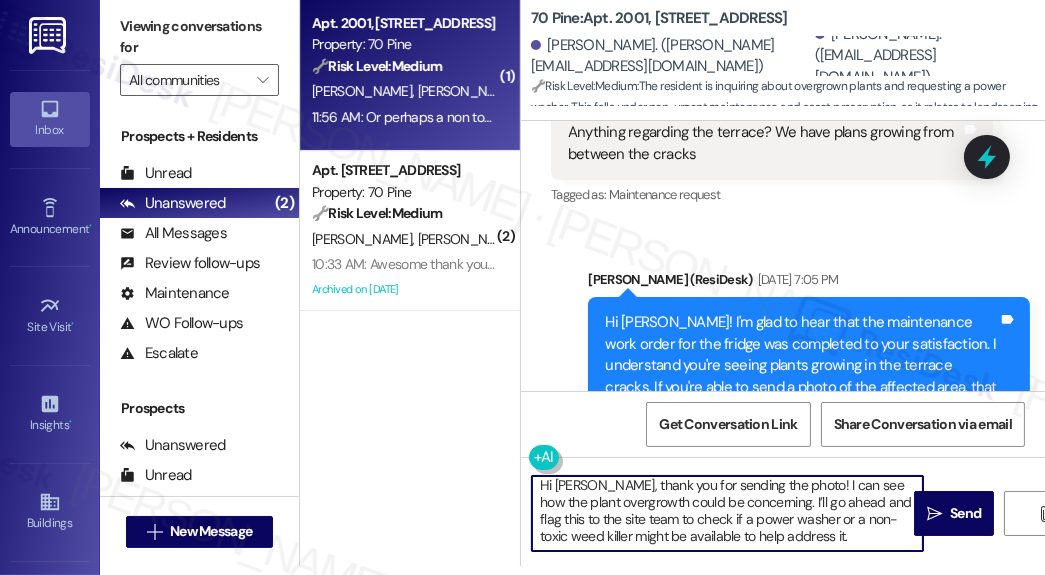 click on "Hi [PERSON_NAME], thank you for sending the photo! I can see how the plant overgrowth could be concerning. I’ll go ahead and flag this to the site team to check if a power washer or a non-toxic weed killer might be available to help address it." at bounding box center (727, 513) 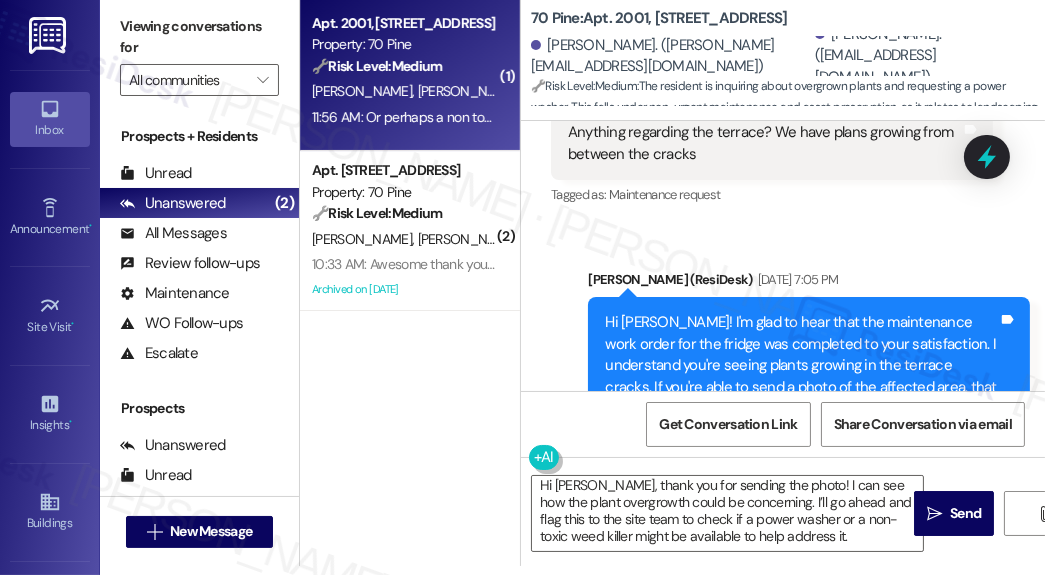 click on "Hi [PERSON_NAME]! I'm glad to hear that the maintenance work order for the fridge was completed to your satisfaction. I understand you're seeing plants growing in the terrace cracks. If you're able to send a photo of the affected area, that would be super helpful for the team to get a clearer idea of the issue." at bounding box center (801, 376) 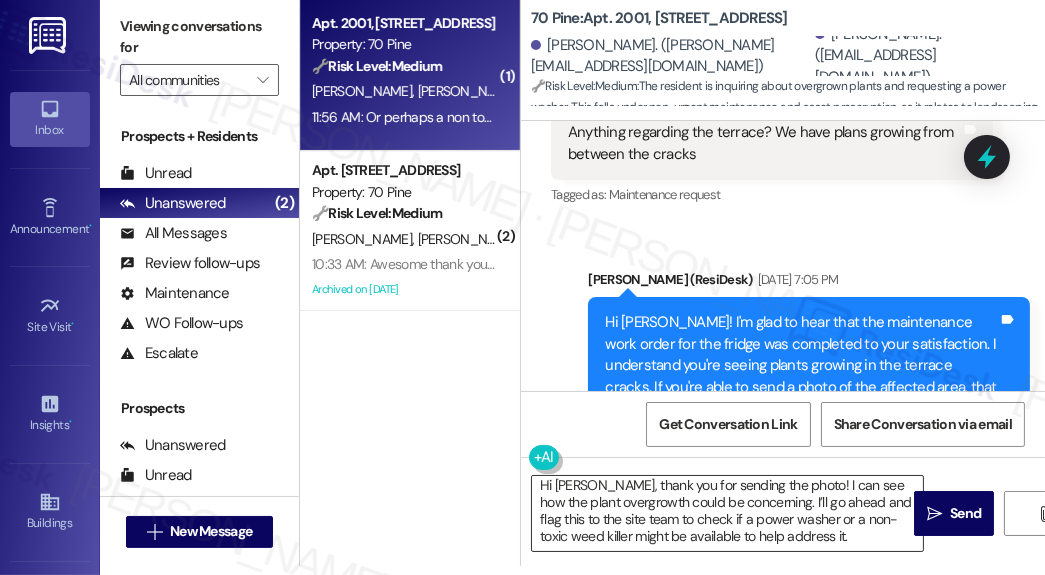 click on "Hi [PERSON_NAME], thank you for sending the photo! I can see how the plant overgrowth could be concerning. I’ll go ahead and flag this to the site team to check if a power washer or a non-toxic weed killer might be available to help address it." at bounding box center (727, 513) 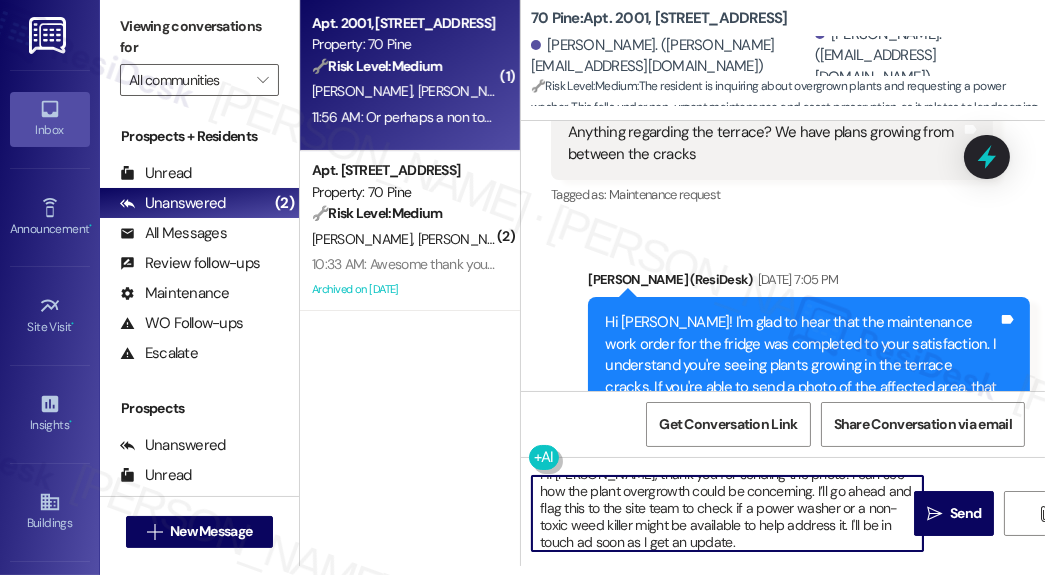 scroll, scrollTop: 22, scrollLeft: 0, axis: vertical 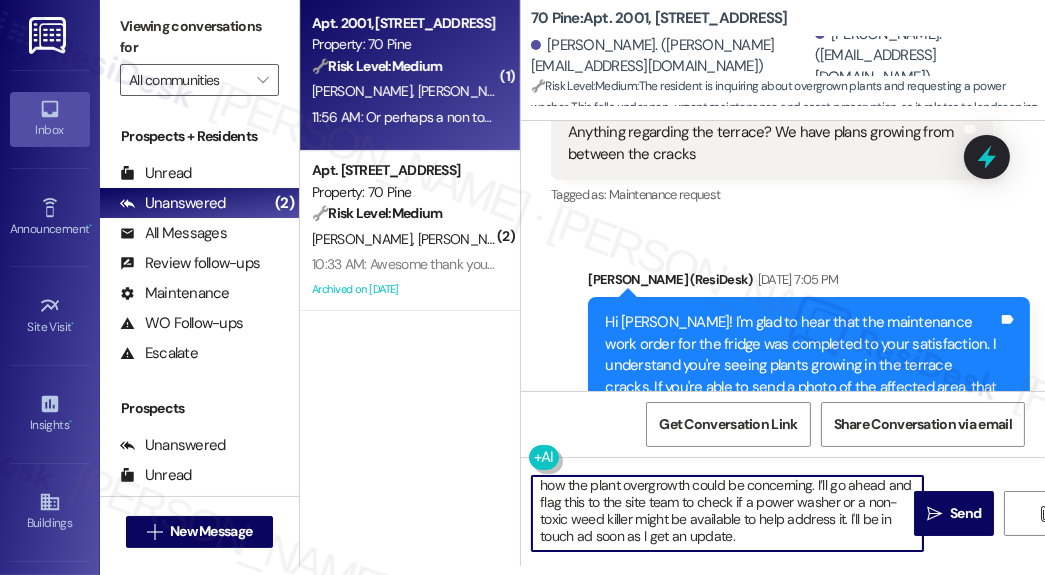 click on "Hi [PERSON_NAME], thank you for sending the photo! I can see how the plant overgrowth could be concerning. I’ll go ahead and flag this to the site team to check if a power washer or a non-toxic weed killer might be available to help address it. I'll be in touch ad soon as I get an update." at bounding box center [727, 513] 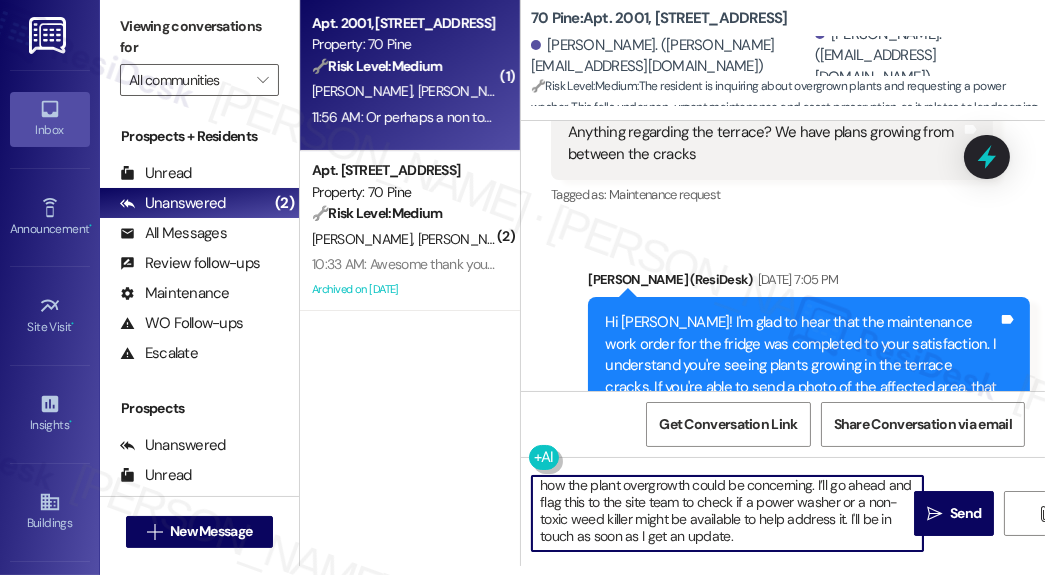 scroll, scrollTop: 0, scrollLeft: 0, axis: both 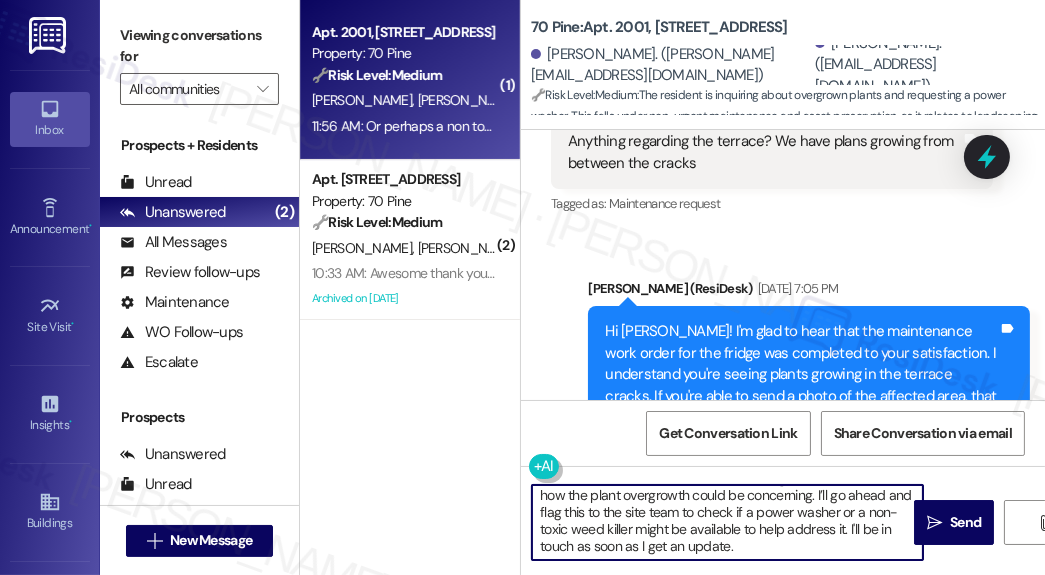 click on "Hi [PERSON_NAME], thank you for sending the photo! I can see how the plant overgrowth could be concerning. I’ll go ahead and flag this to the site team to check if a power washer or a non-toxic weed killer might be available to help address it. I'll be in touch as soon as I get an update." at bounding box center [727, 522] 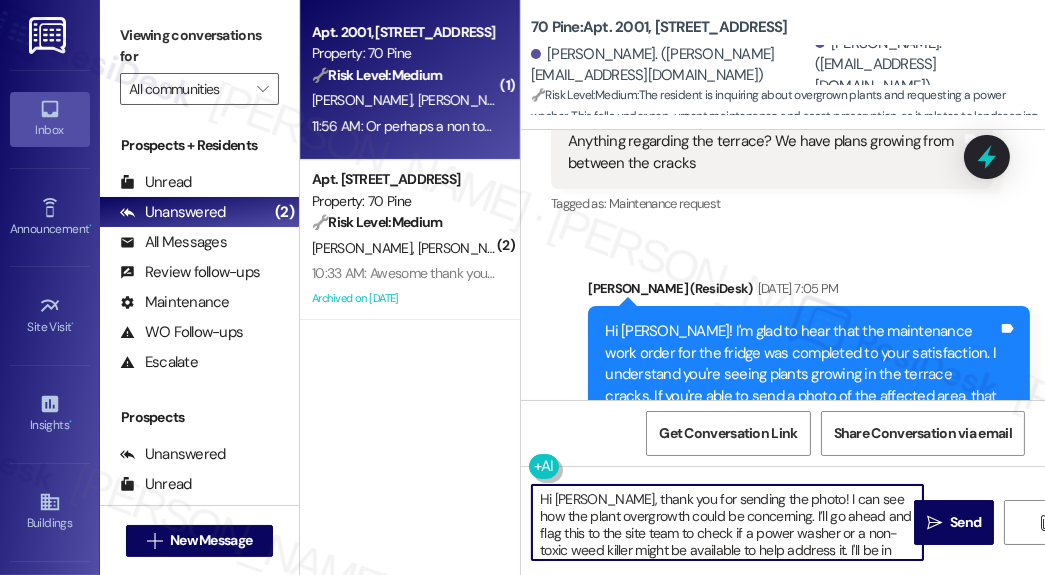 scroll, scrollTop: 21, scrollLeft: 0, axis: vertical 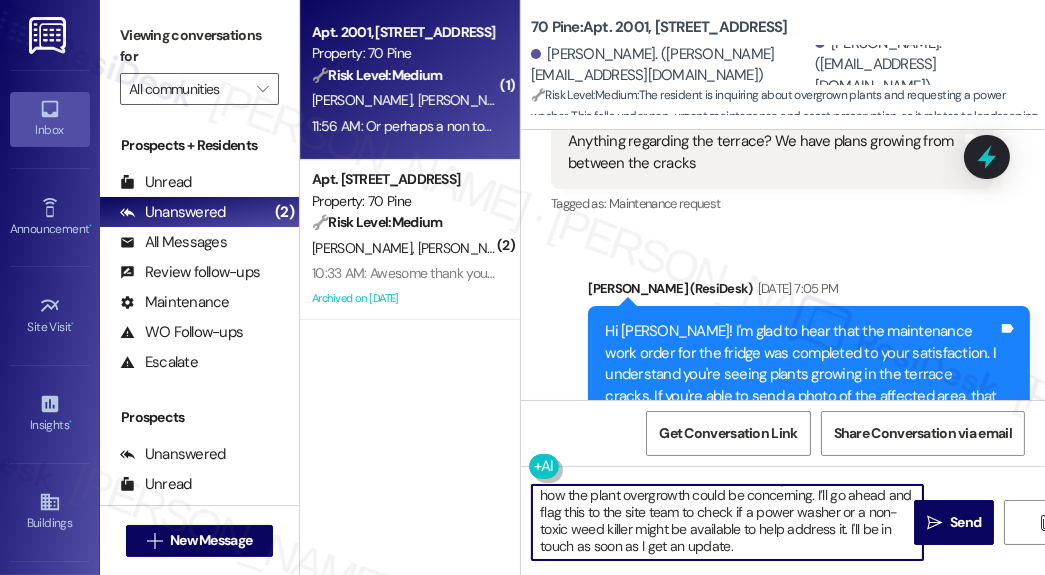 click on "Hi [PERSON_NAME], thank you for sending the photo! I can see how the plant overgrowth could be concerning. I’ll go ahead and flag this to the site team to check if a power washer or a non-toxic weed killer might be available to help address it. I'll be in touch as soon as I get an update." at bounding box center (727, 522) 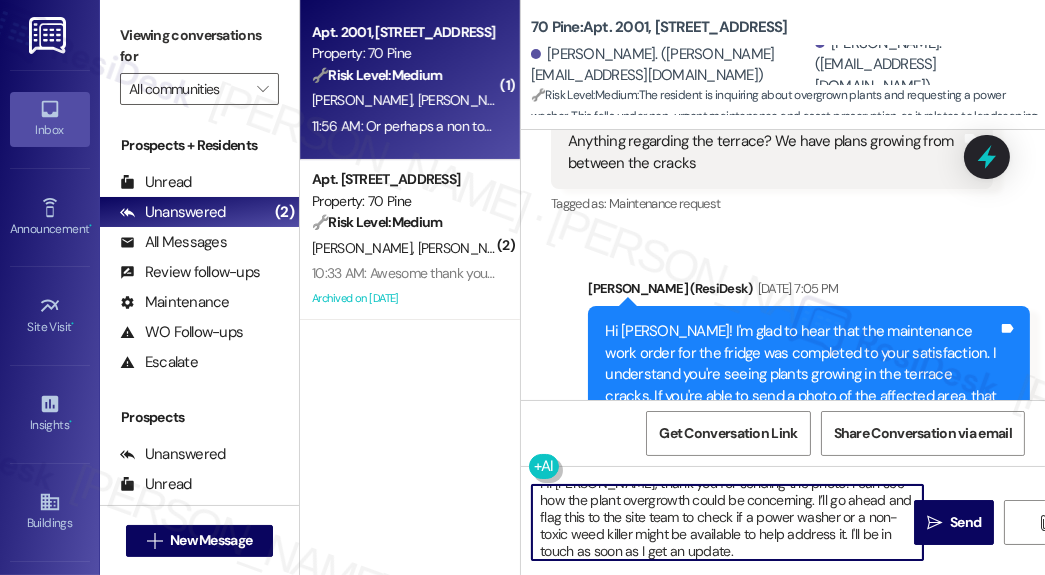 scroll, scrollTop: 21, scrollLeft: 0, axis: vertical 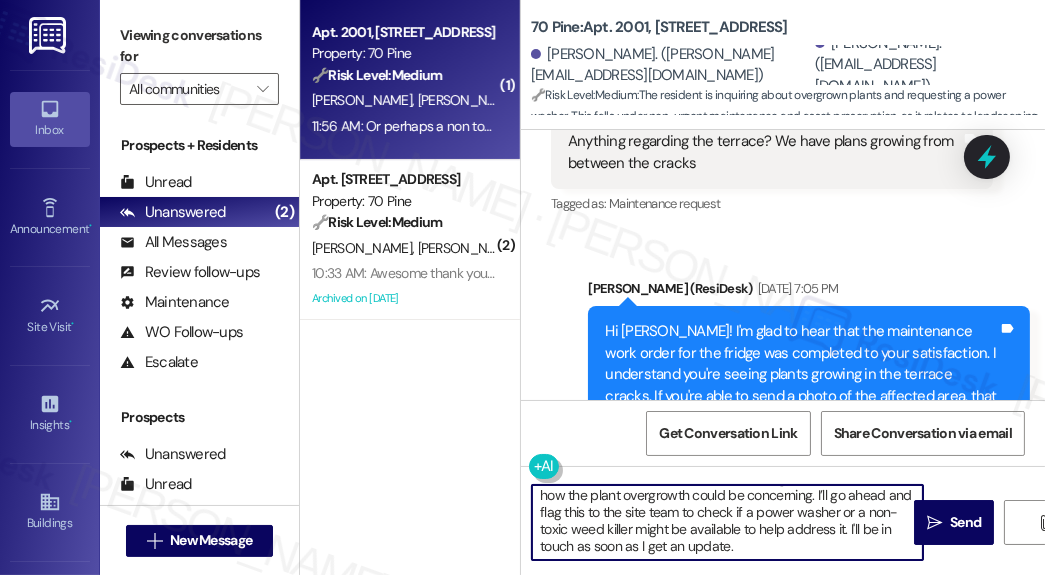click on "Hi [PERSON_NAME], thank you for sending the photo! I can see how the plant overgrowth could be concerning. I’ll go ahead and flag this to the site team to check if a power washer or a non-toxic weed killer might be available to help address it. I'll be in touch as soon as I get an update." at bounding box center [727, 522] 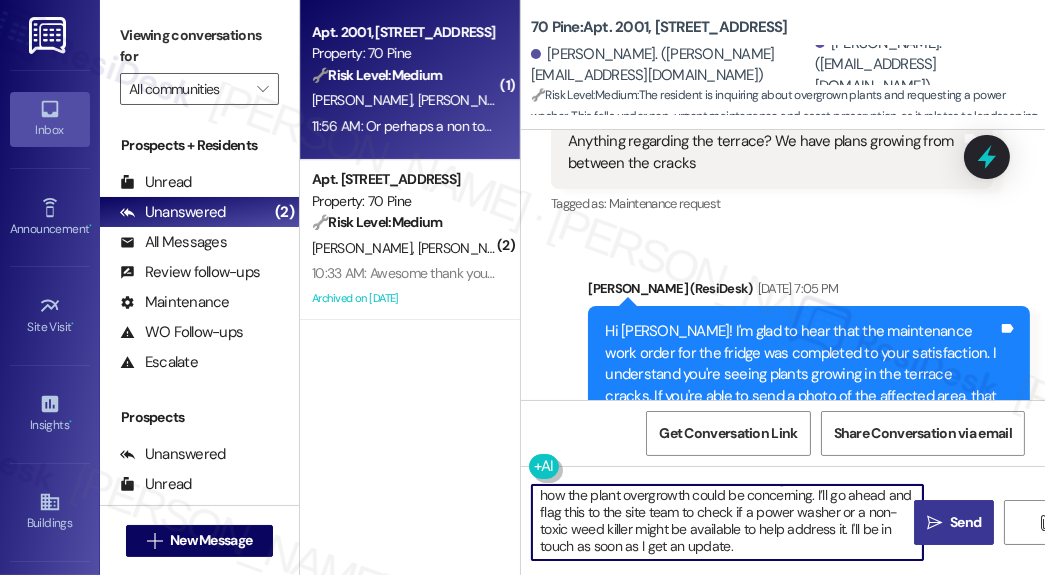type on "Hi [PERSON_NAME], thank you for sending the photo! I can see how the plant overgrowth could be concerning. I’ll go ahead and flag this to the site team to check if a power washer or a non-toxic weed killer might be available to help address it. I'll be in touch as soon as I get an update." 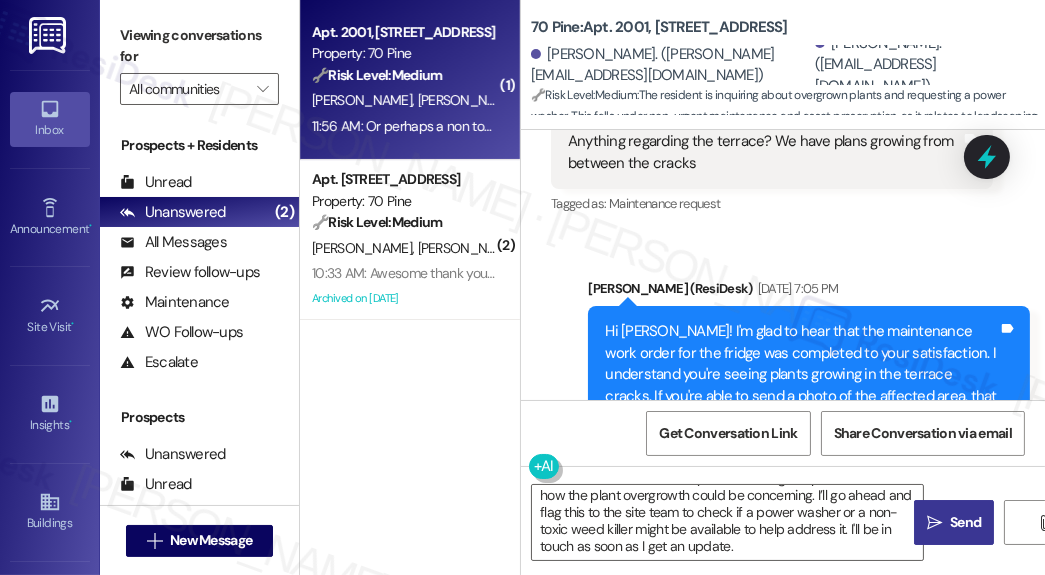 click on " Send" at bounding box center (954, 522) 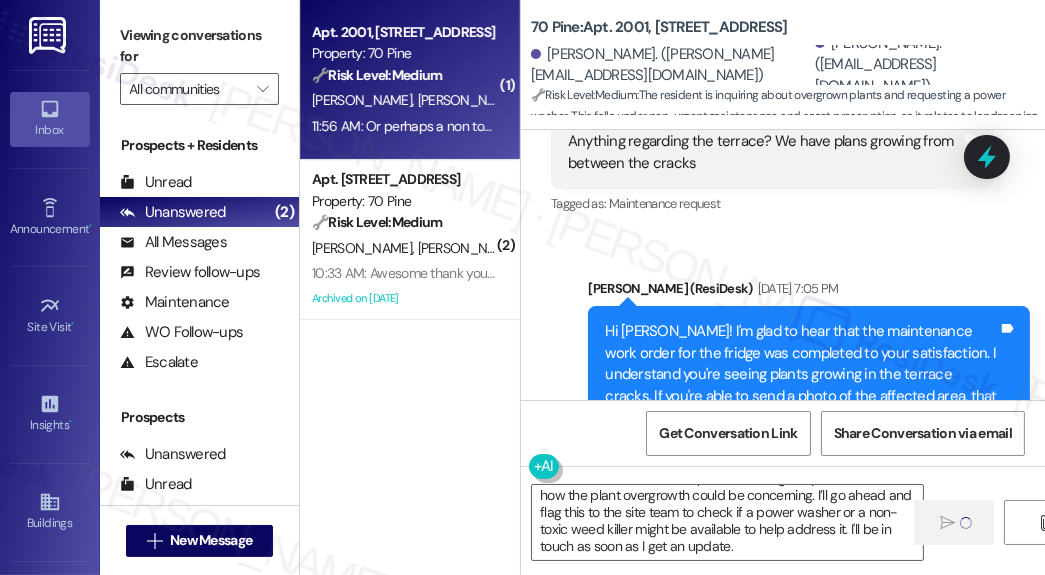type 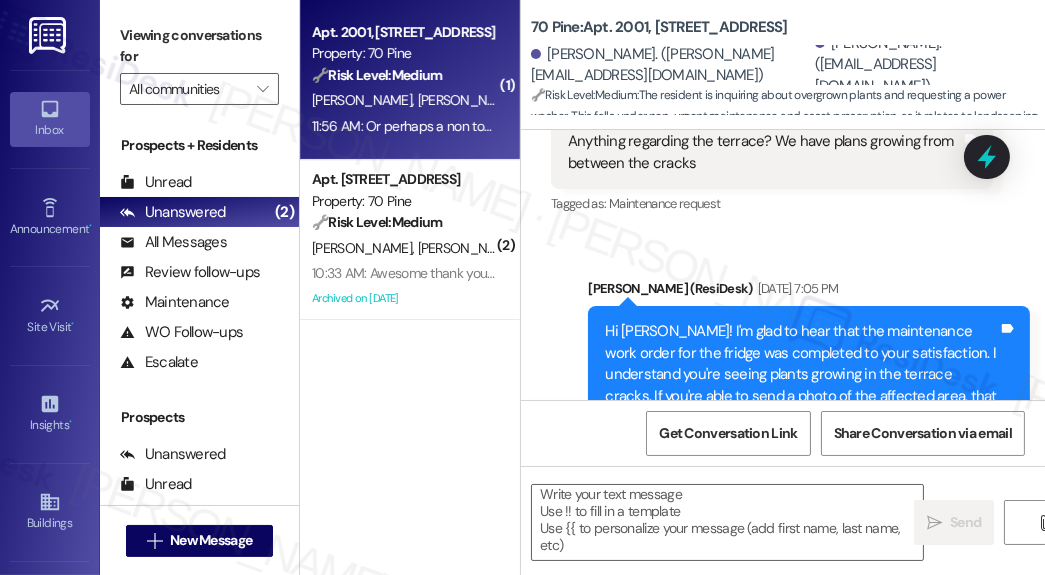 scroll, scrollTop: 5, scrollLeft: 0, axis: vertical 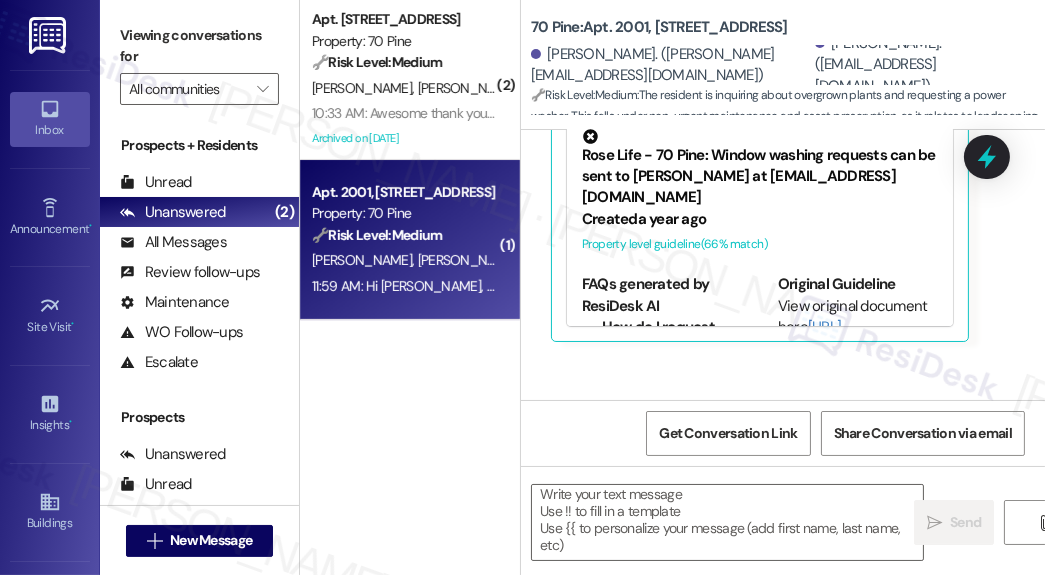 click on "Received via SMS [PERSON_NAME] Question 10:40 AM Hi [PERSON_NAME]. This is what I mean by plants growing! Is a power washer available ? JPG  attachment ResiDesk recognized items in this image See details     Download   (Click to zoom) Tags and notes Tagged as:   Amenities Click to highlight conversations about Amenities  Related guidelines Hide Suggestions Rose Life - 70 Pine: Window washing requests can be sent to [PERSON_NAME] at [EMAIL_ADDRESS][DOMAIN_NAME] Created  a year ago Property level guideline  ( 66 % match) FAQs generated by ResiDesk AI How do I request window washing services? Window washing requests can be sent to [PERSON_NAME] at [EMAIL_ADDRESS][DOMAIN_NAME]. Original Guideline View original document here  [URL][DOMAIN_NAME]… 'Rose Life - 70 Pine: Residents can purchase smart cards for the washers in the laundry room.' Created  a year ago Property level guideline  ( 66 % match) FAQs generated by ResiDesk AI Where can I buy a smart card for the washers? You can buy a smart card for the washers in the laundry room. How much does the smart card cost?" at bounding box center (783, -17) 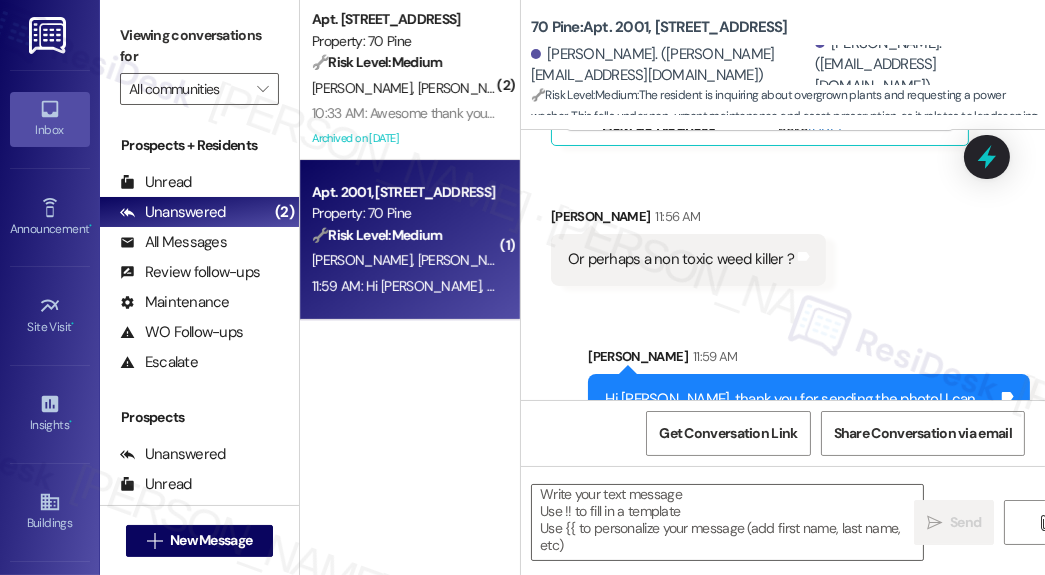 scroll, scrollTop: 17442, scrollLeft: 0, axis: vertical 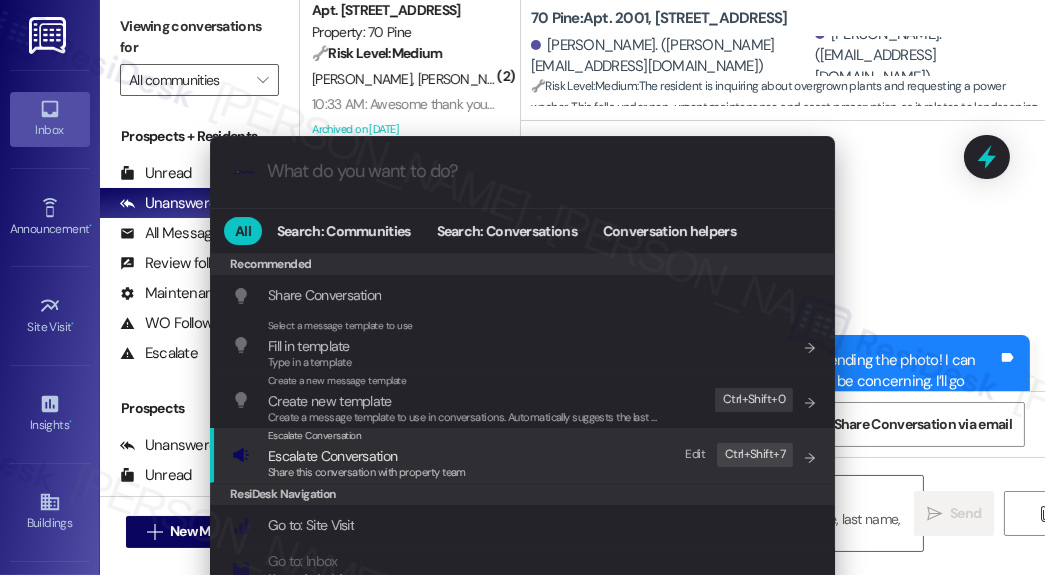 click on "Escalate Conversation" at bounding box center (332, 456) 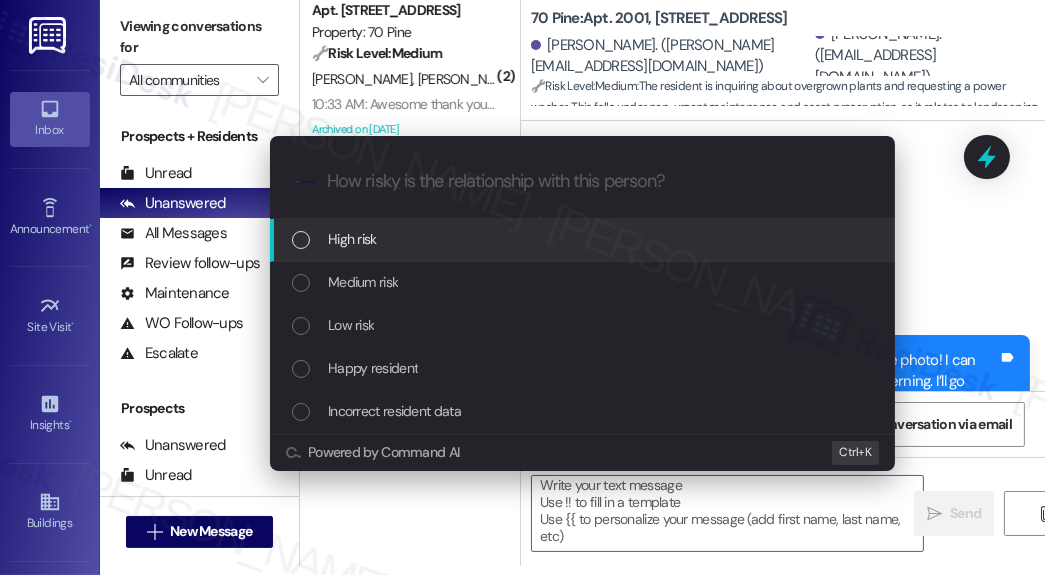 click on "Escalate Conversation How risky is the relationship with this person? Topics (e.g. broken fridge, delayed service) Any messages to highlight in the email? .cls-1{fill:#0a055f;}.cls-2{fill:#0cc4c4;} resideskLogoBlueOrange High risk Medium risk Low risk Happy resident Incorrect resident data Powered by Command AI Ctrl+ K" at bounding box center (522, 287) 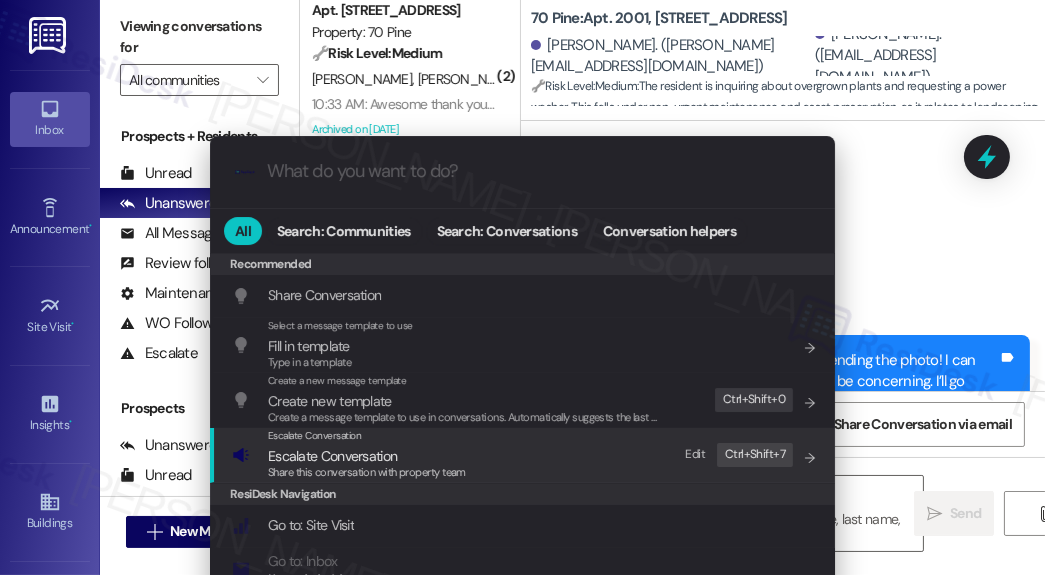 click on "Escalate Conversation" at bounding box center [332, 456] 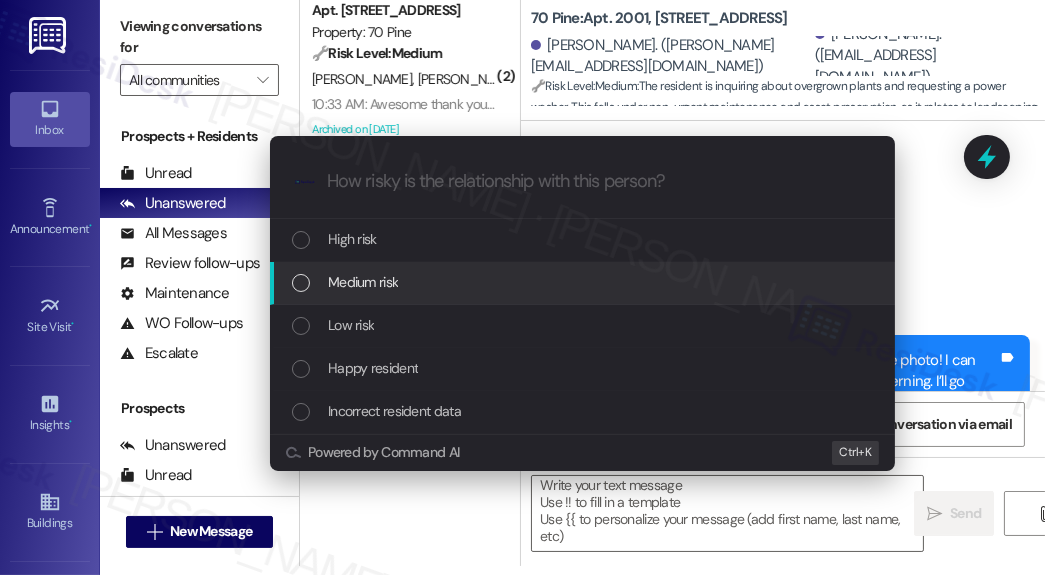 click on "Escalate Conversation How risky is the relationship with this person? Topics (e.g. broken fridge, delayed service) Any messages to highlight in the email? .cls-1{fill:#0a055f;}.cls-2{fill:#0cc4c4;} resideskLogoBlueOrange High risk Medium risk Low risk Happy resident Incorrect resident data Powered by Command AI Ctrl+ K" at bounding box center (522, 287) 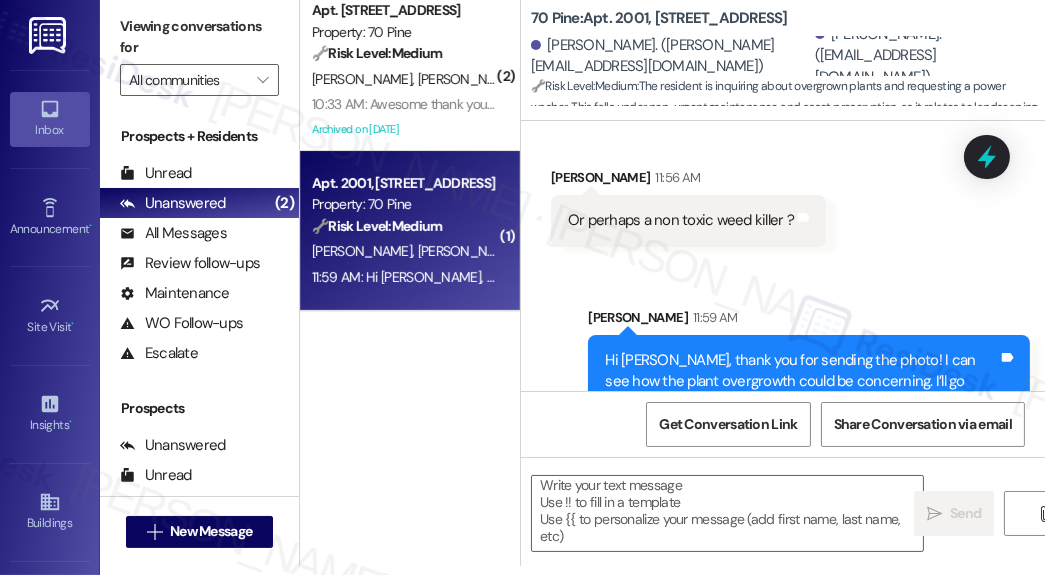 click on "[PERSON_NAME]. ([EMAIL_ADDRESS][DOMAIN_NAME])" at bounding box center (922, 56) 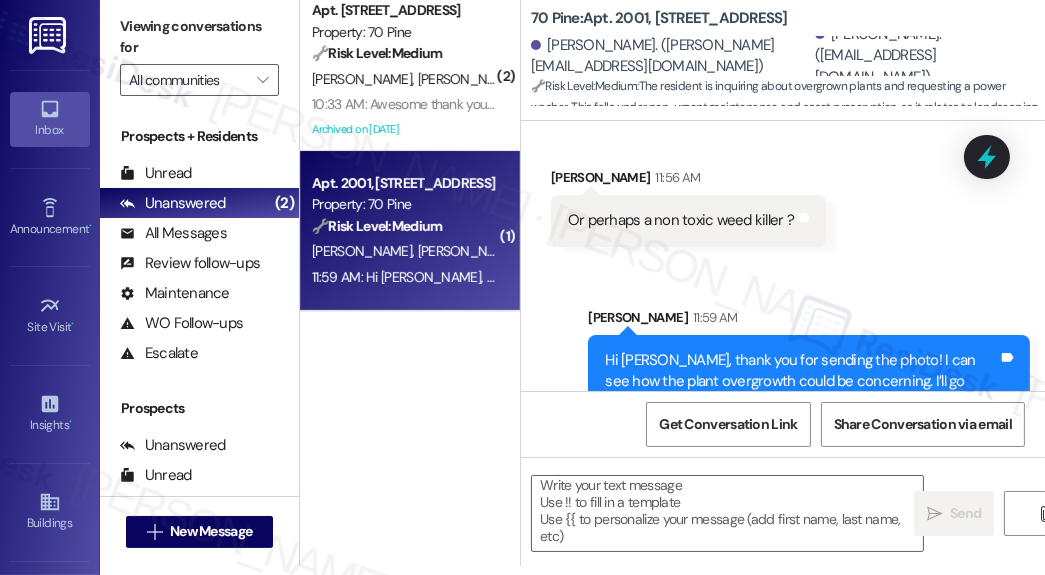 scroll, scrollTop: 0, scrollLeft: 0, axis: both 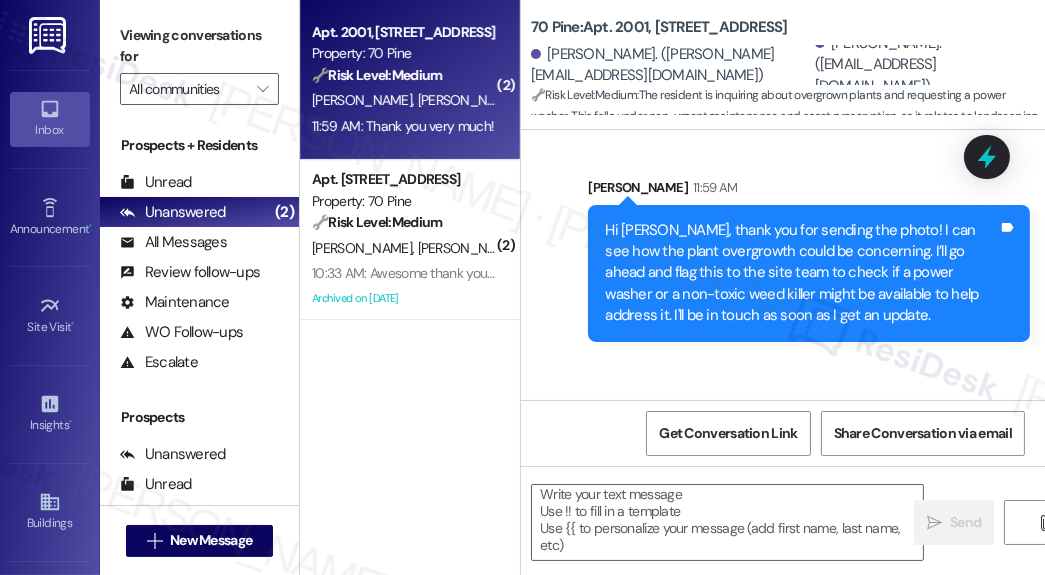 click on "[PERSON_NAME]. ([EMAIL_ADDRESS][DOMAIN_NAME])" at bounding box center [922, 65] 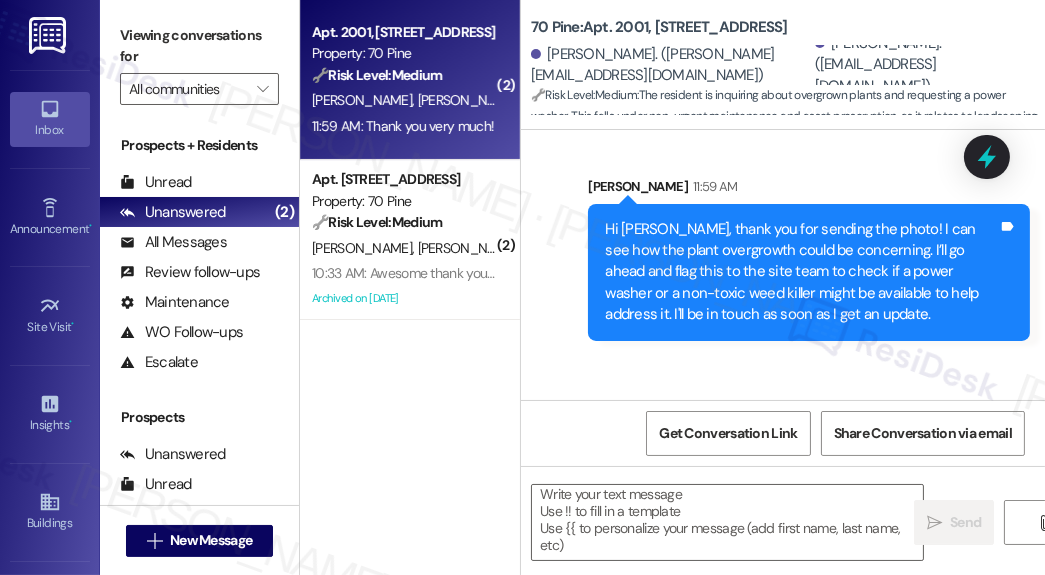click on "[PERSON_NAME]. ([EMAIL_ADDRESS][DOMAIN_NAME])" at bounding box center (922, 65) 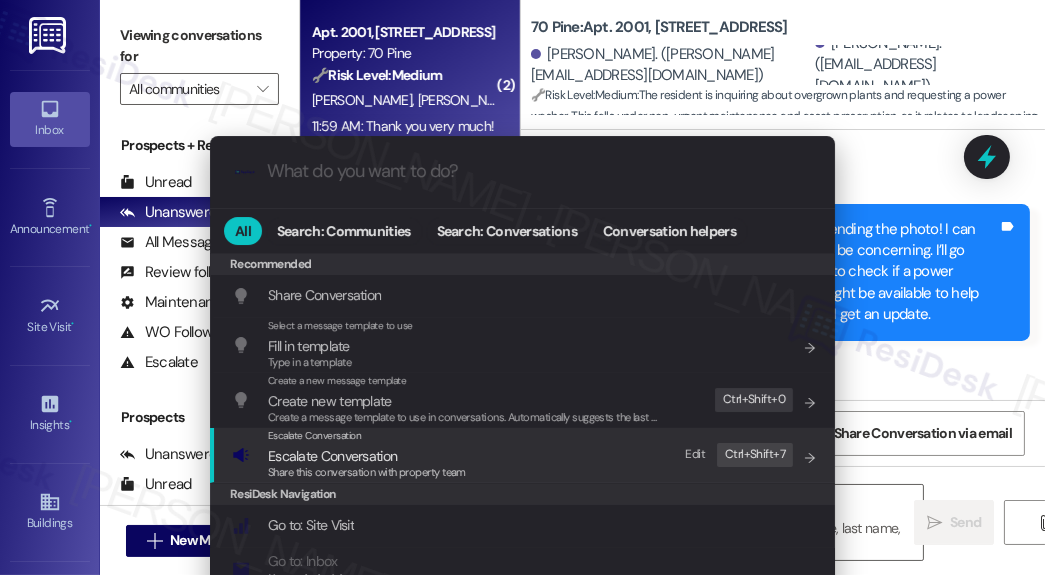 click on "Escalate Conversation" at bounding box center [367, 436] 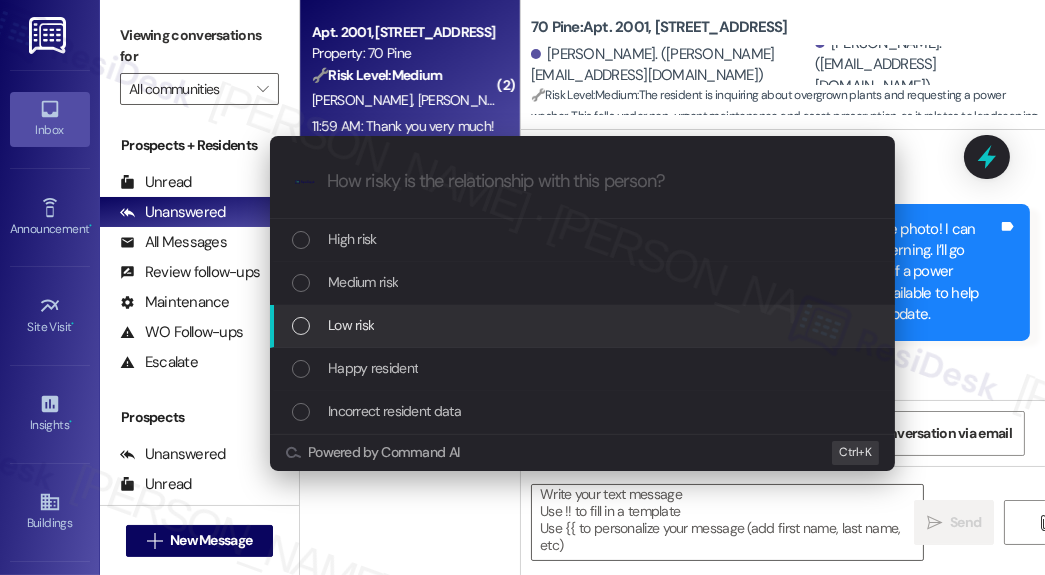 click on "Low risk" at bounding box center (351, 325) 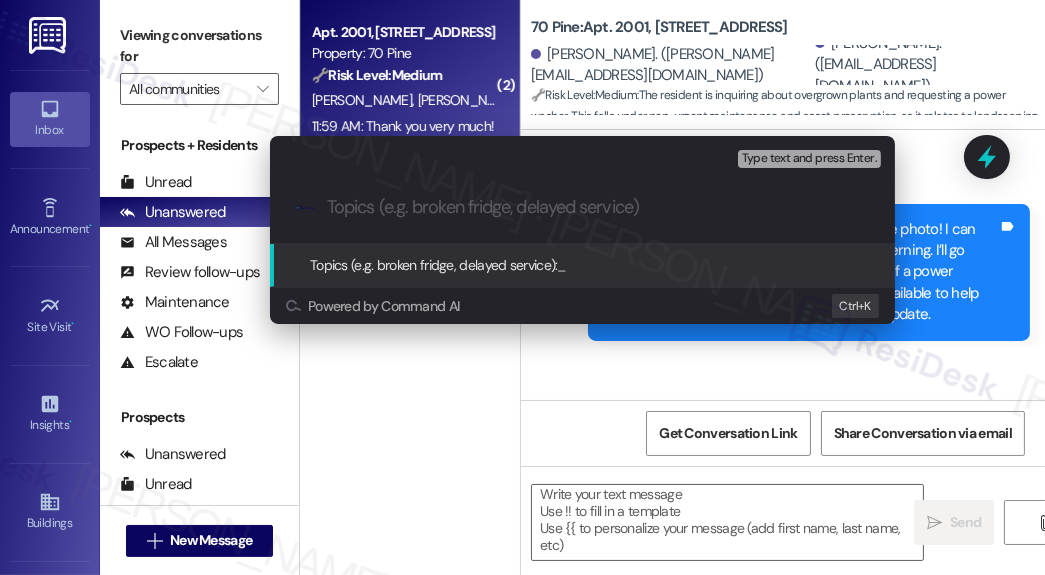 drag, startPoint x: 894, startPoint y: 170, endPoint x: 634, endPoint y: 204, distance: 262.21365 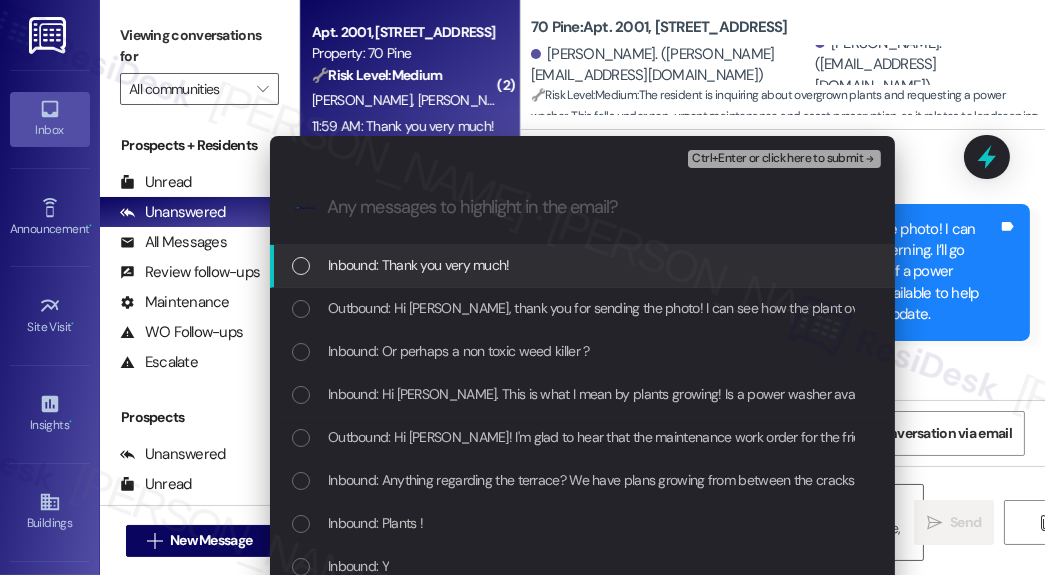 click on ".cls-1{fill:#0a055f;}.cls-2{fill:#0cc4c4;} resideskLogoBlueOrange" at bounding box center (582, 207) 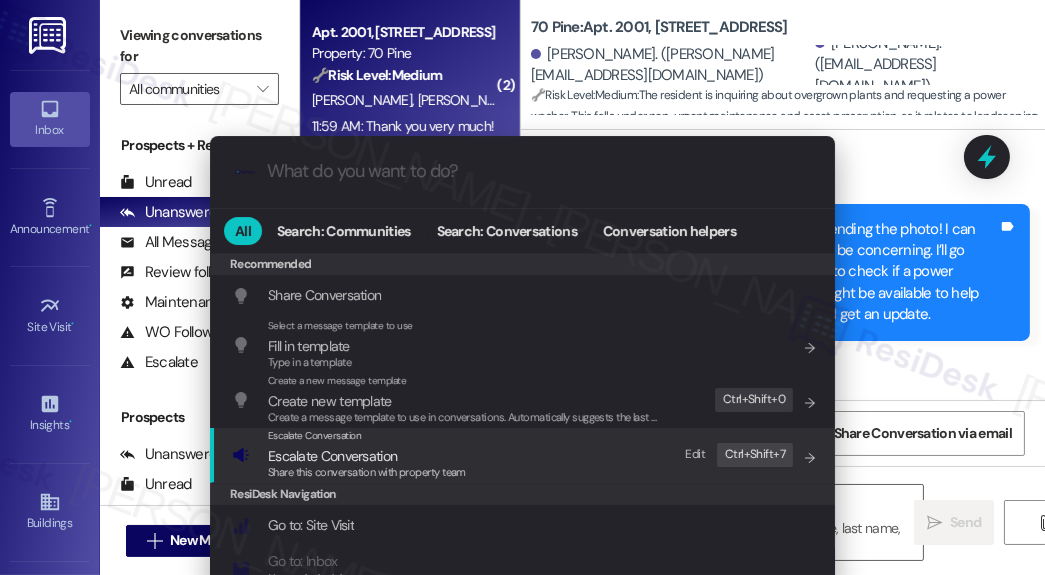 click on "Escalate Conversation Escalate Conversation Share this conversation with property team Edit Ctrl+ Shift+ 7" at bounding box center [524, 455] 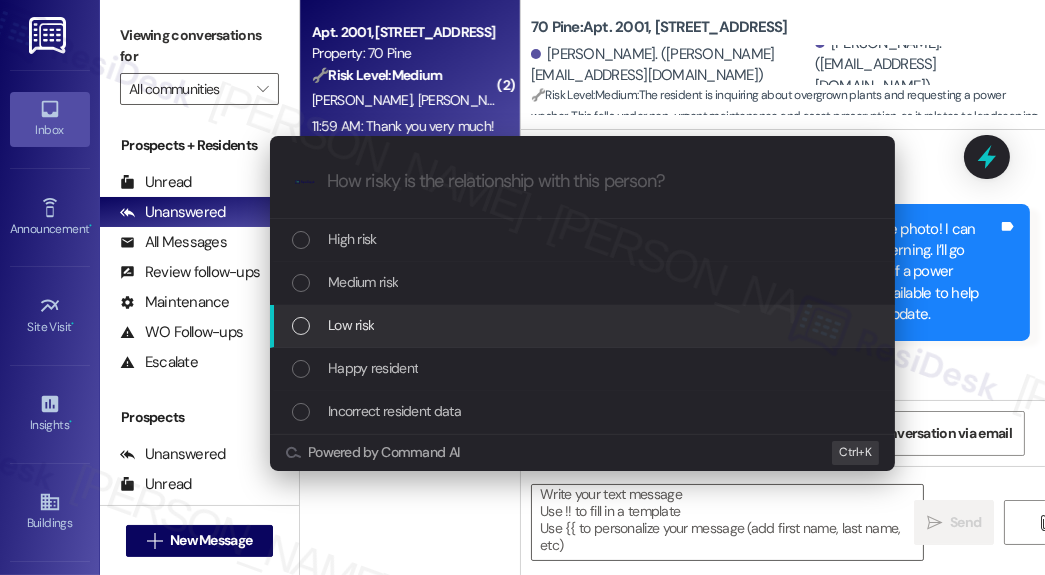 click on "Low risk" at bounding box center [351, 325] 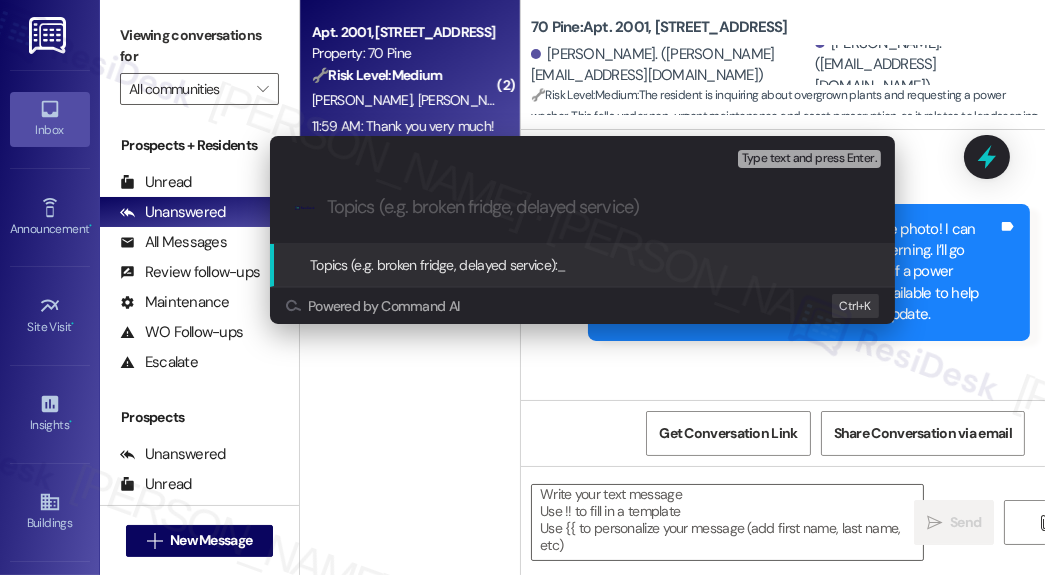 paste on "Plant Overgrowth Concern" 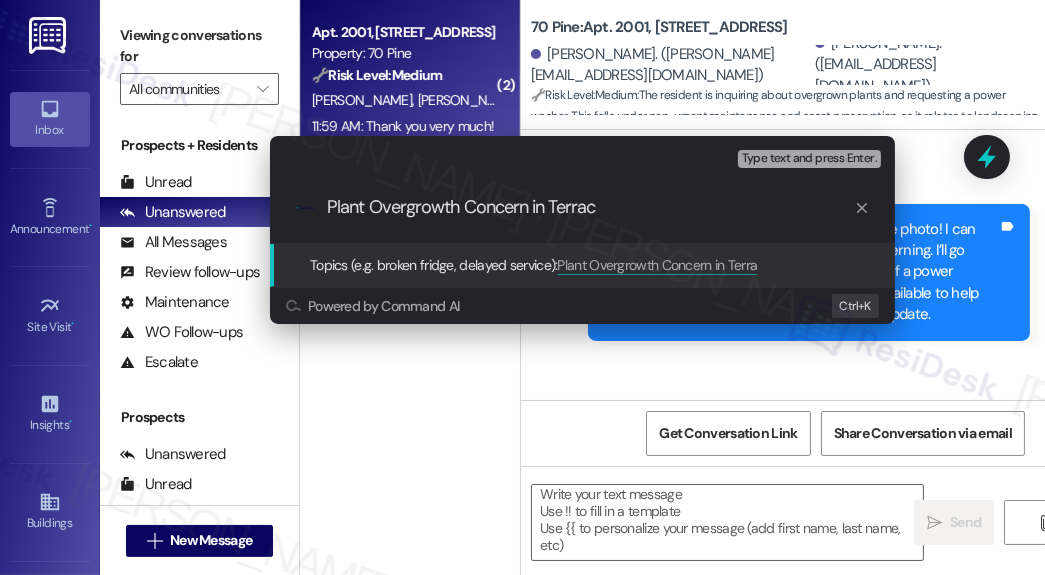 type on "Plant Overgrowth Concern in Terrace" 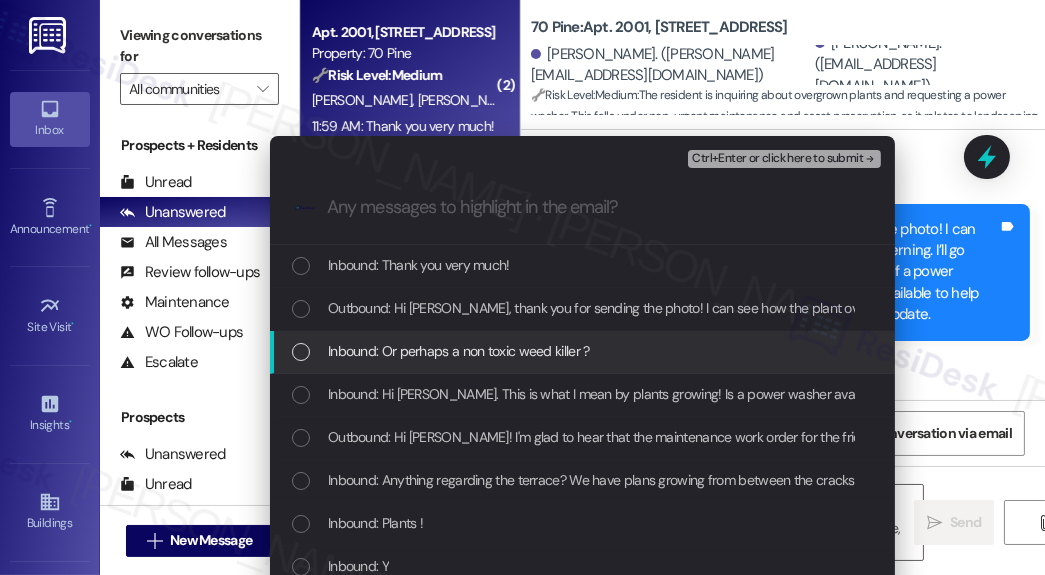 click on "Inbound: Or perhaps a non toxic weed killer ?" at bounding box center [582, 352] 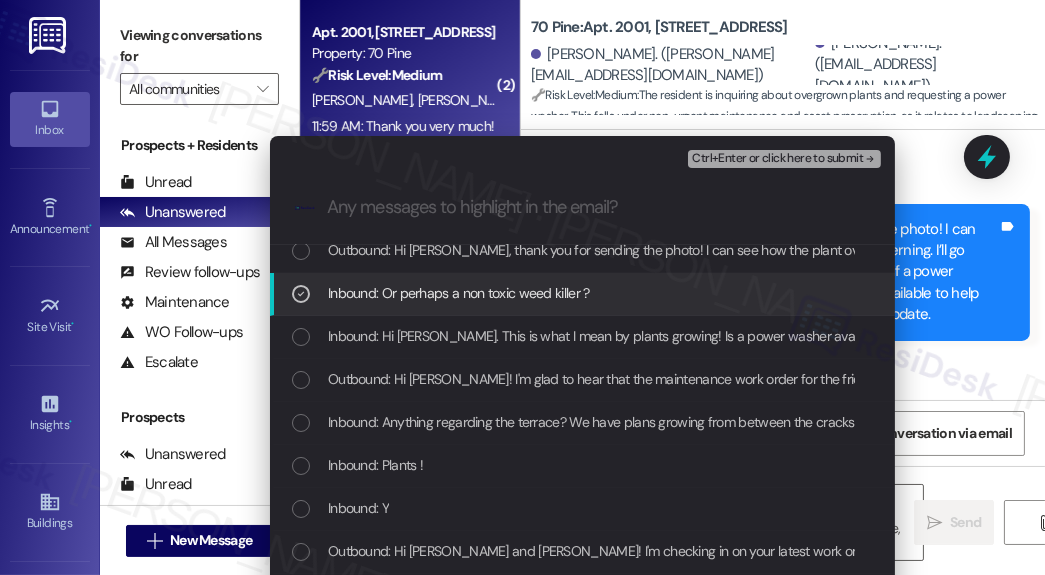 scroll, scrollTop: 80, scrollLeft: 0, axis: vertical 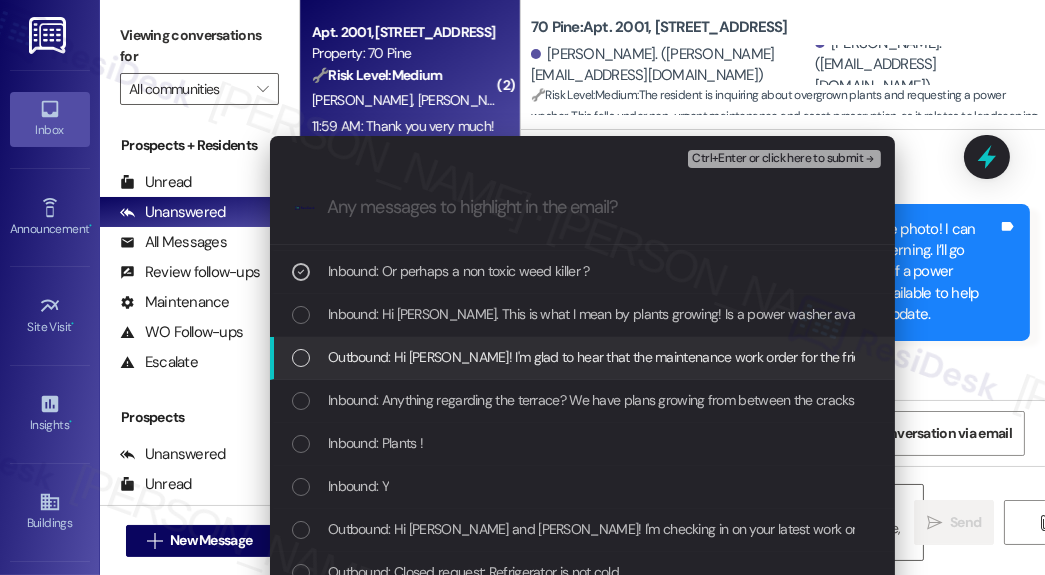 click on "Outbound: Hi [PERSON_NAME]! I'm glad to hear that the maintenance work order for the fridge was completed to your satisfaction. I understand you're seeing plants growing in the terrace cracks. If you're able to send a photo of the affected area, that would be super helpful for the team to get a clearer idea of the issue." at bounding box center [1253, 357] 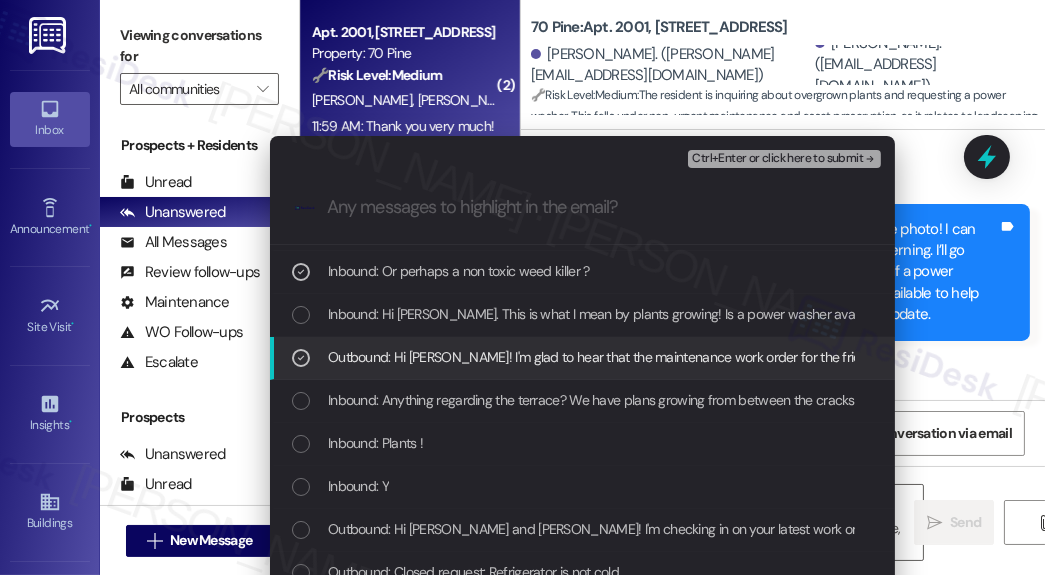 click on "Outbound: Hi [PERSON_NAME]! I'm glad to hear that the maintenance work order for the fridge was completed to your satisfaction. I understand you're seeing plants growing in the terrace cracks. If you're able to send a photo of the affected area, that would be super helpful for the team to get a clearer idea of the issue." at bounding box center (1253, 357) 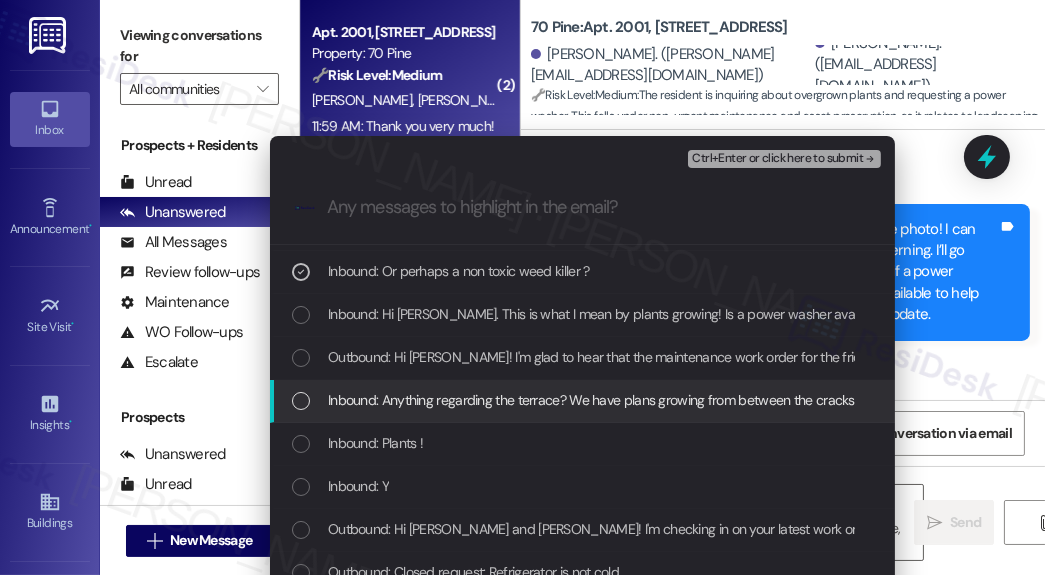click on "Inbound: Anything regarding the terrace? We have plans growing from between the cracks" at bounding box center (591, 400) 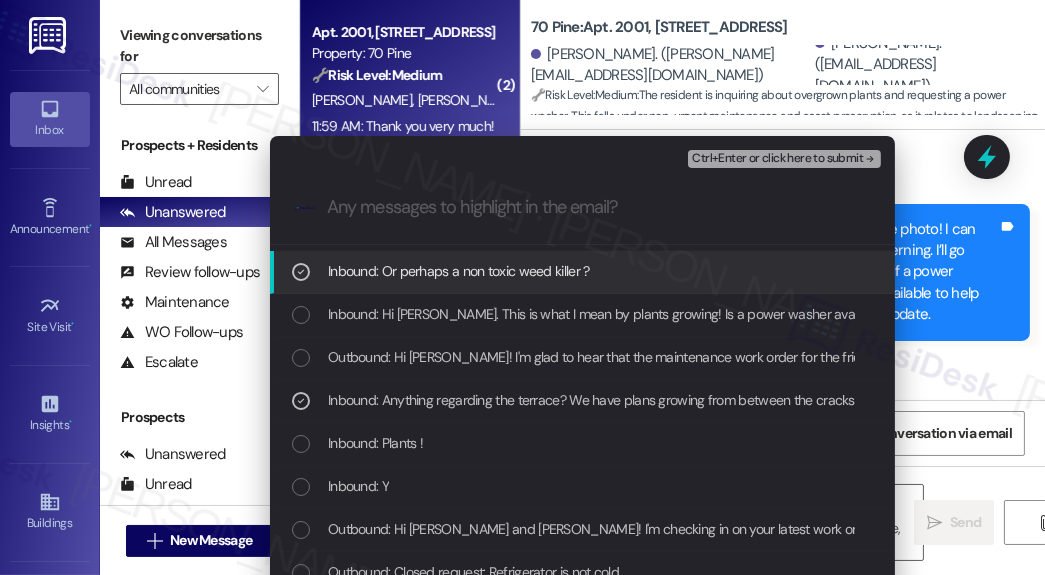 click on "Inbound: Or perhaps a non toxic weed killer ?" at bounding box center [459, 271] 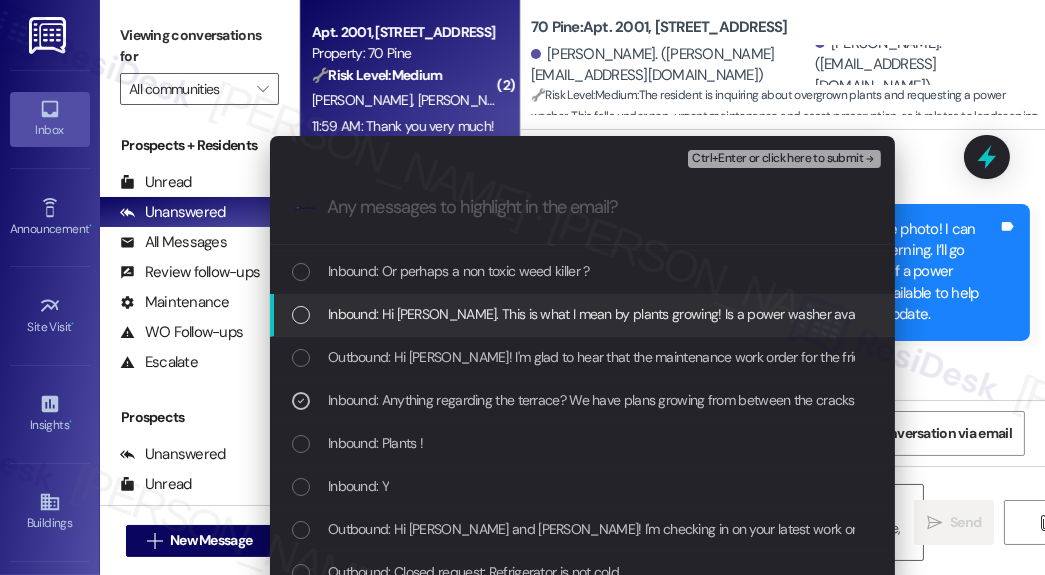 click on "Inbound: Hi [PERSON_NAME]. This is what I mean by plants growing! Is a power washer available ?" at bounding box center (611, 314) 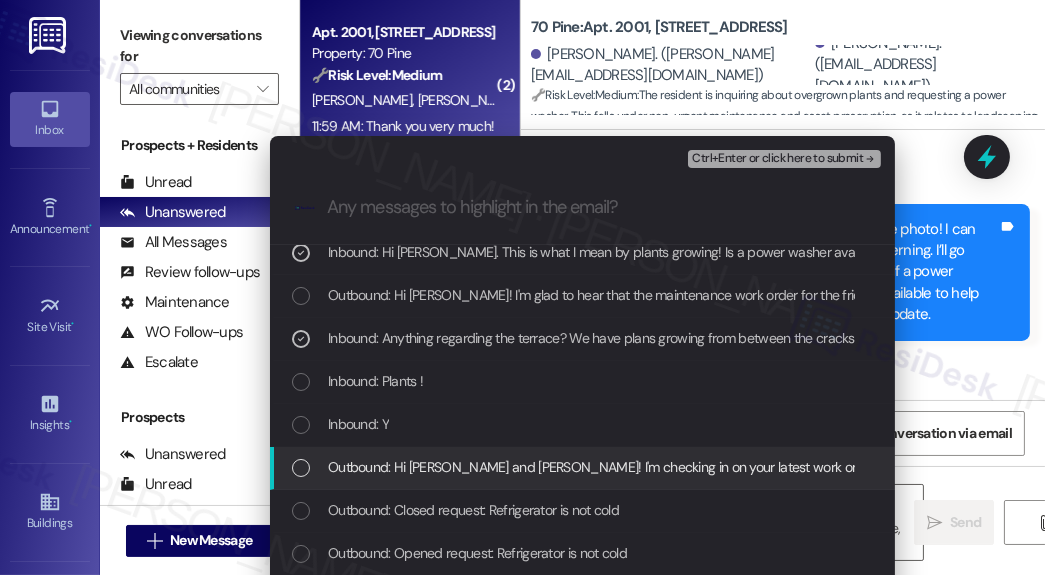 scroll, scrollTop: 0, scrollLeft: 0, axis: both 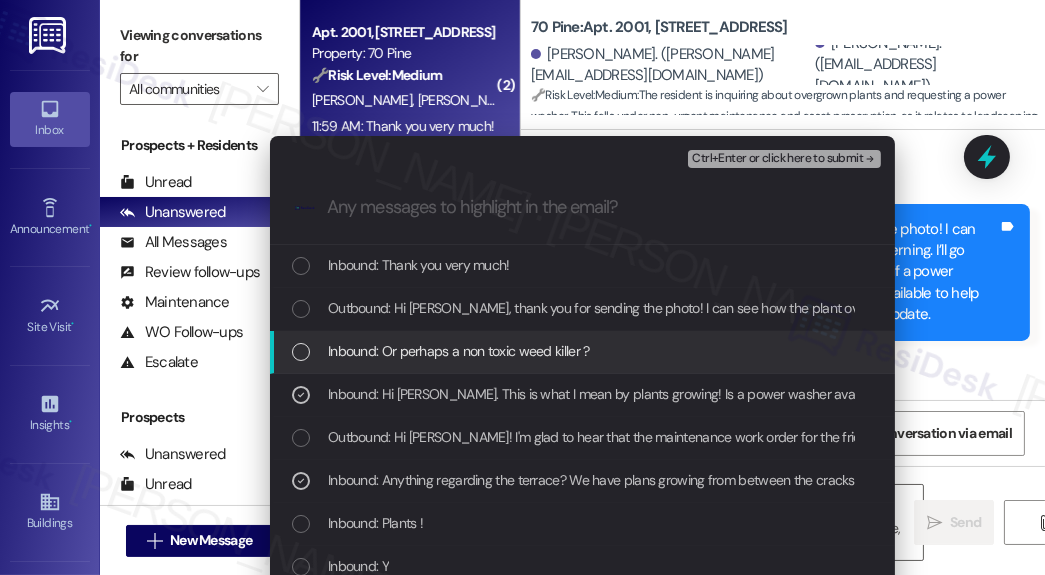 click on "Inbound: Or perhaps a non toxic weed killer ?" at bounding box center [459, 351] 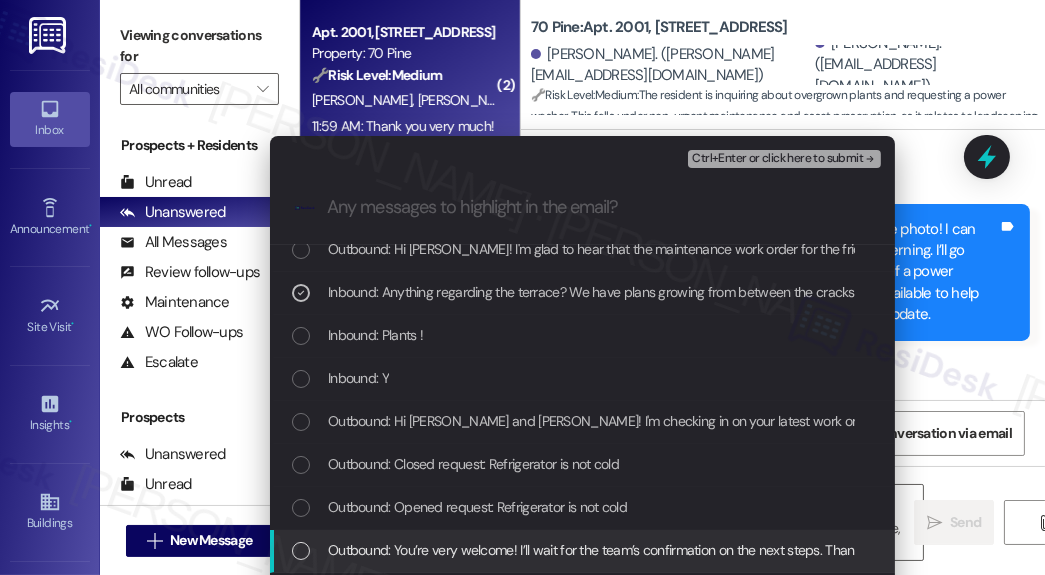 scroll, scrollTop: 160, scrollLeft: 0, axis: vertical 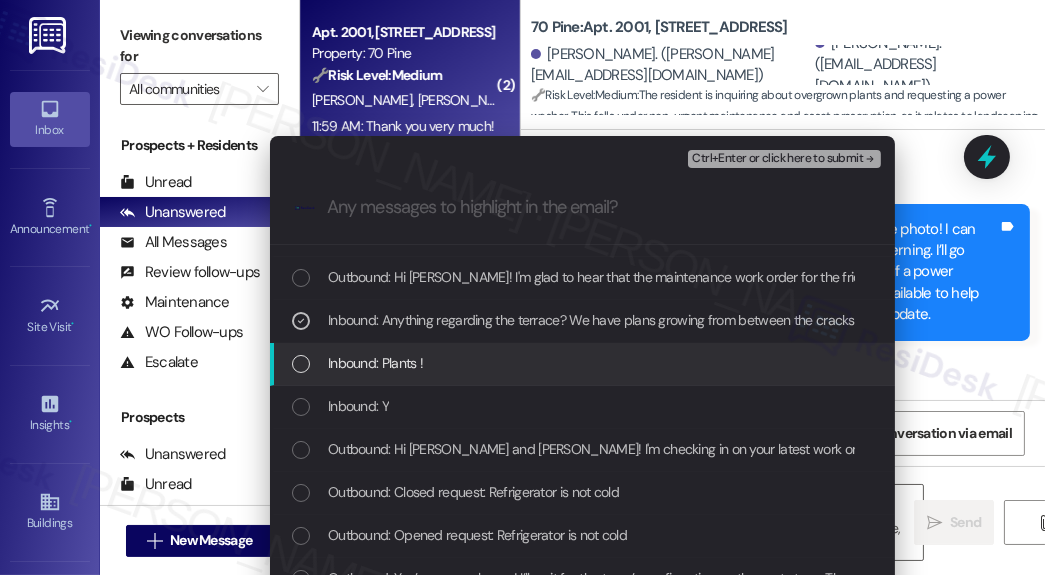 click on "Inbound: Plants !" at bounding box center (375, 363) 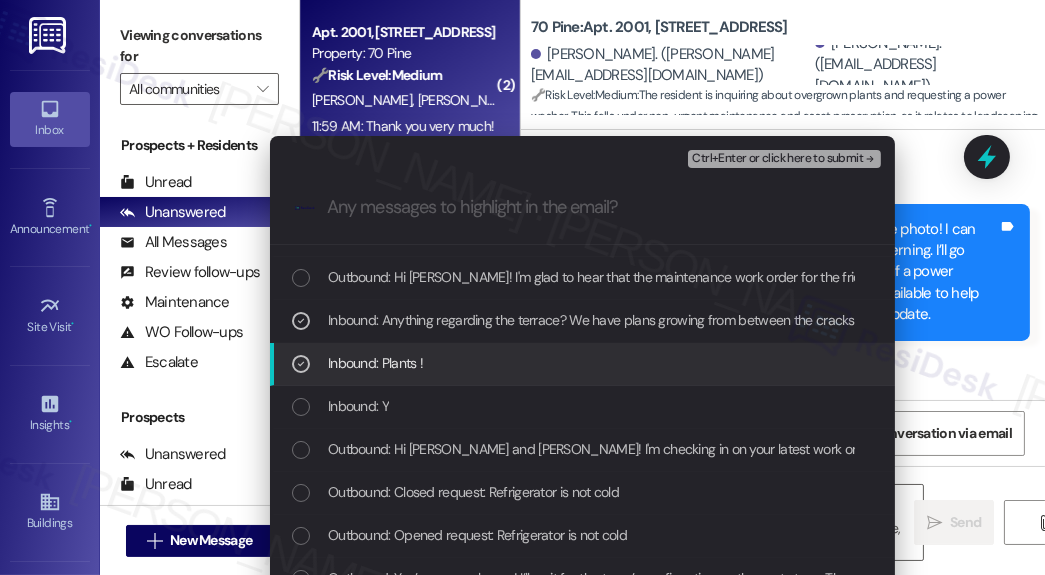 click on "Inbound: Plants !" at bounding box center (375, 363) 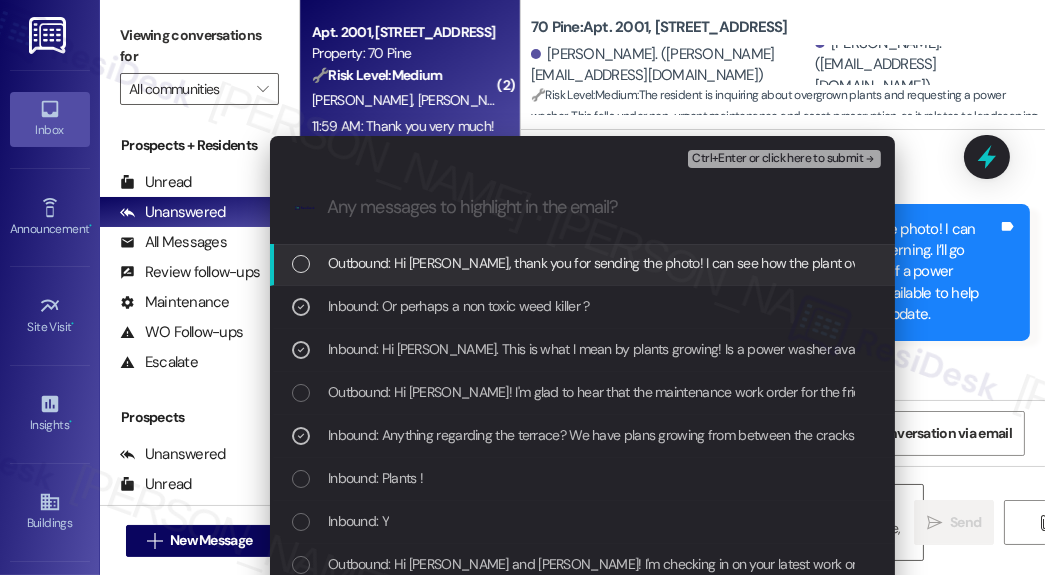scroll, scrollTop: 0, scrollLeft: 0, axis: both 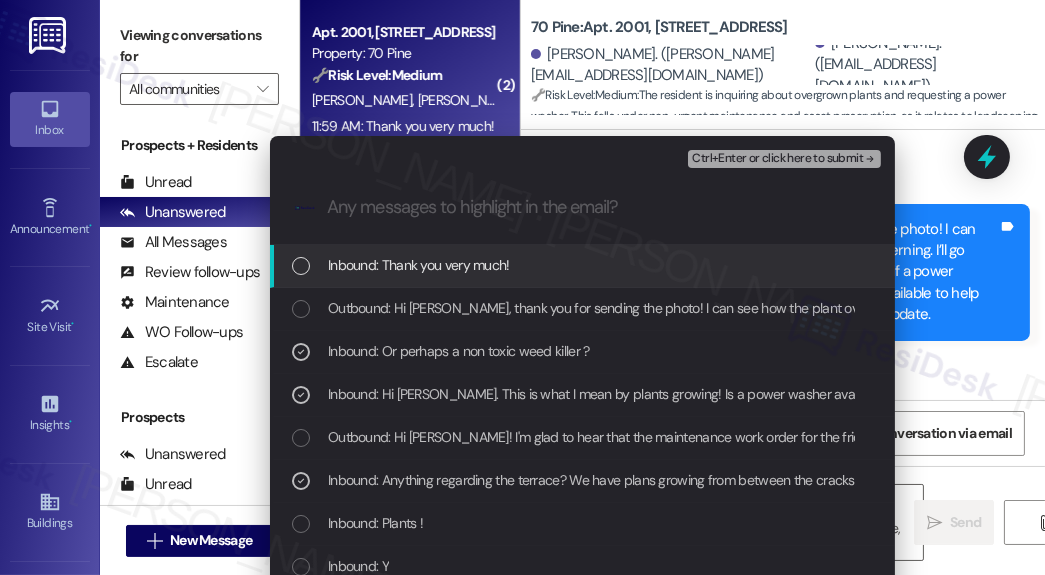 click on "Ctrl+Enter or click here to submit" at bounding box center (777, 159) 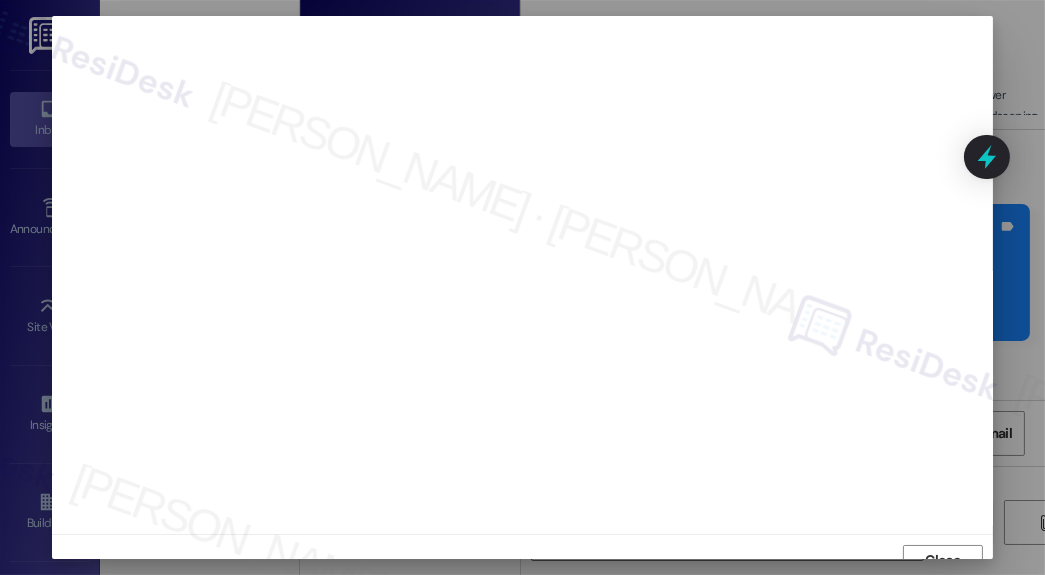 scroll, scrollTop: 17, scrollLeft: 0, axis: vertical 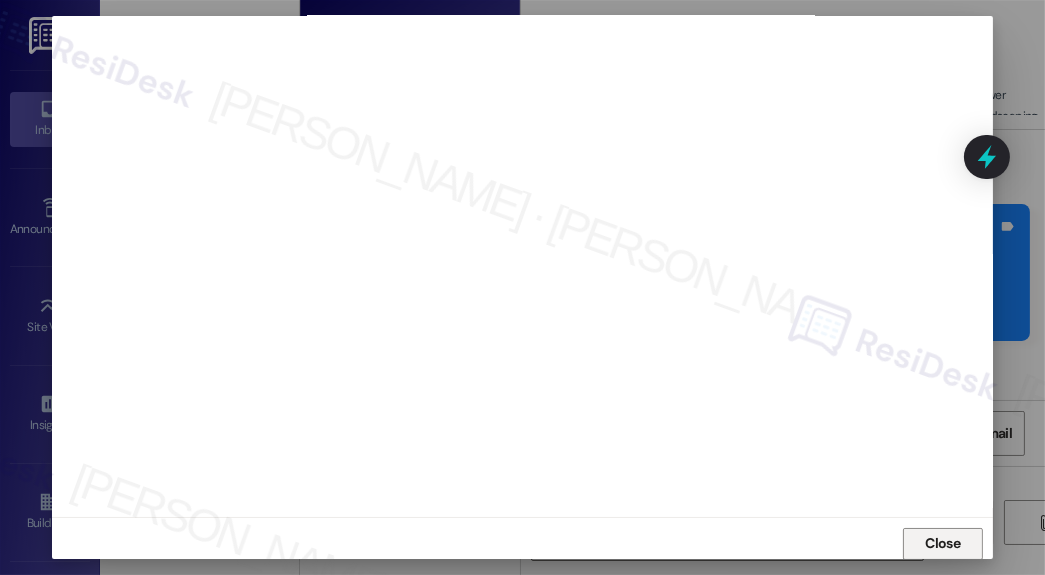 click on "Close" at bounding box center [942, 543] 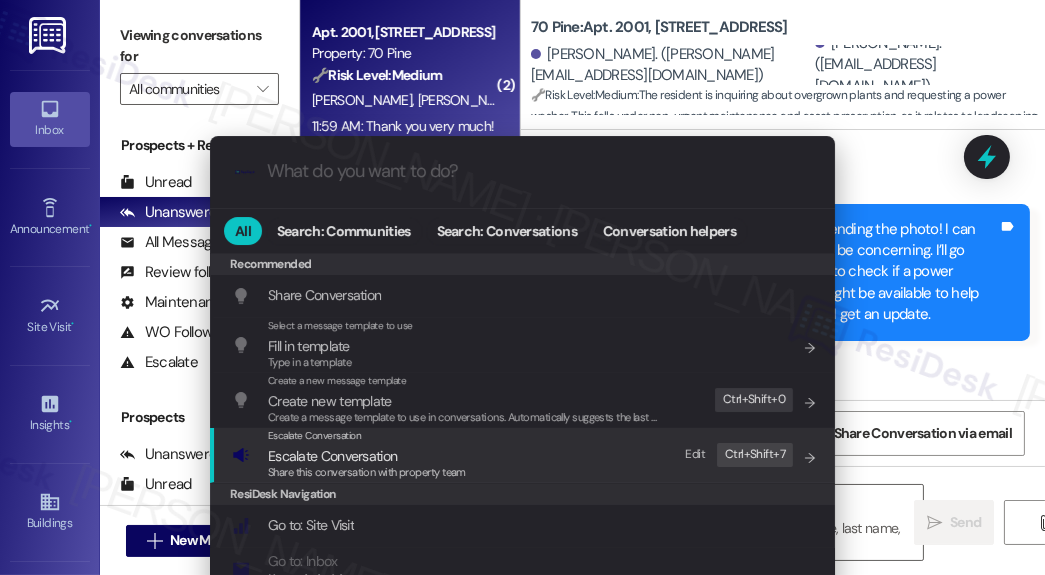 click on "Share this conversation with property team" at bounding box center [367, 472] 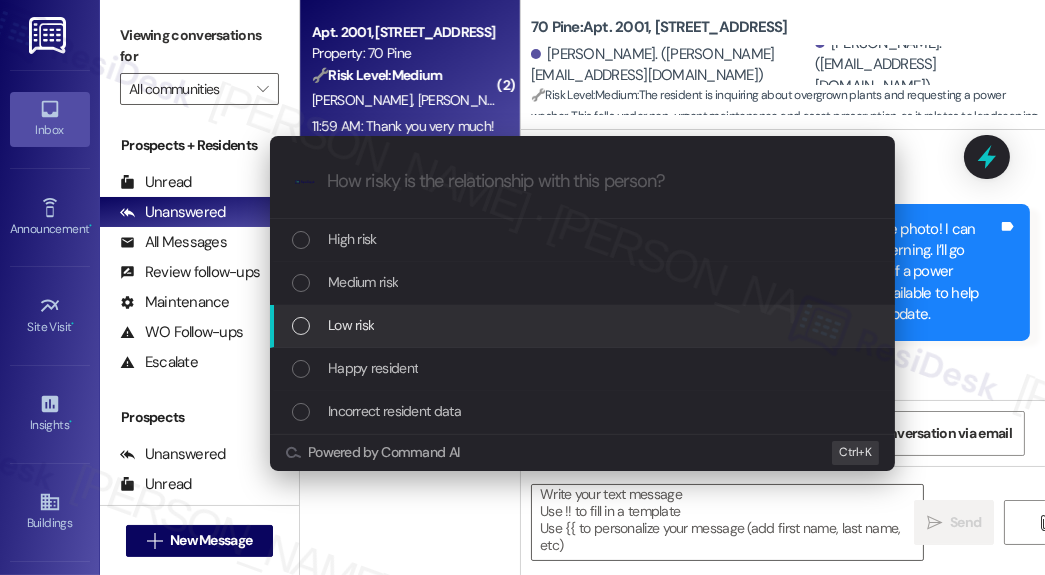 click on "Low risk" at bounding box center [582, 326] 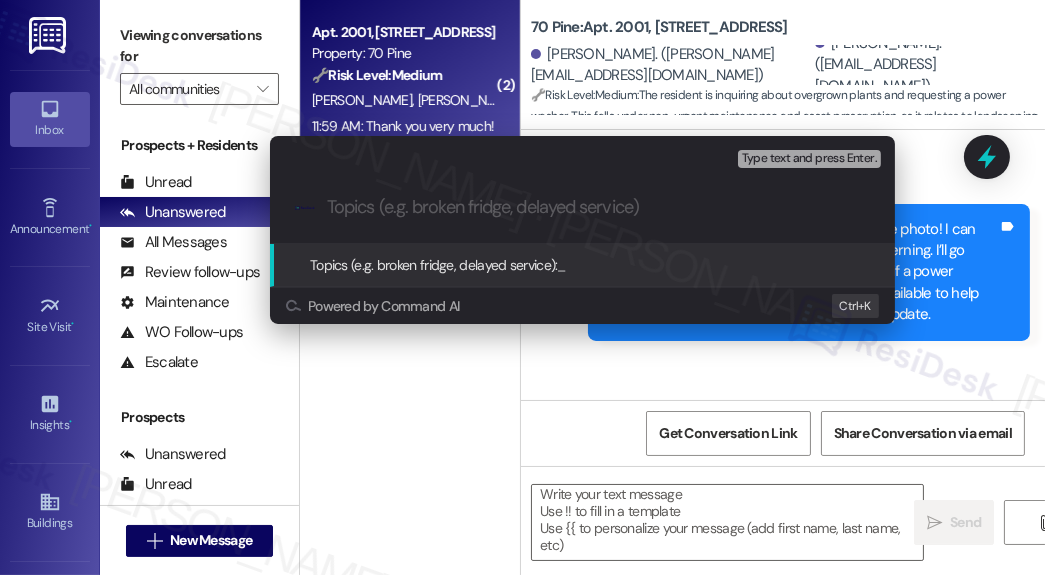 paste on "Plant Overgrowth Concern in Terrace" 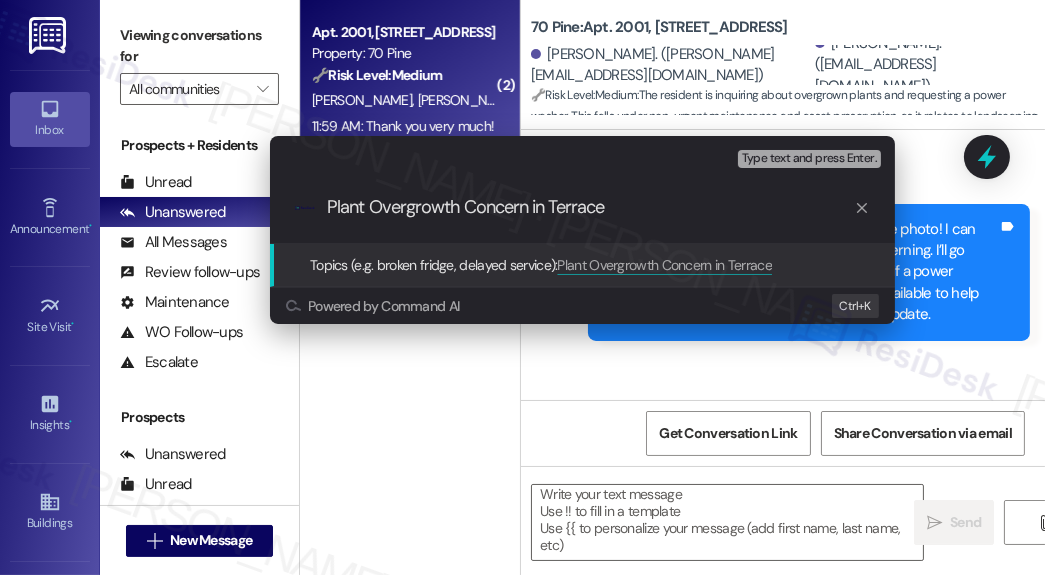 type 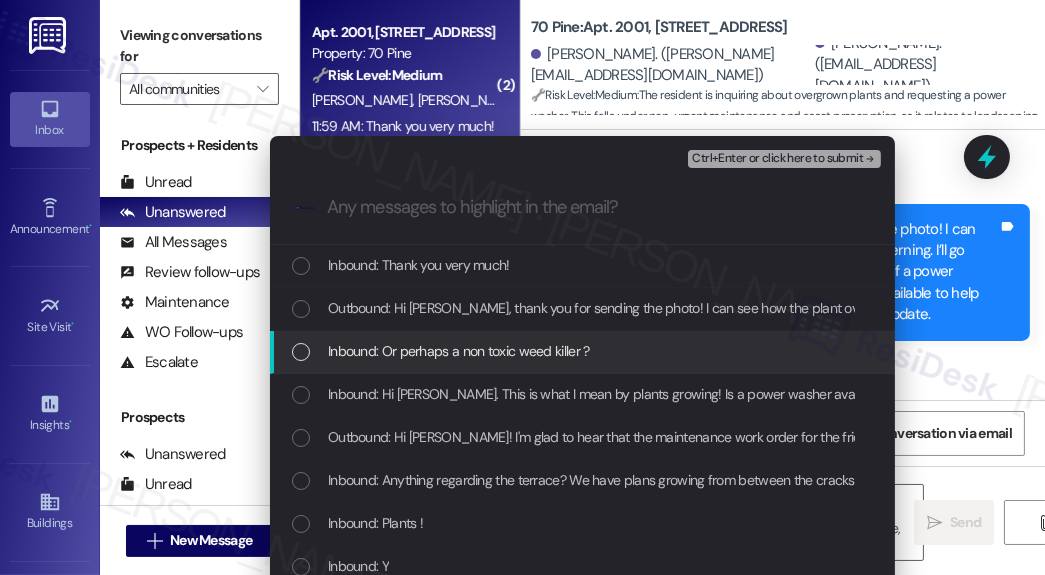 click on "Inbound: Or perhaps a non toxic weed killer ?" at bounding box center (459, 351) 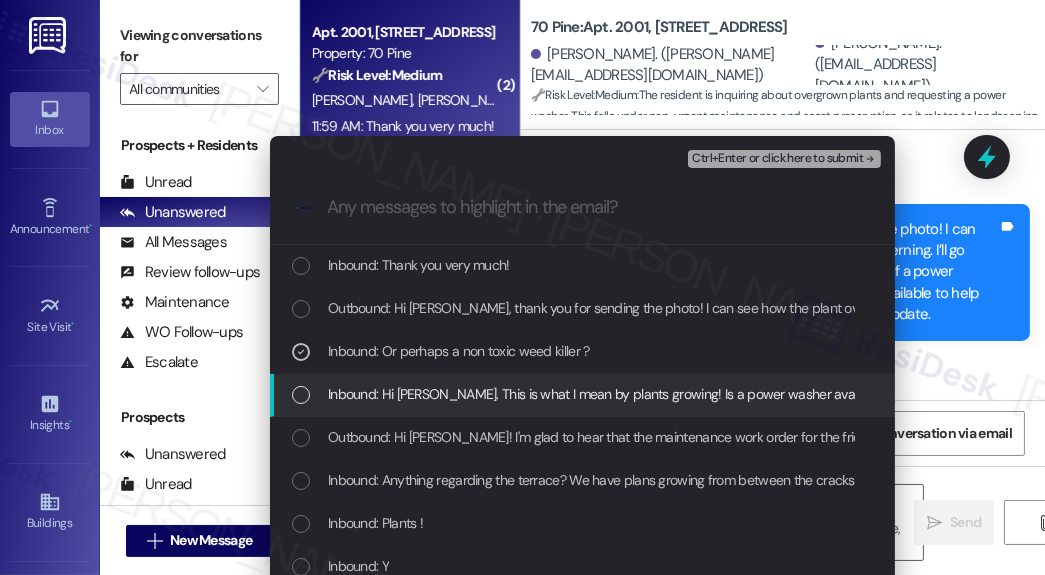 click on "Inbound: Hi [PERSON_NAME]. This is what I mean by plants growing! Is a power washer available ?" at bounding box center (611, 394) 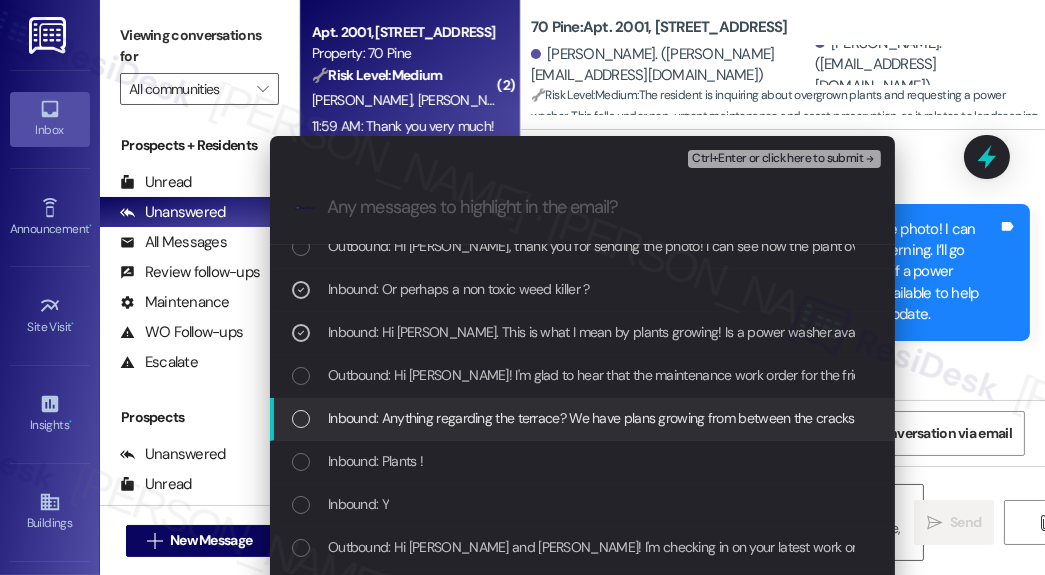 scroll, scrollTop: 160, scrollLeft: 0, axis: vertical 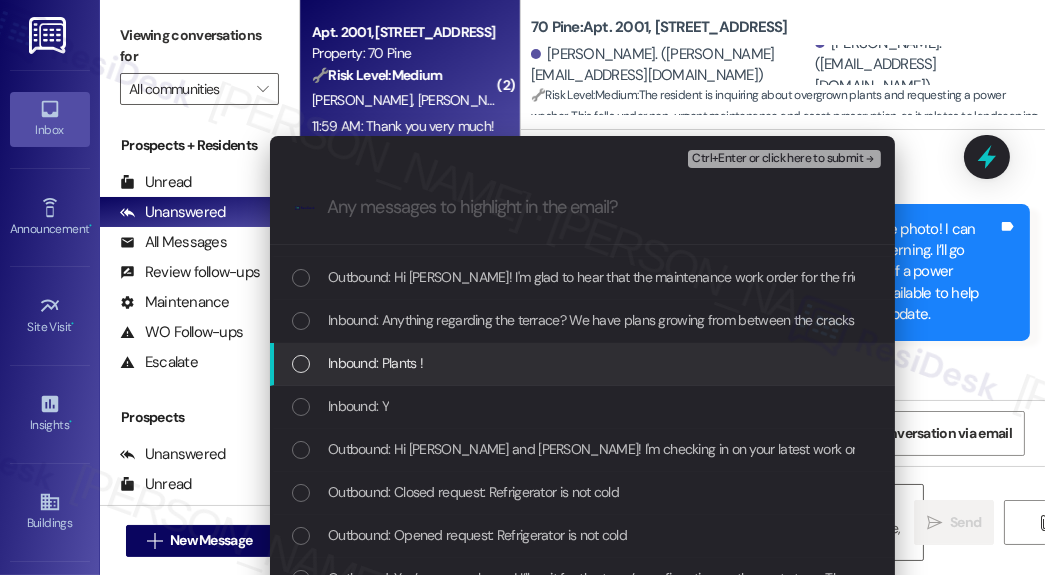 click on "Inbound: Plants !" at bounding box center [584, 363] 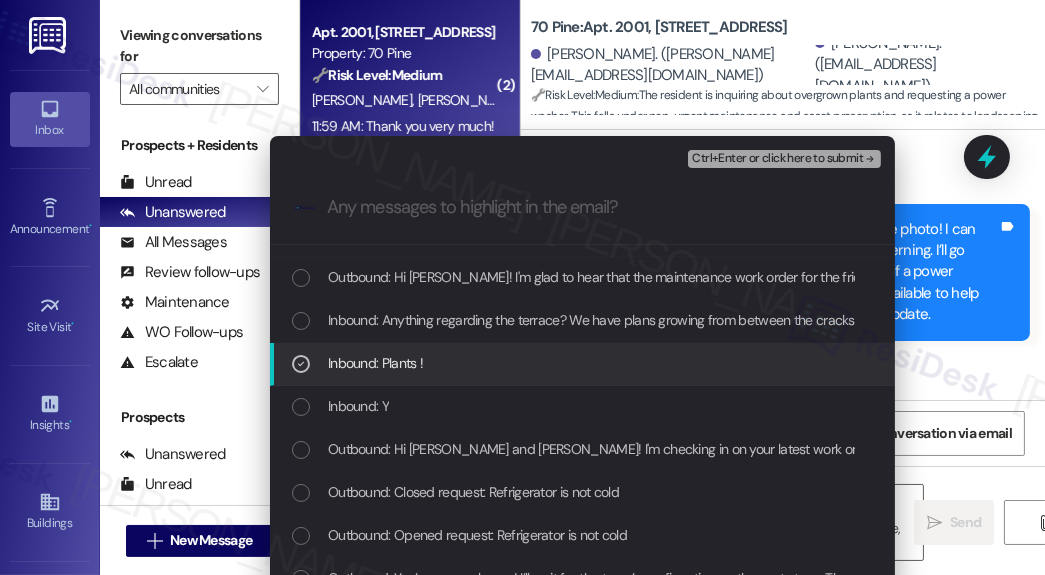 click on "Inbound: Plants !" at bounding box center (584, 363) 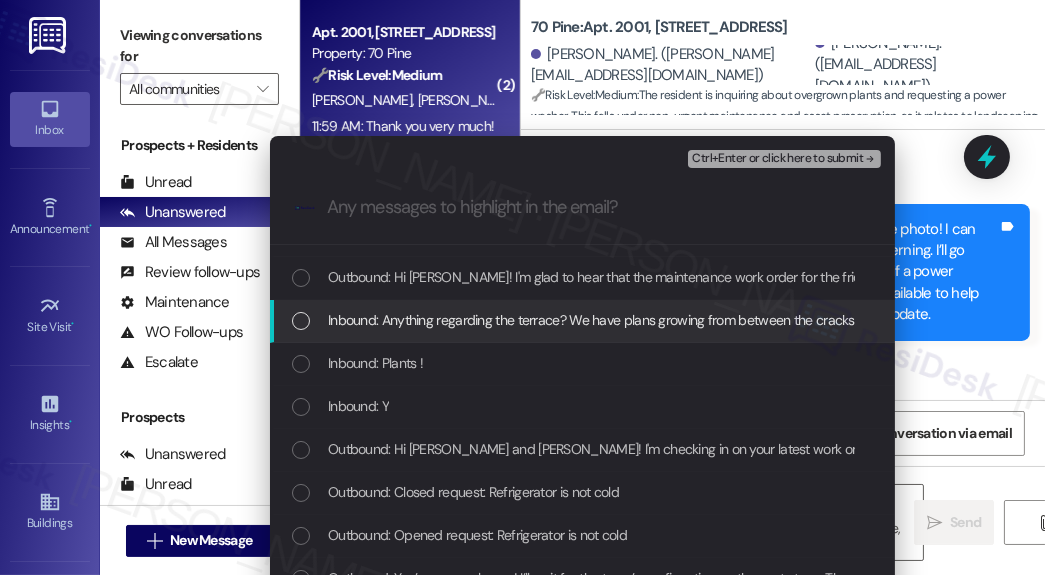 click on "Inbound: Anything regarding the terrace? We have plans growing from between the cracks" at bounding box center (591, 320) 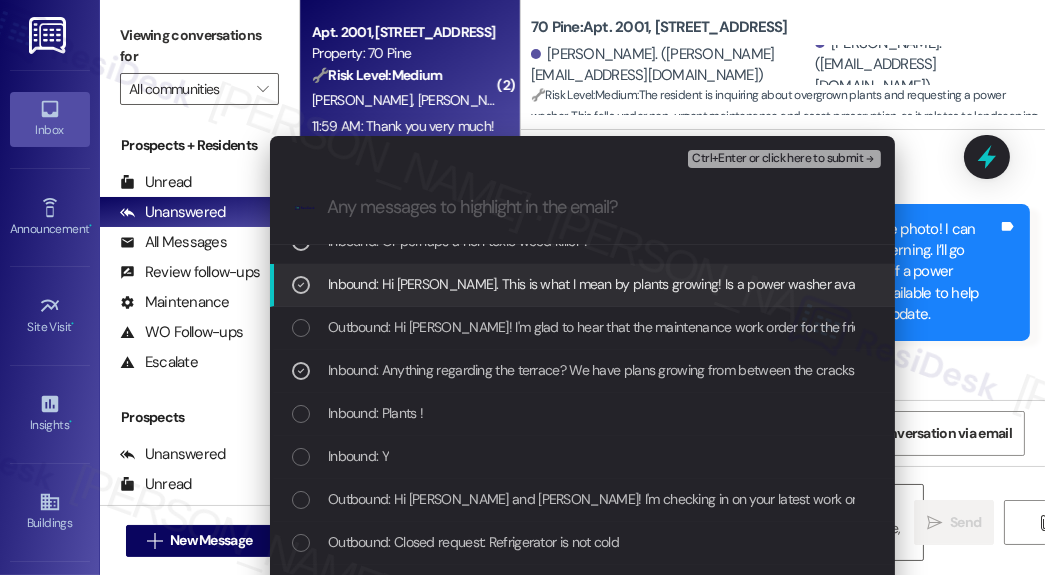 scroll, scrollTop: 0, scrollLeft: 0, axis: both 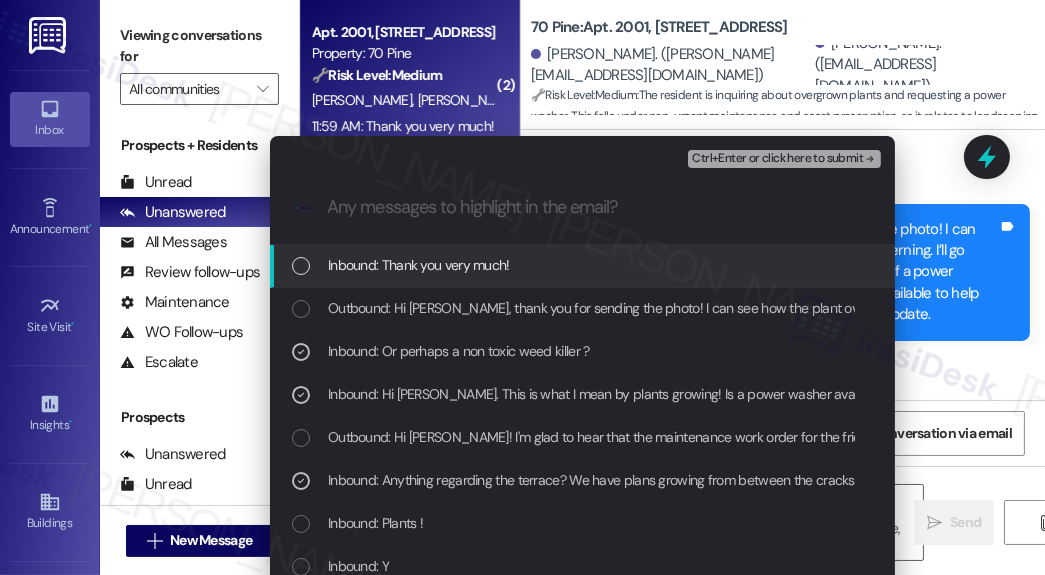 click on "Ctrl+Enter or click here to submit" at bounding box center [777, 159] 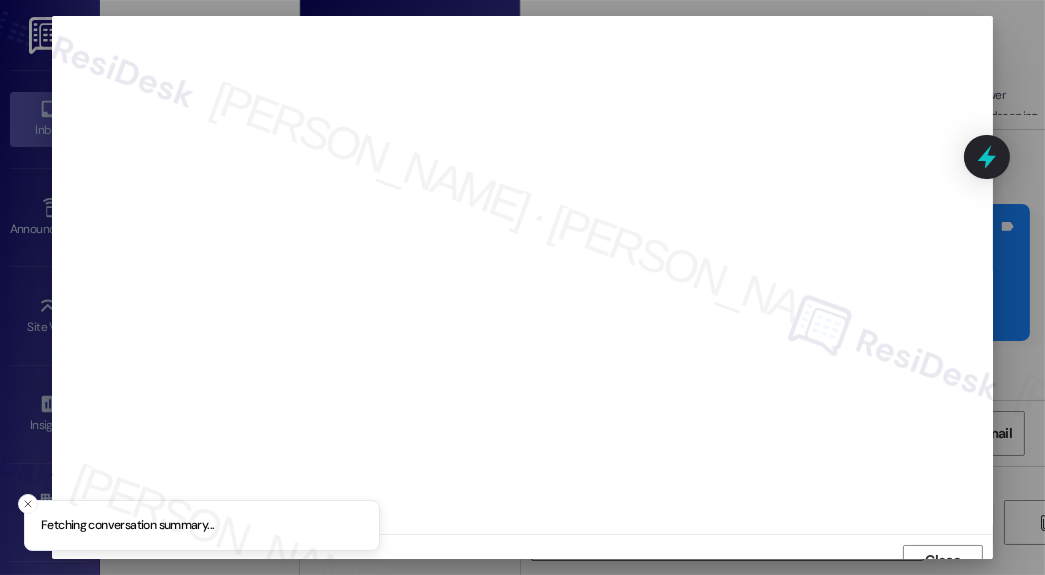 scroll, scrollTop: 17, scrollLeft: 0, axis: vertical 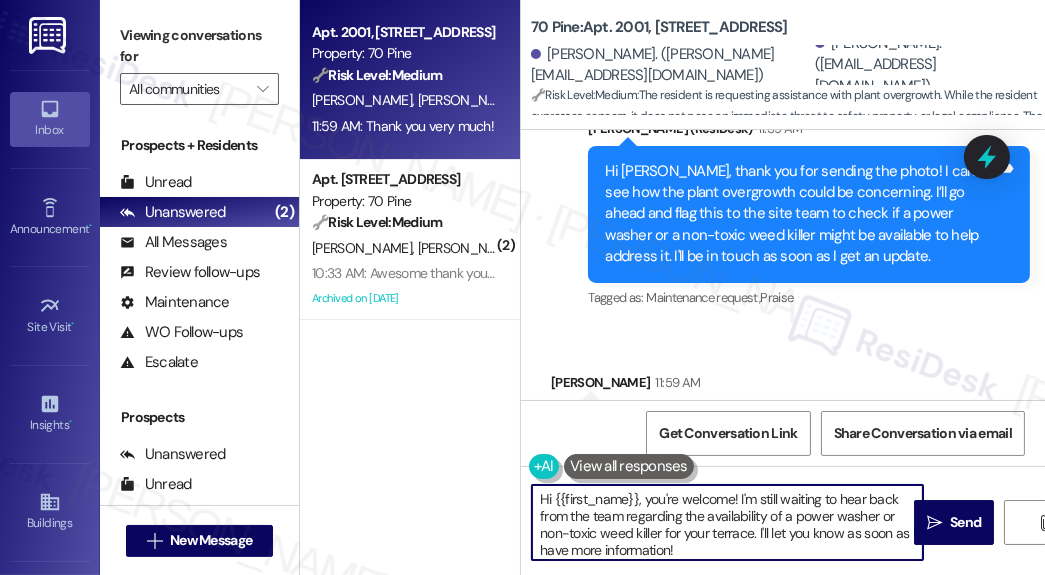 drag, startPoint x: 650, startPoint y: 500, endPoint x: 451, endPoint y: 496, distance: 199.04019 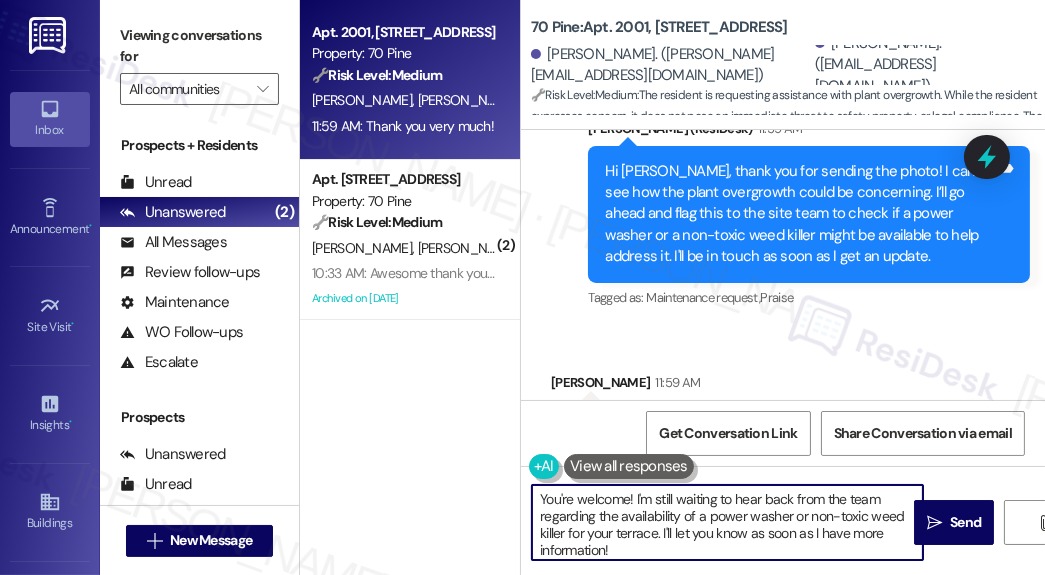 scroll, scrollTop: 5, scrollLeft: 0, axis: vertical 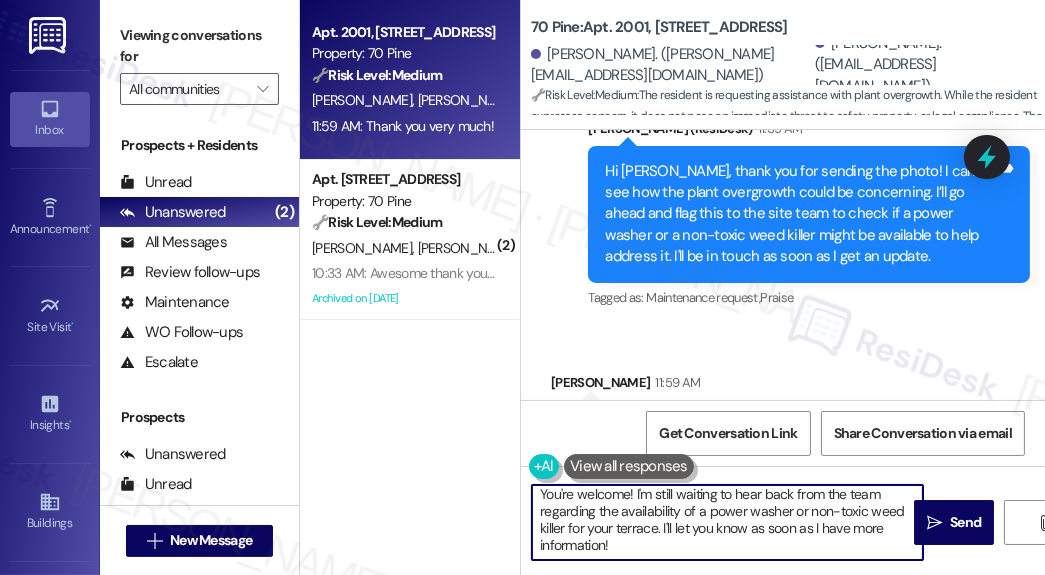drag, startPoint x: 636, startPoint y: 495, endPoint x: 661, endPoint y: 556, distance: 65.9242 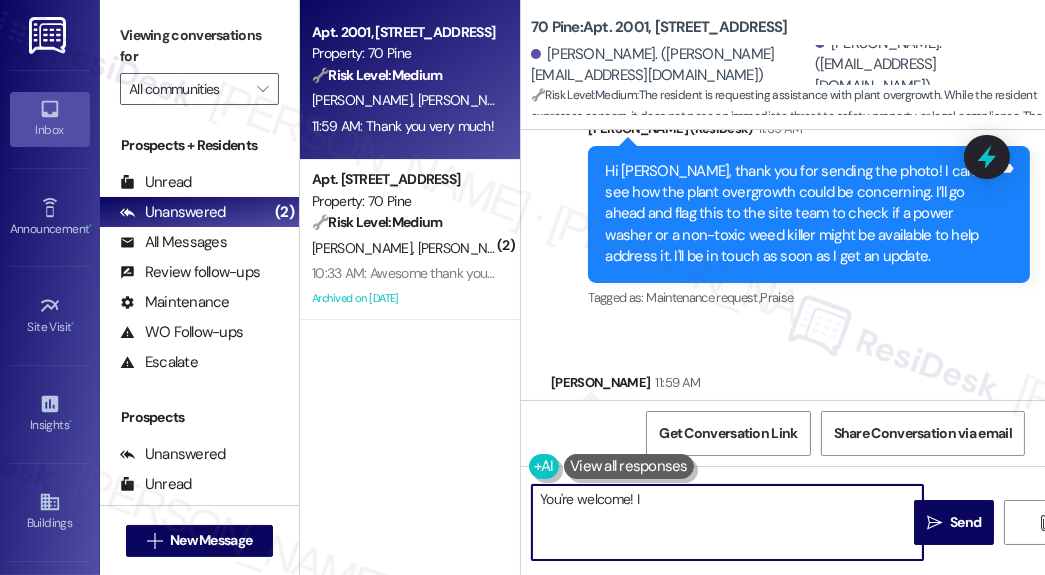scroll, scrollTop: 0, scrollLeft: 0, axis: both 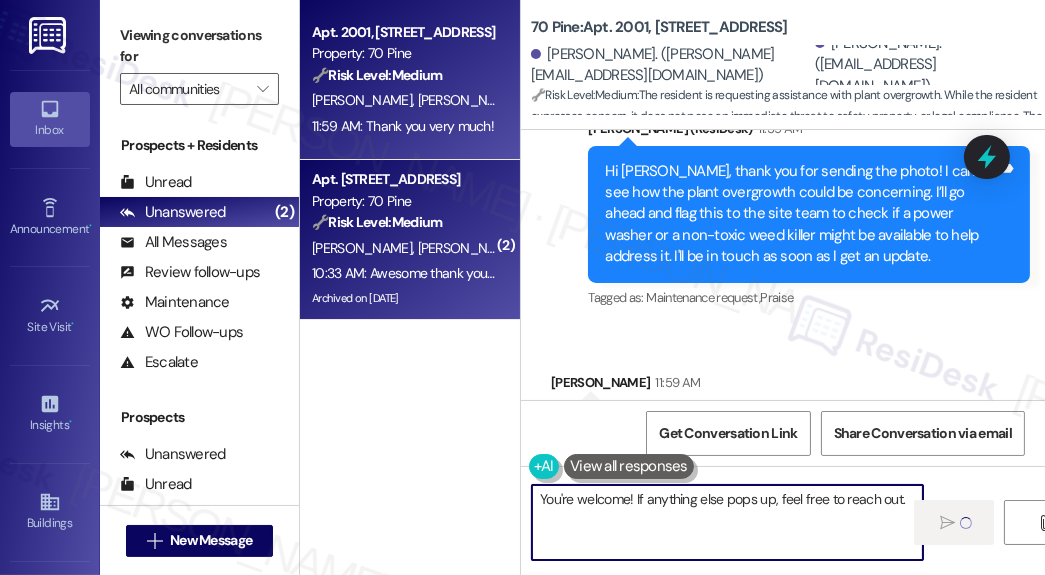 type on "You're welcome! If anything else pops up, feel free to reach out." 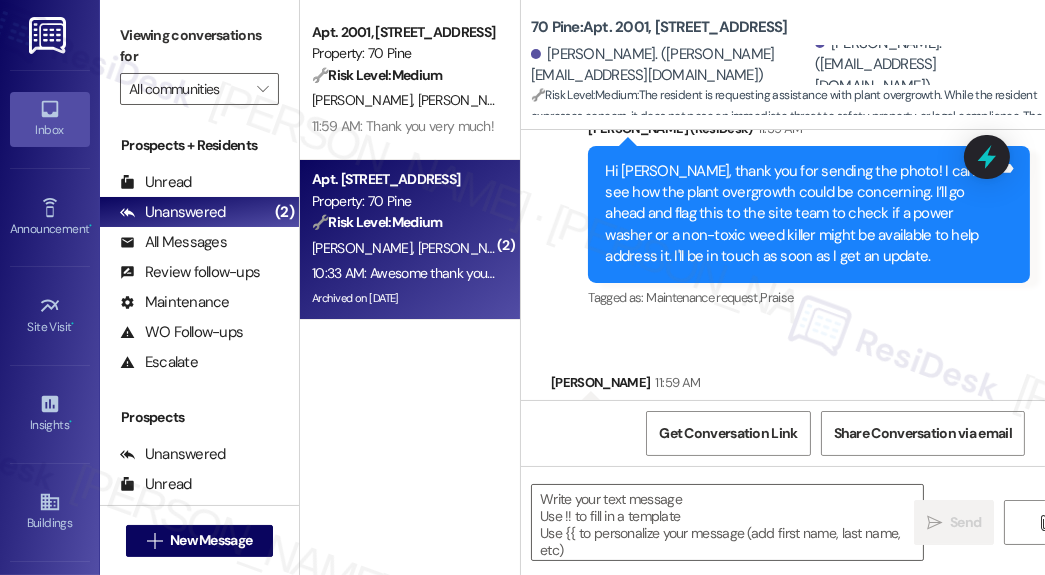 scroll, scrollTop: 17431, scrollLeft: 0, axis: vertical 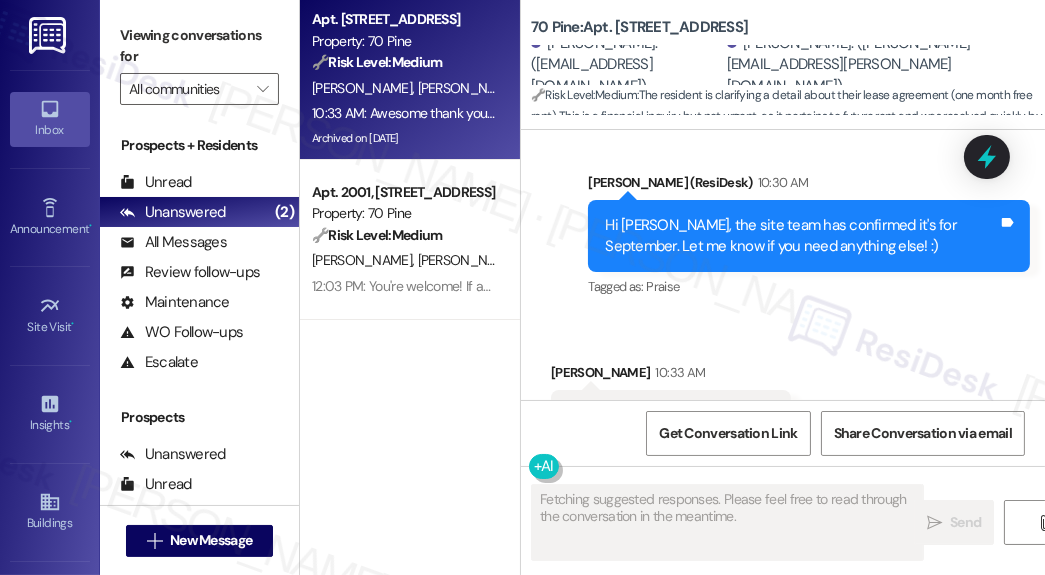 click on "Hi [PERSON_NAME], the site team has confirmed it's for September. Let me know if you need anything else! :)" at bounding box center [801, 236] 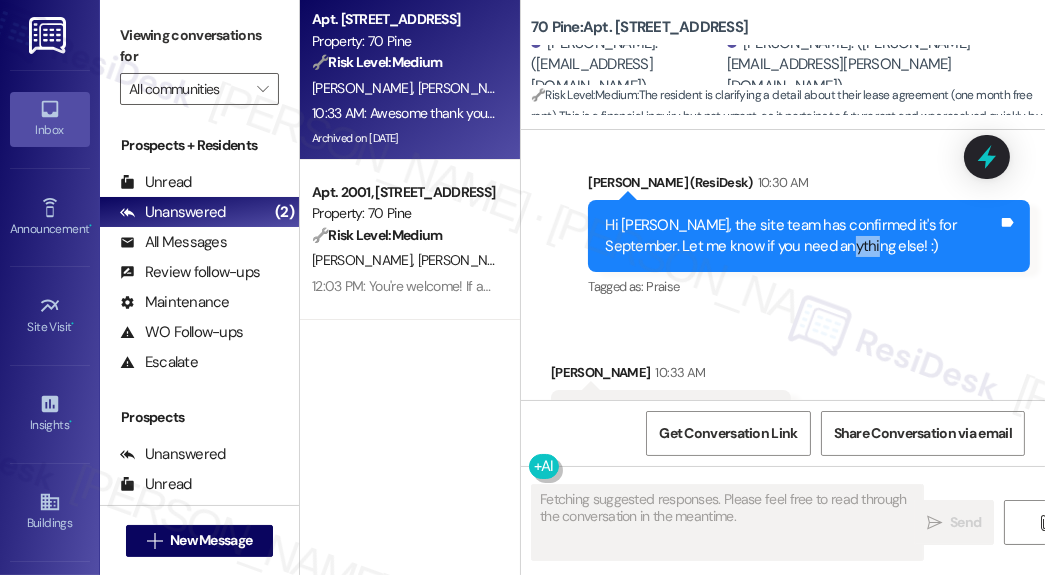 click on "Hi [PERSON_NAME], the site team has confirmed it's for September. Let me know if you need anything else! :)" at bounding box center [801, 236] 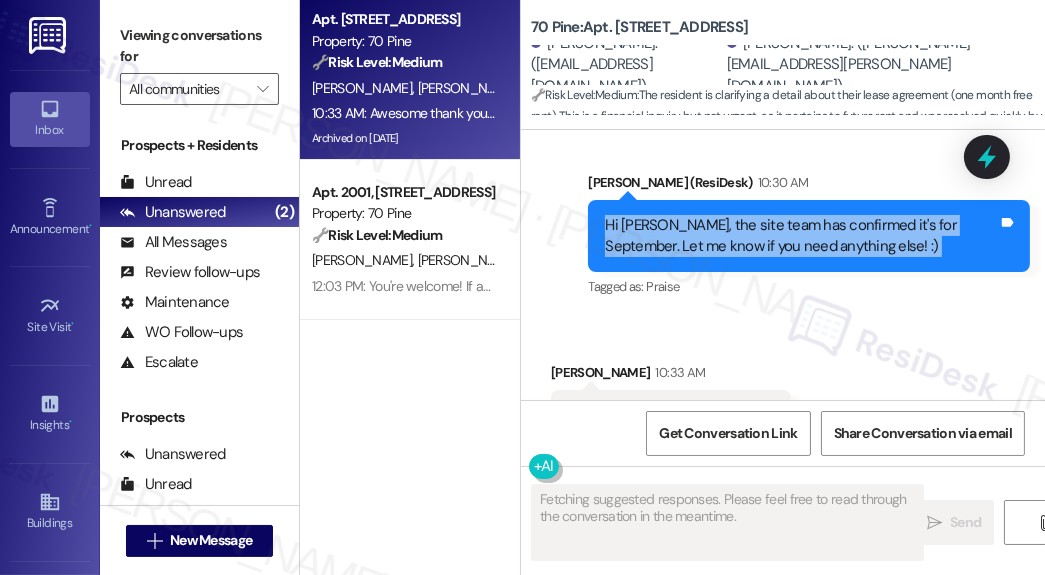 click on "Hi [PERSON_NAME], the site team has confirmed it's for September. Let me know if you need anything else! :)" at bounding box center (801, 236) 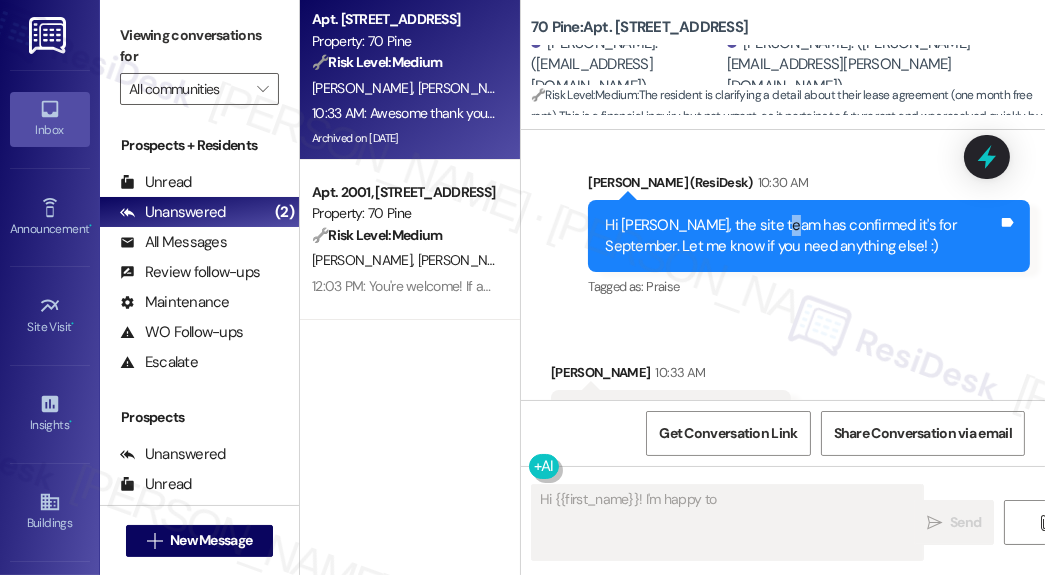 click on "Hi [PERSON_NAME], the site team has confirmed it's for September. Let me know if you need anything else! :) Tags and notes" at bounding box center [809, 236] 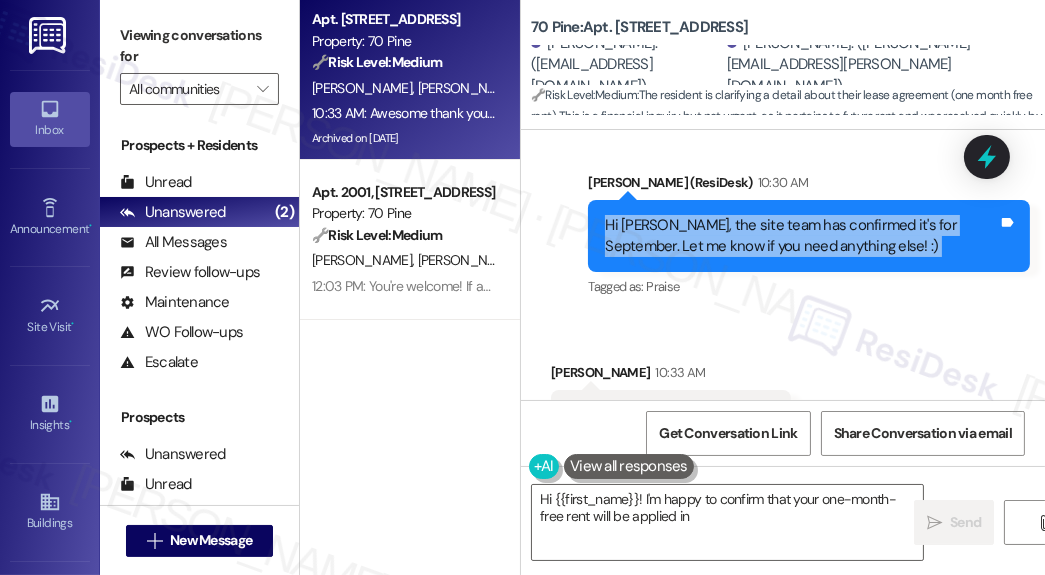 click on "Hi [PERSON_NAME], the site team has confirmed it's for September. Let me know if you need anything else! :) Tags and notes" at bounding box center (809, 236) 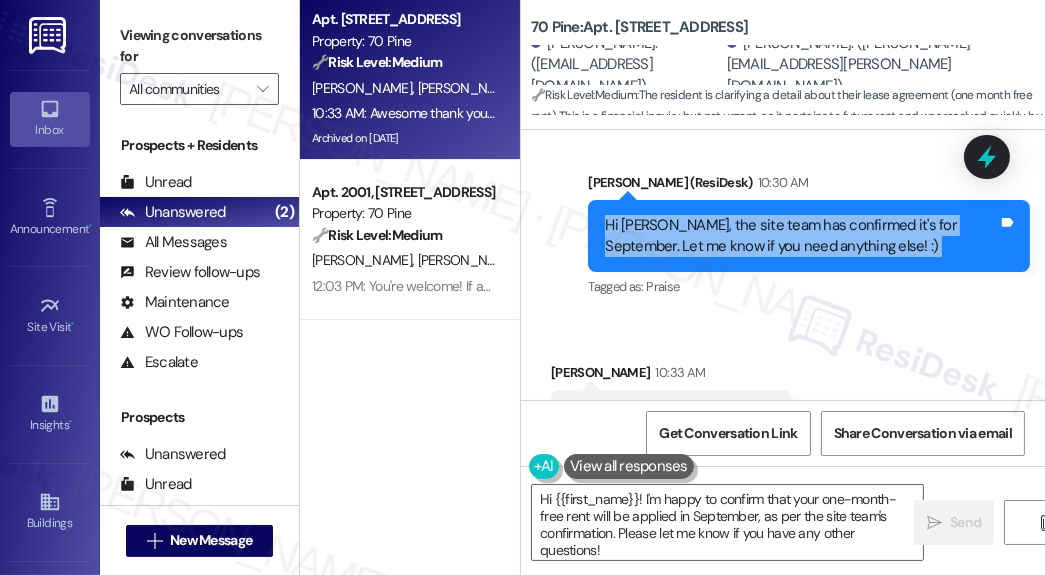 scroll, scrollTop: 9864, scrollLeft: 0, axis: vertical 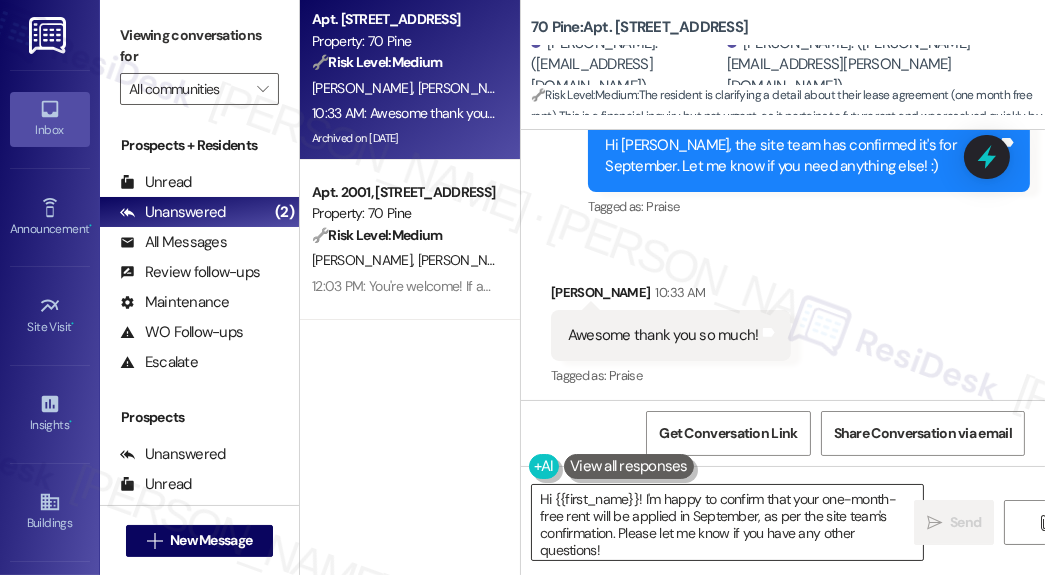 click on "Hi {{first_name}}! I'm happy to confirm that your one-month-free rent will be applied in September, as per the site team's confirmation. Please let me know if you have any other questions!" at bounding box center [727, 522] 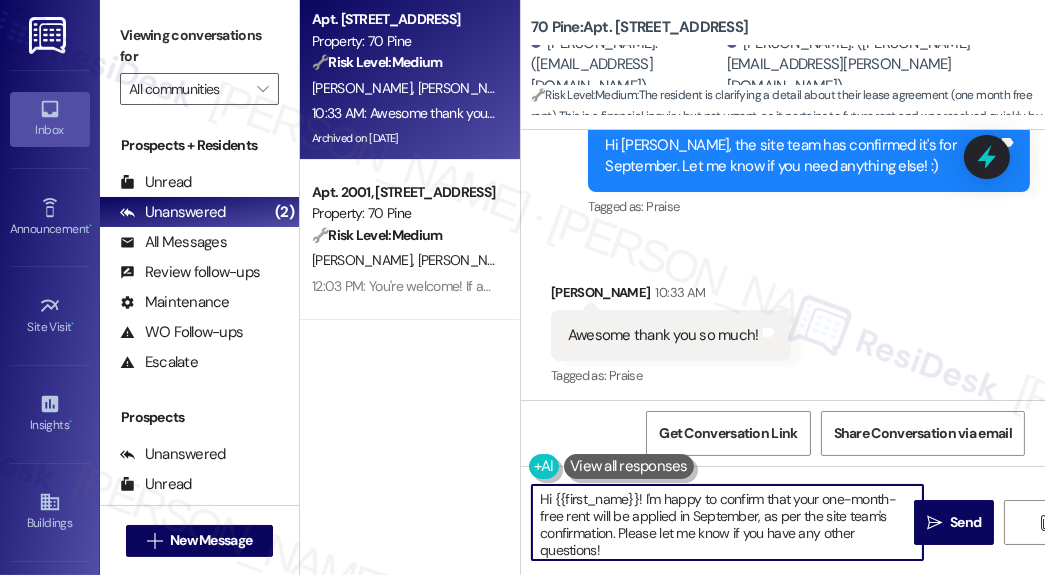 click on "Hi {{first_name}}! I'm happy to confirm that your one-month-free rent will be applied in September, as per the site team's confirmation. Please let me know if you have any other questions!" at bounding box center (727, 522) 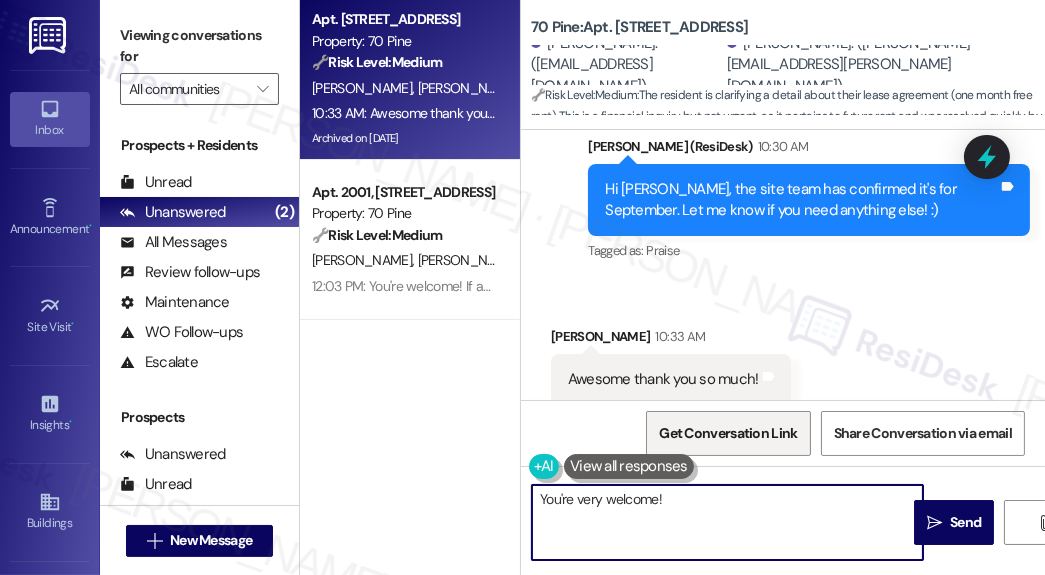 scroll, scrollTop: 9864, scrollLeft: 0, axis: vertical 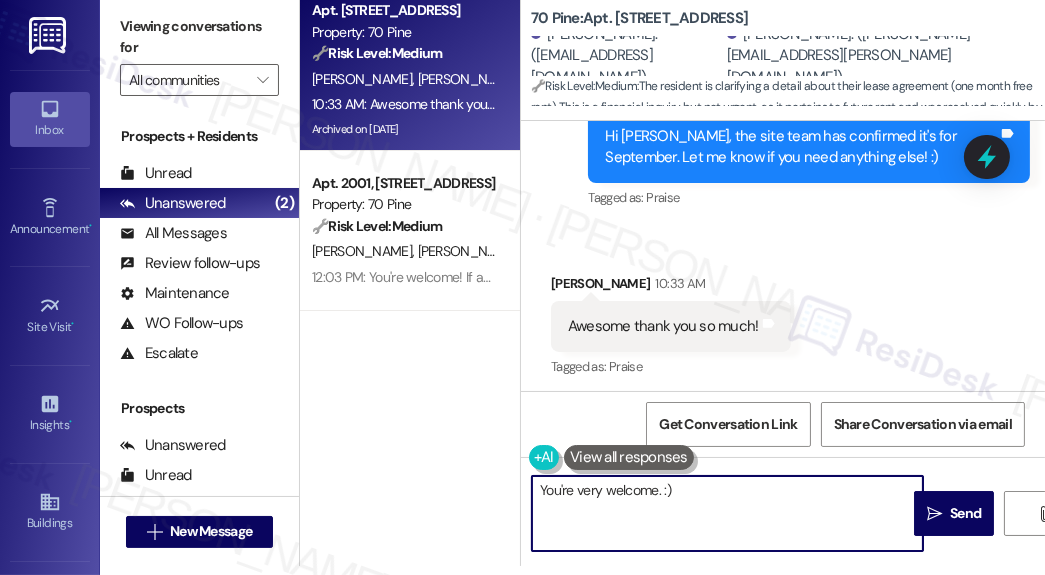 type on "You're very welcome. :)" 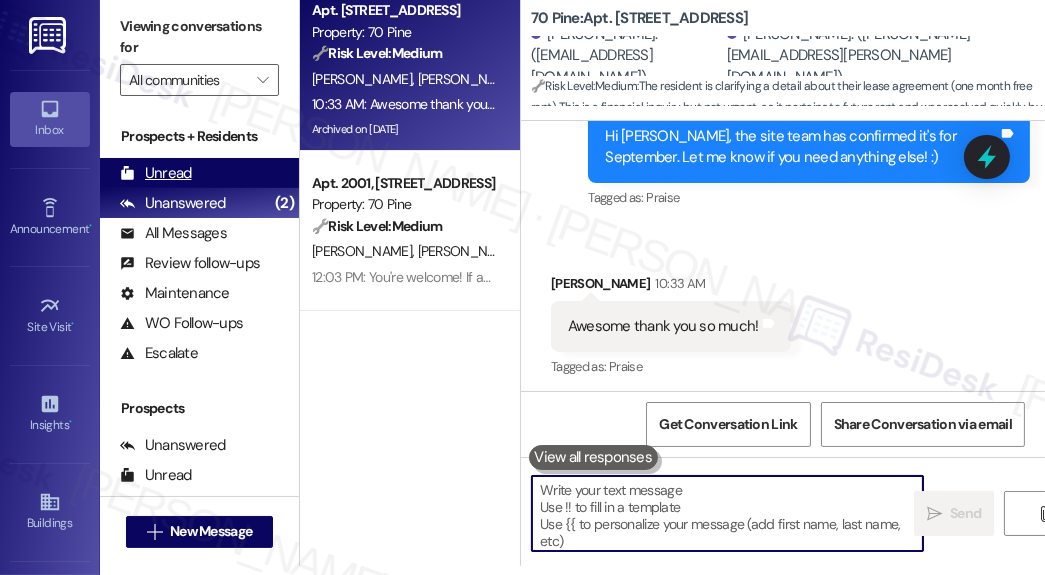 scroll, scrollTop: 9864, scrollLeft: 0, axis: vertical 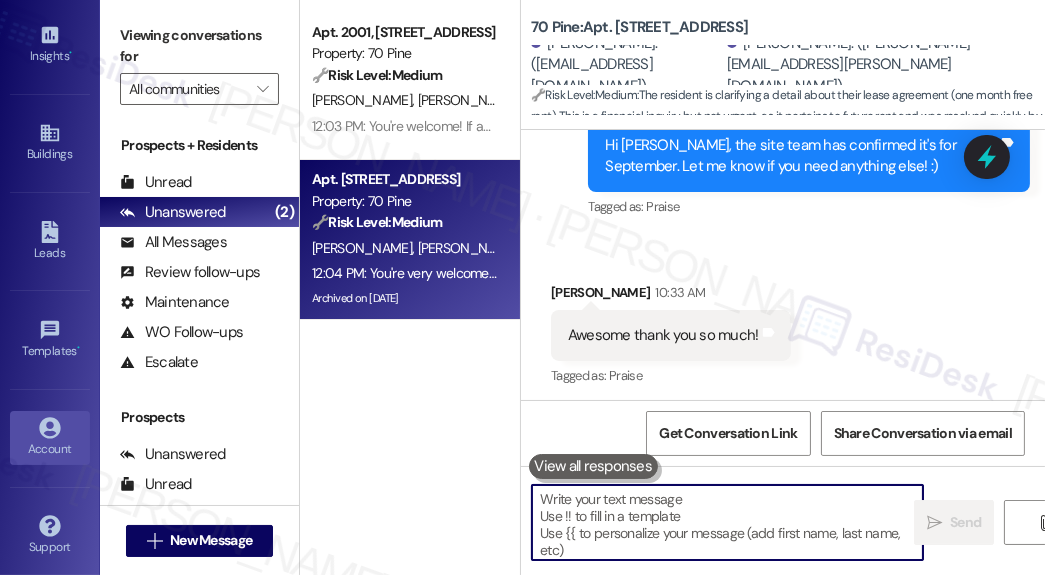 type 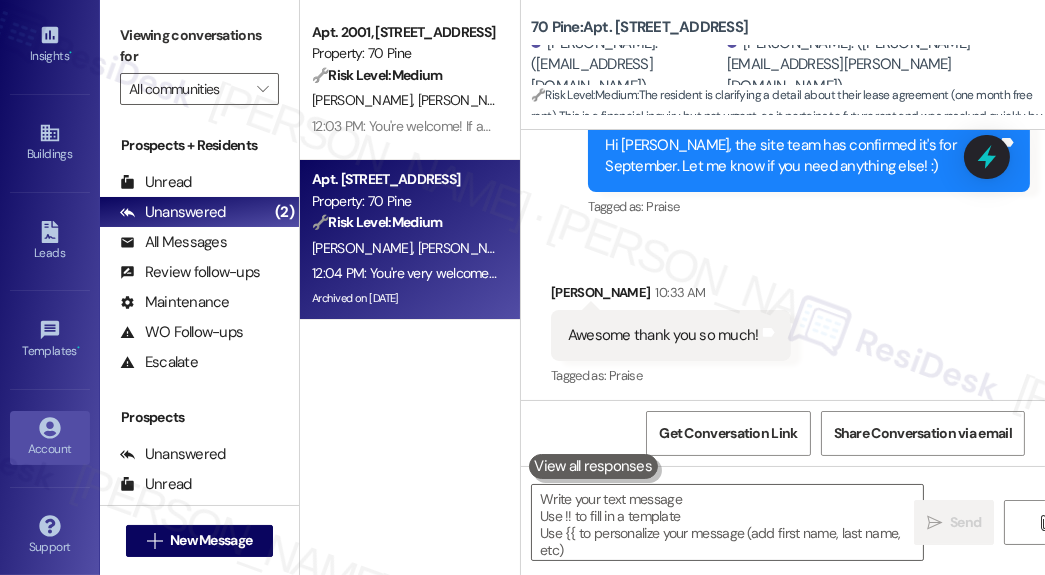 click on "Account" at bounding box center (50, 449) 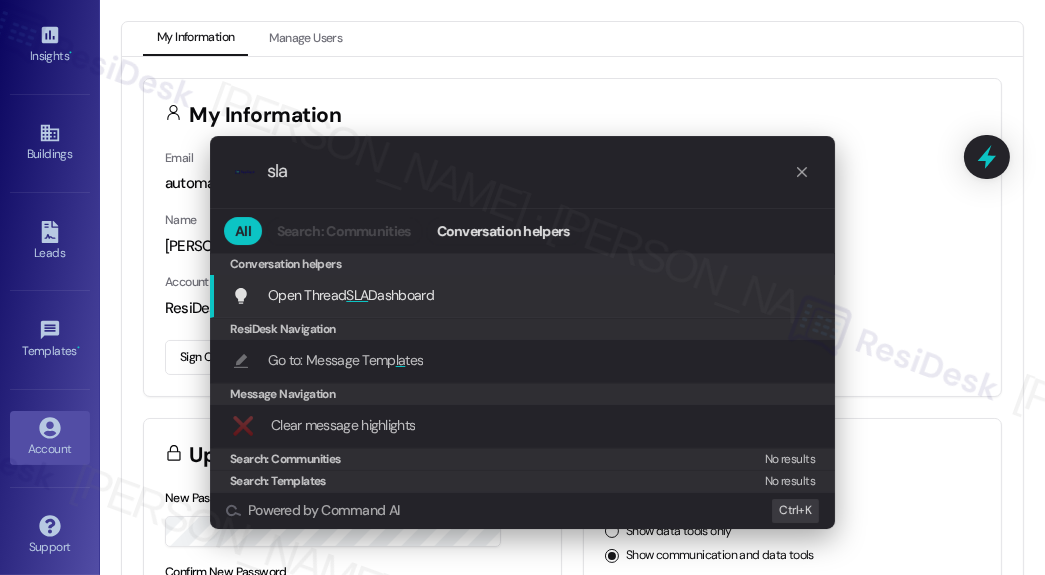 type on "sla" 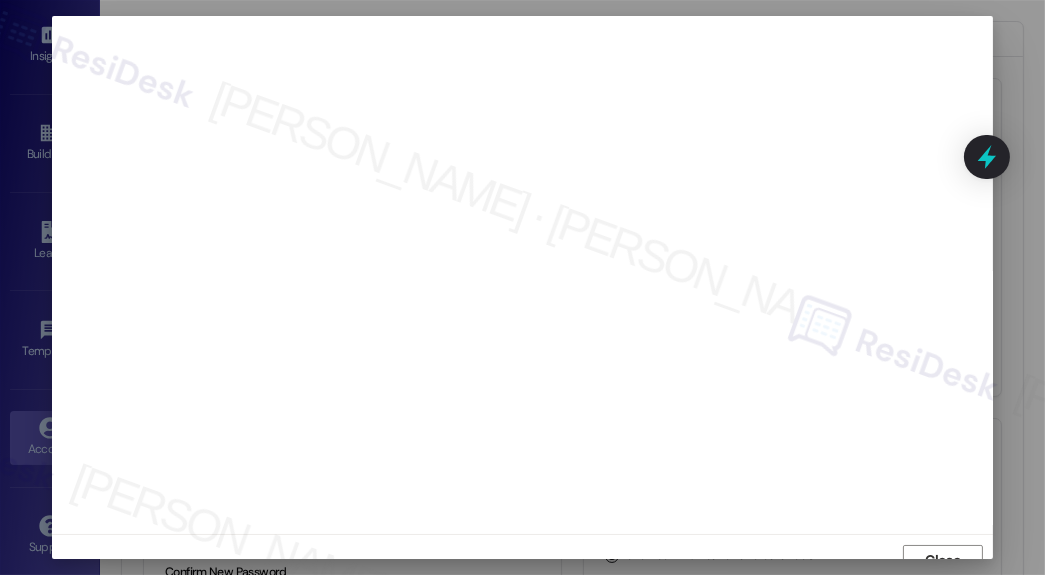 scroll, scrollTop: 17, scrollLeft: 0, axis: vertical 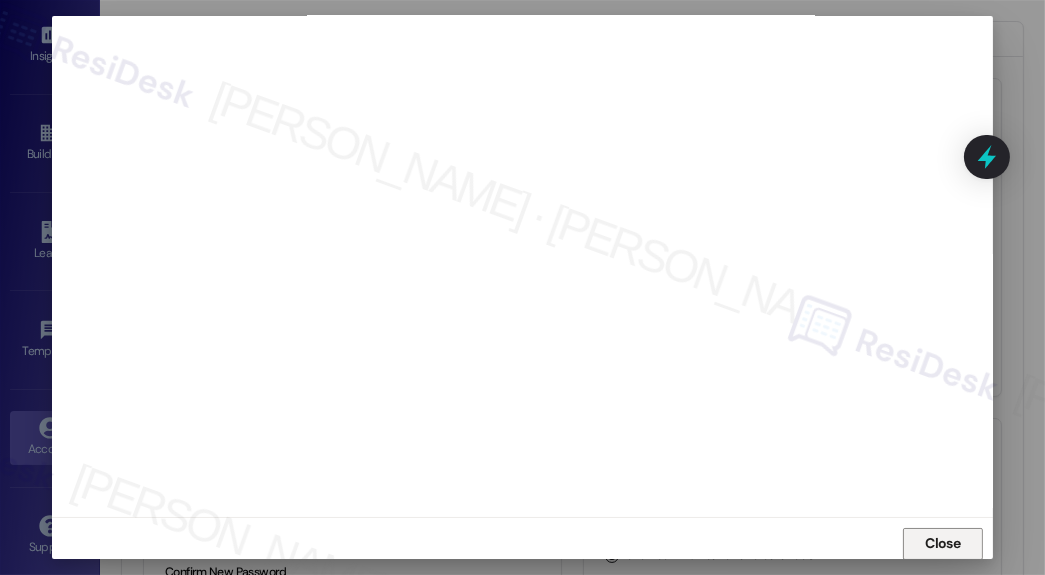 click on "Close" at bounding box center (943, 544) 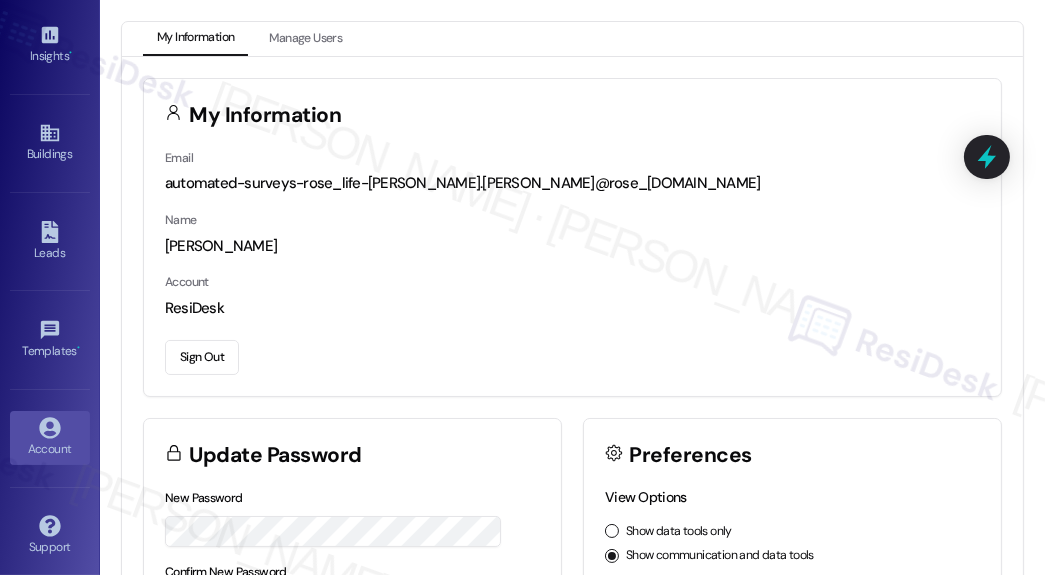 click on "Account ResiDesk" at bounding box center [572, 295] 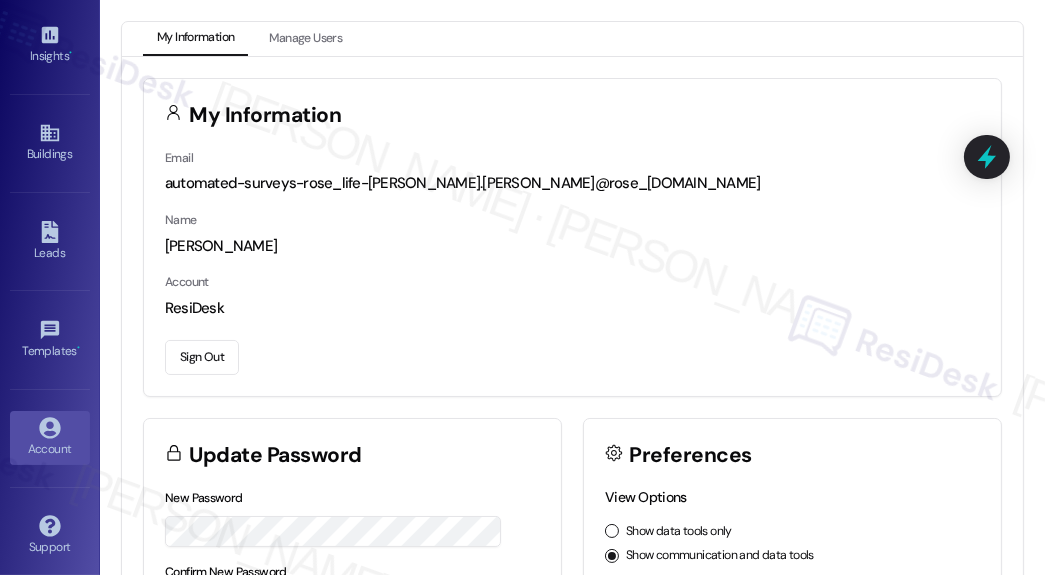 click on "Sign Out" at bounding box center [202, 357] 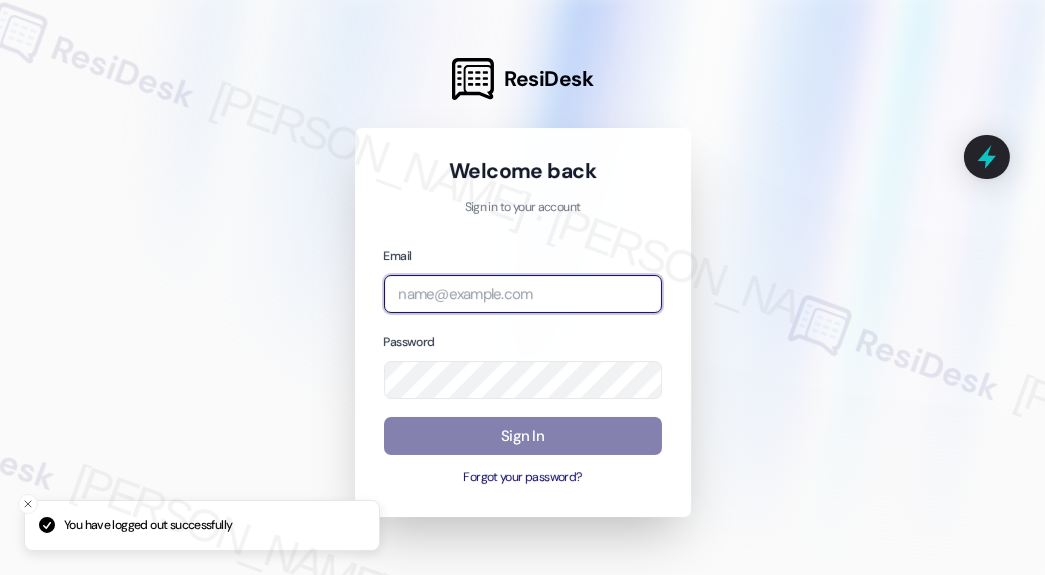 click at bounding box center (523, 294) 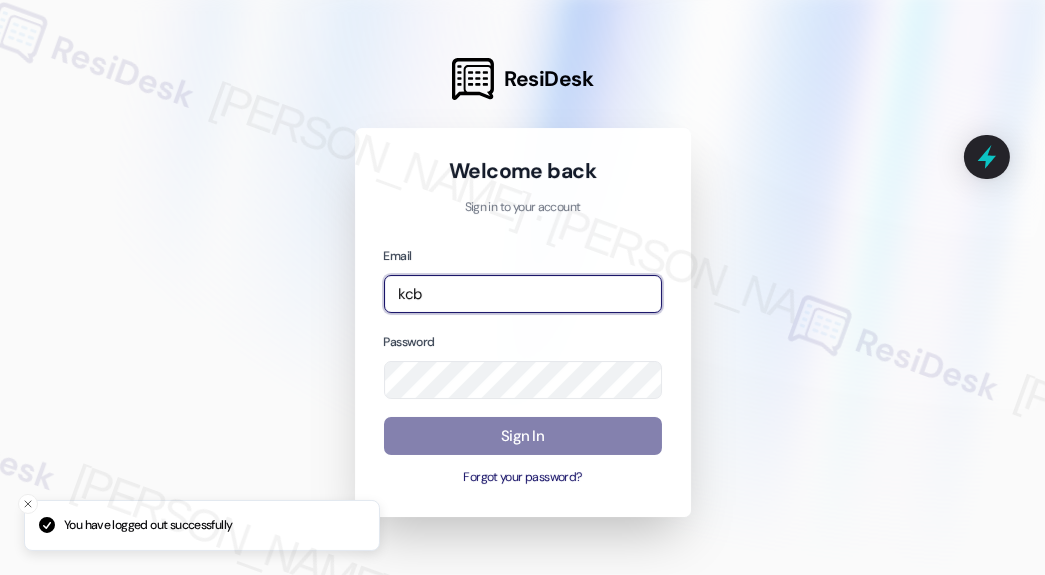 type on "automated-surveys-kcb_aperto-[PERSON_NAME].[PERSON_NAME]@kcb_[DOMAIN_NAME]" 